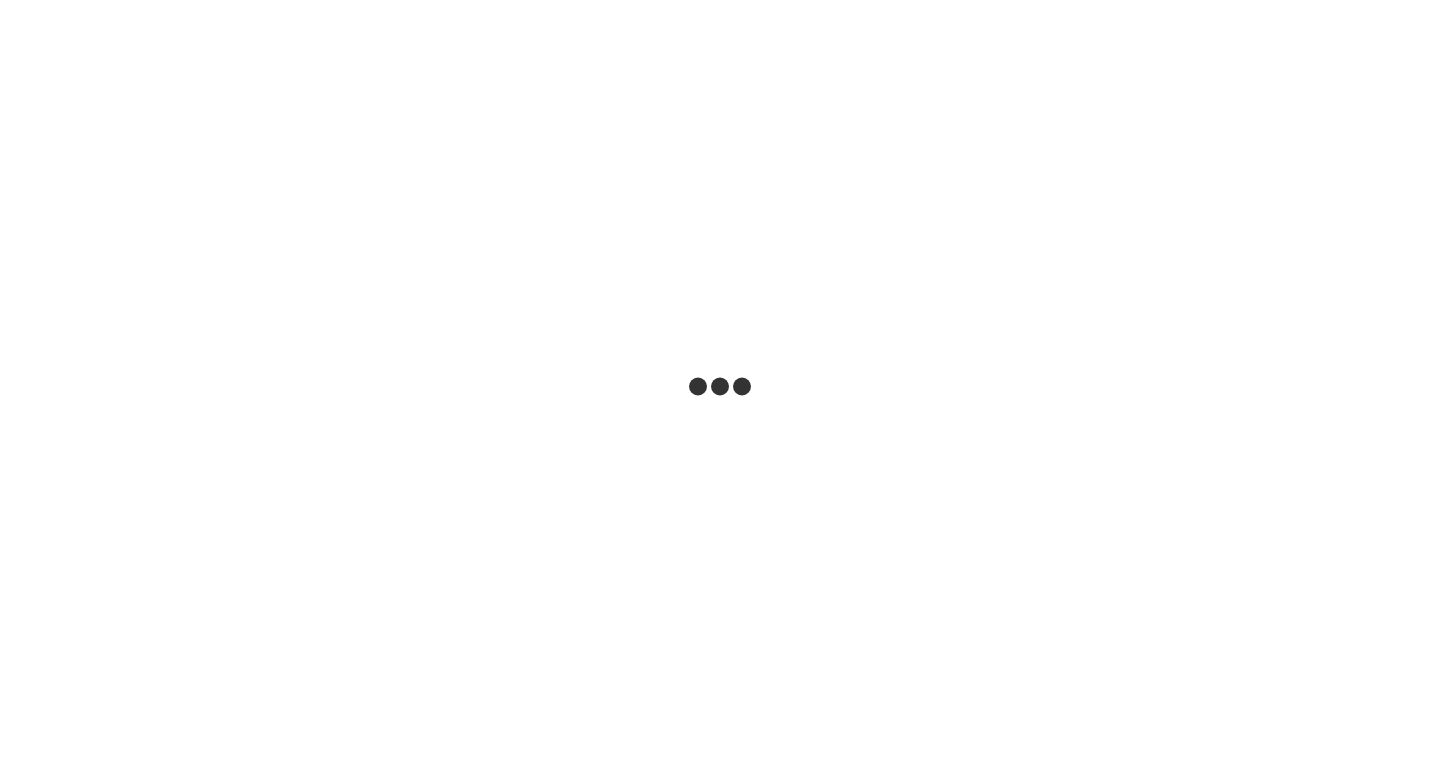 scroll, scrollTop: 0, scrollLeft: 0, axis: both 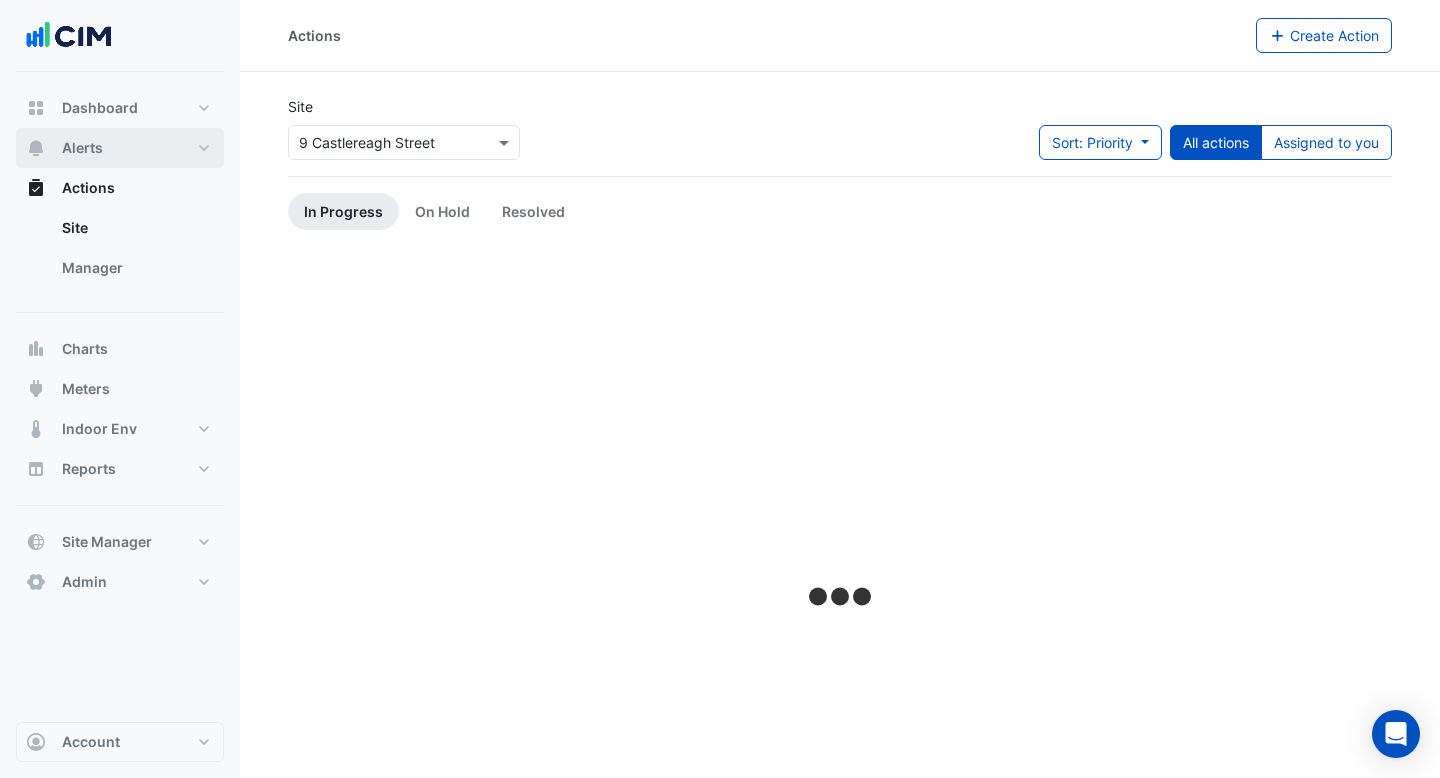 click on "Alerts" at bounding box center [82, 148] 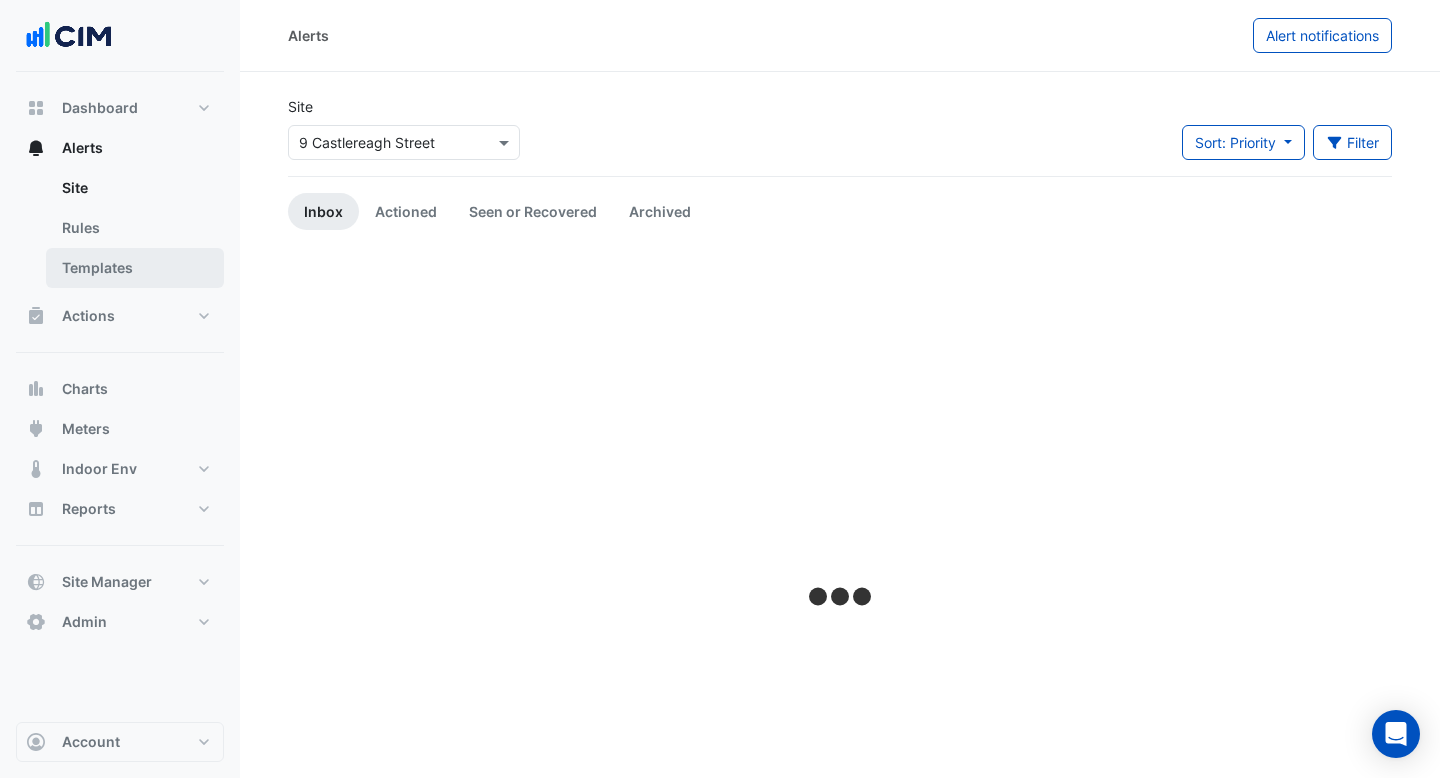 click on "Templates" at bounding box center [135, 268] 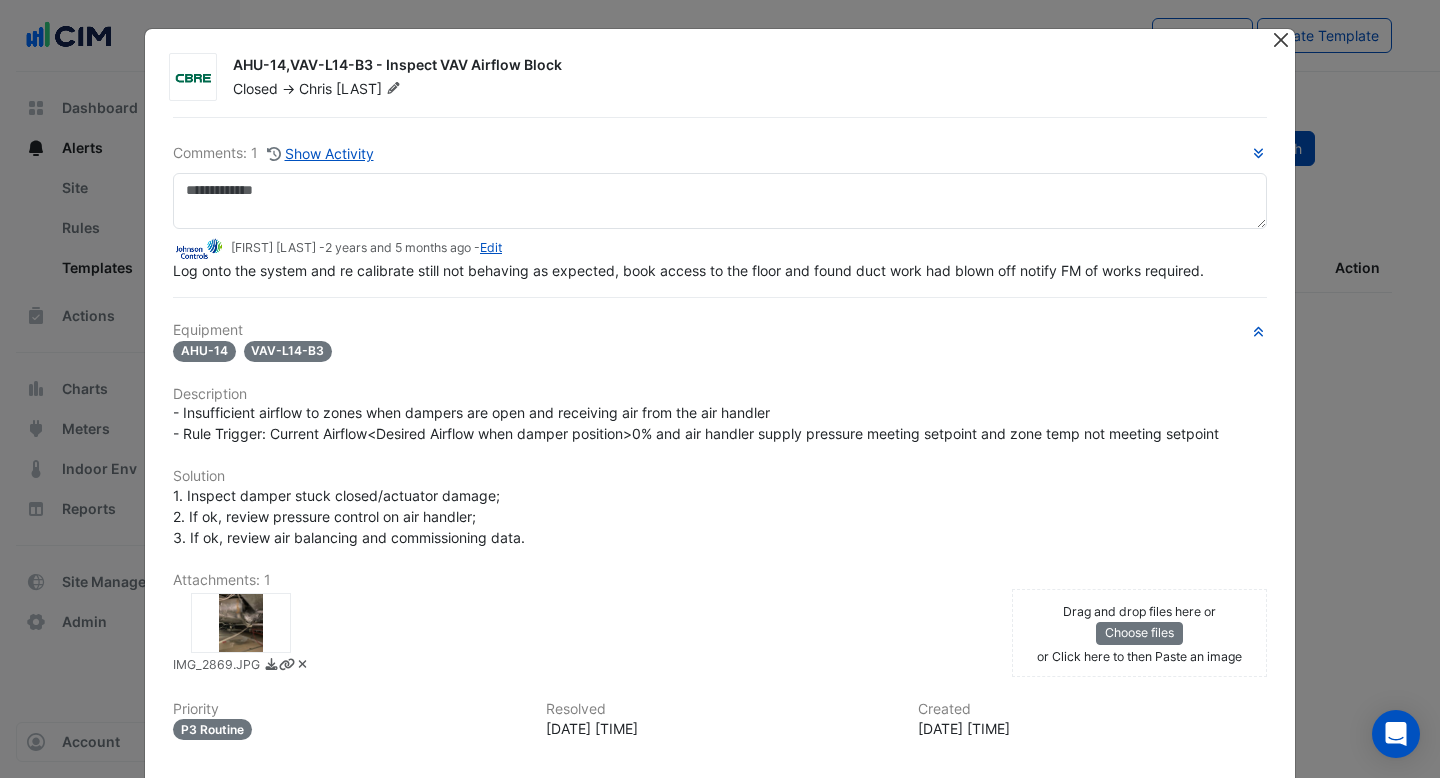 click 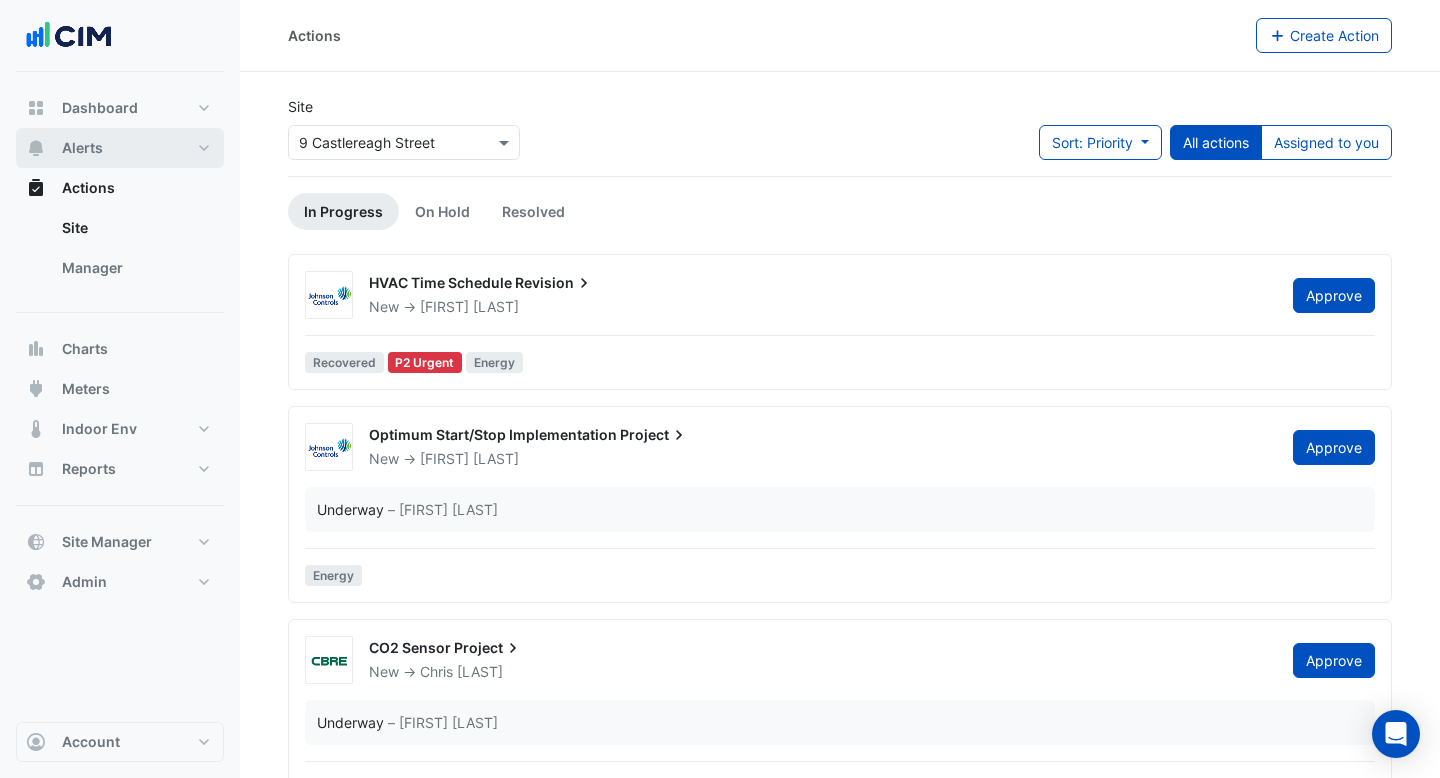 click on "Alerts" at bounding box center [82, 148] 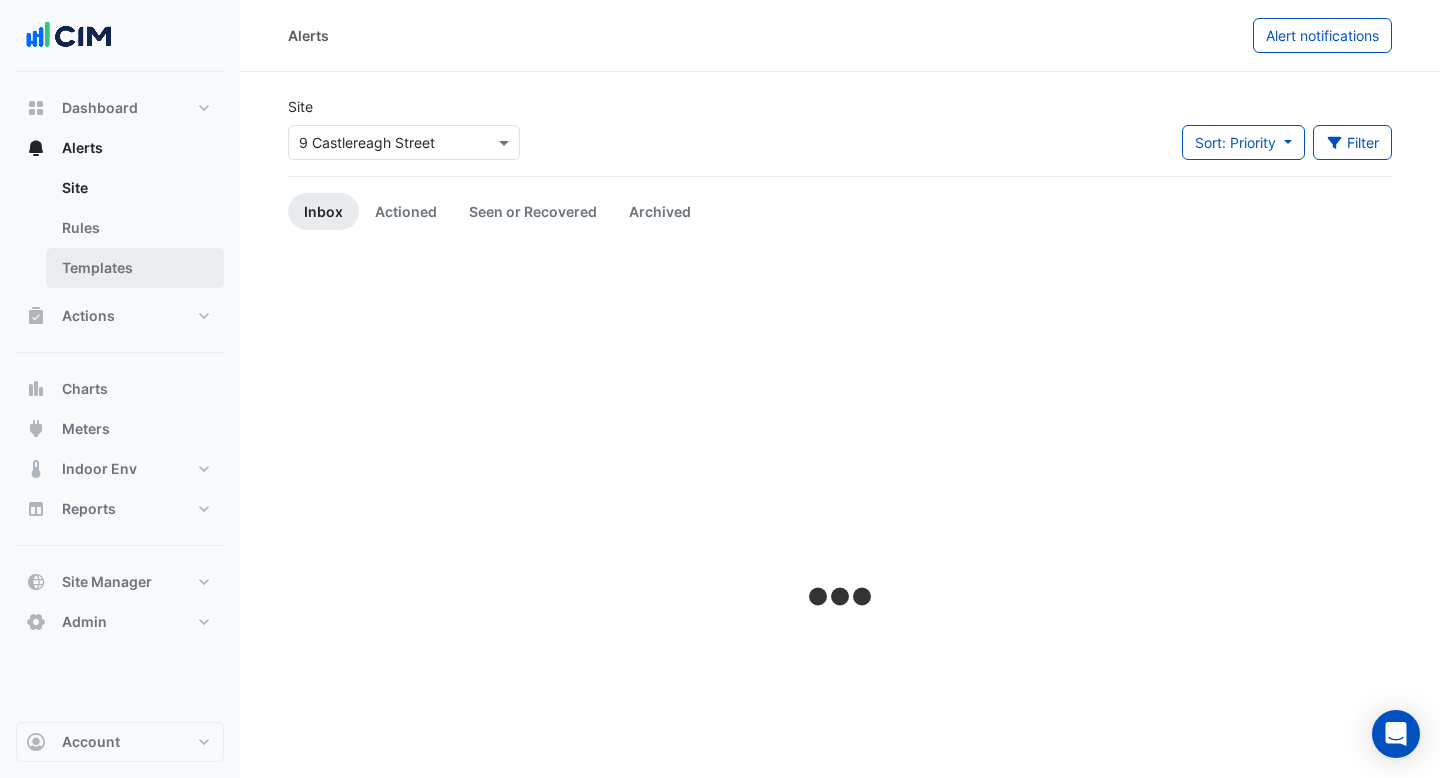 click on "Templates" at bounding box center [135, 268] 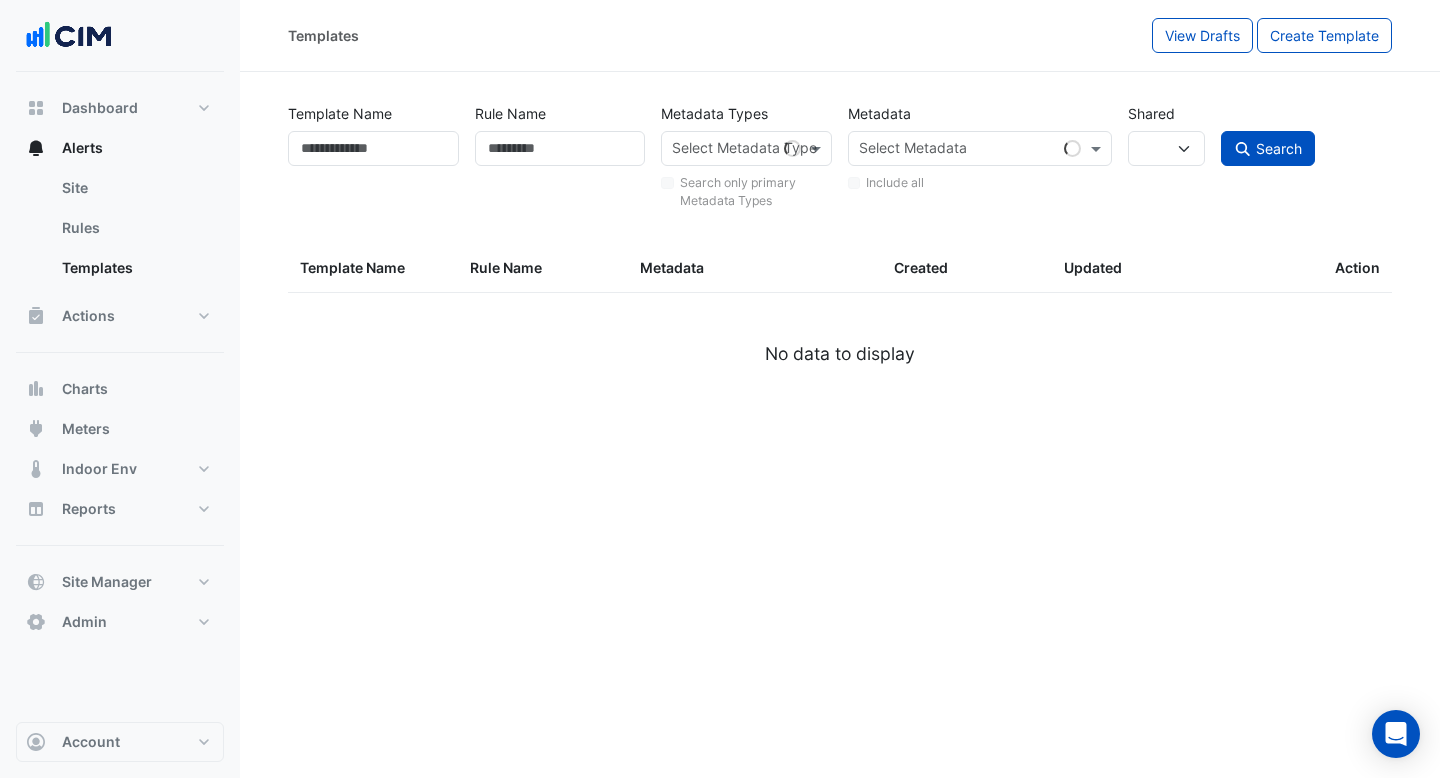 select 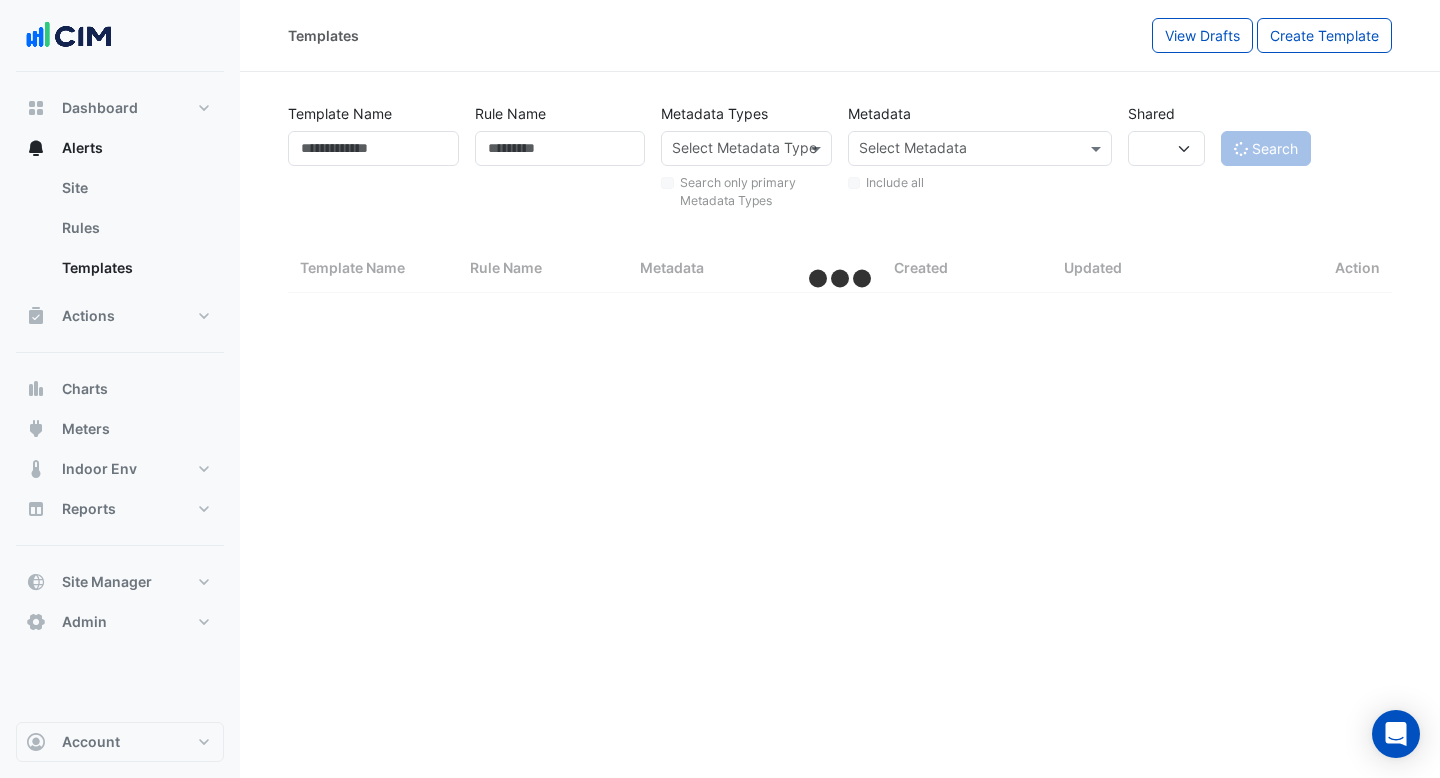 select on "***" 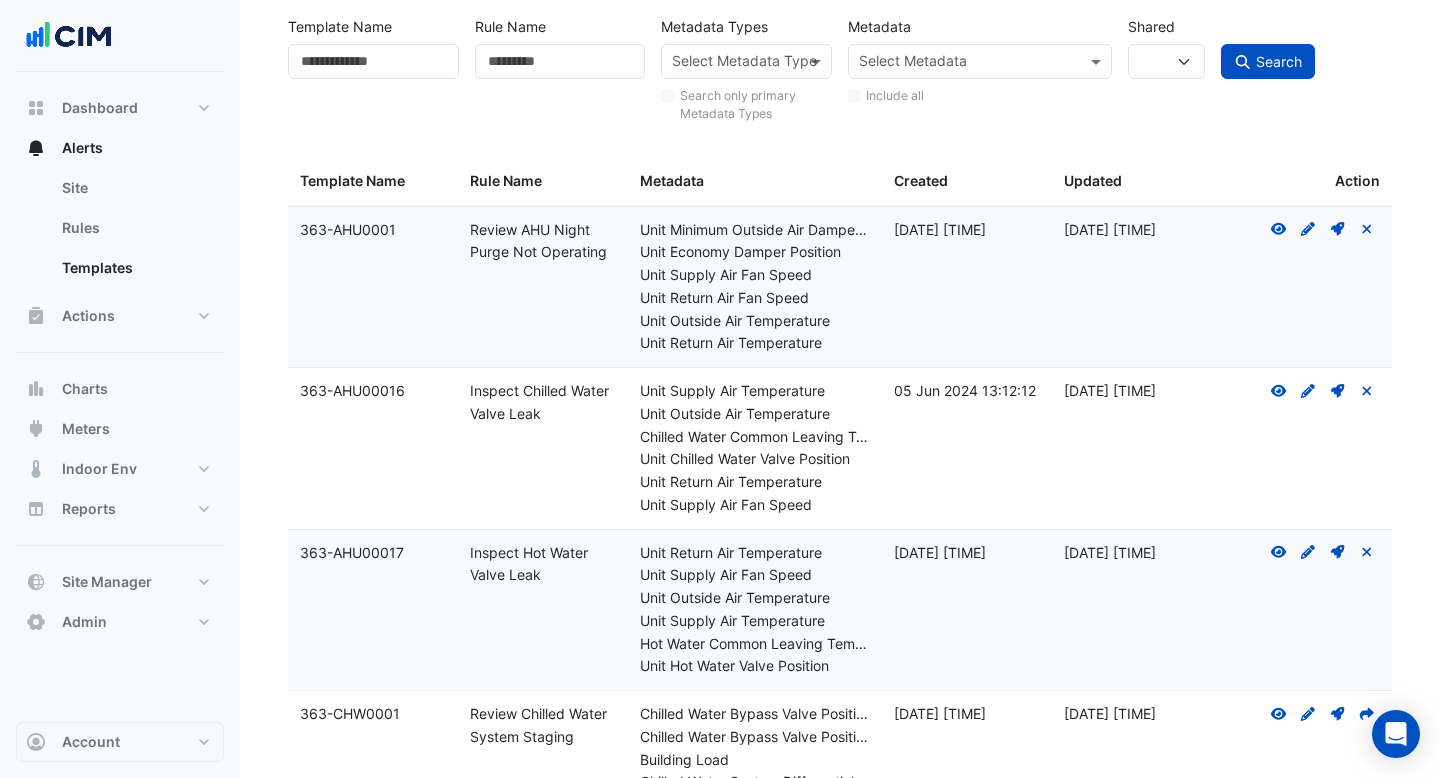 scroll, scrollTop: 366, scrollLeft: 0, axis: vertical 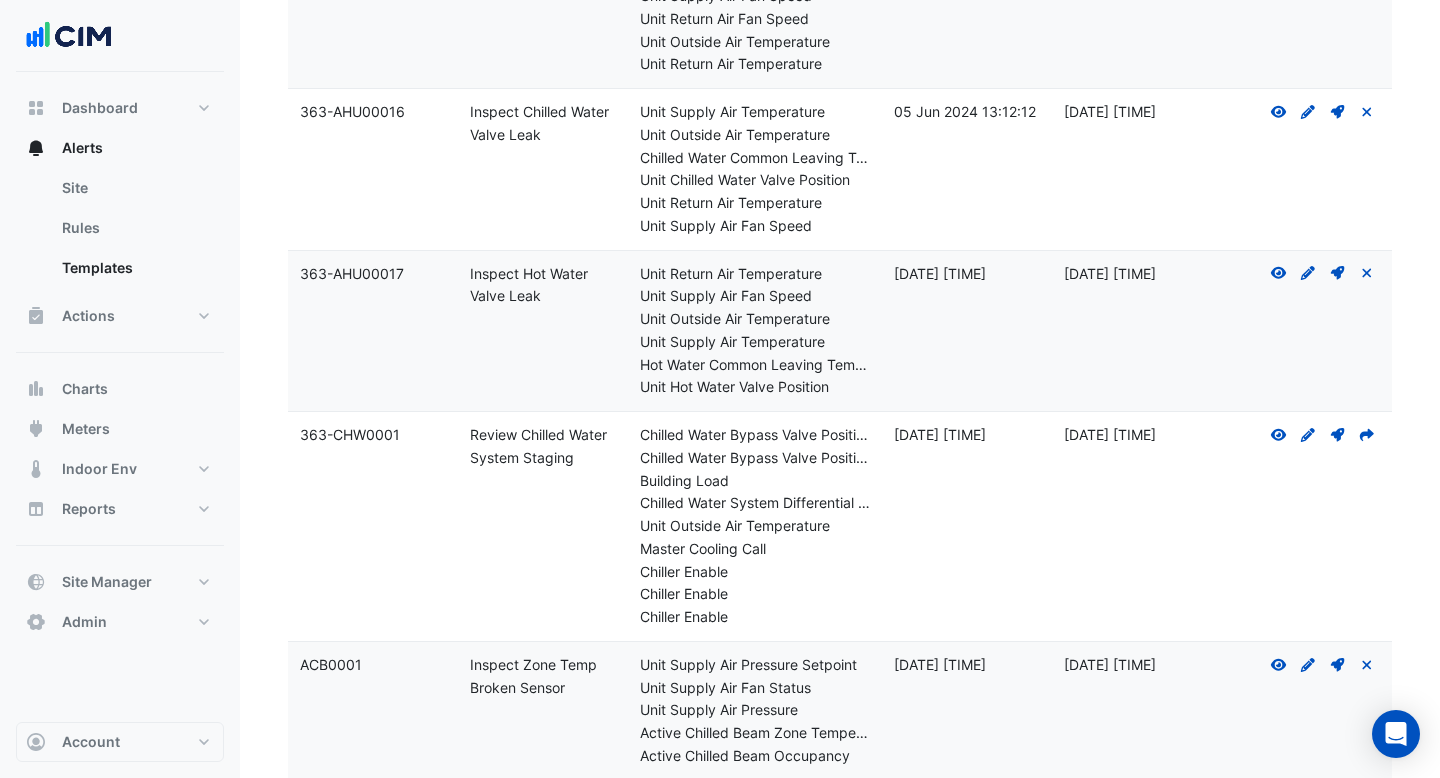drag, startPoint x: 543, startPoint y: 146, endPoint x: 460, endPoint y: 121, distance: 86.683334 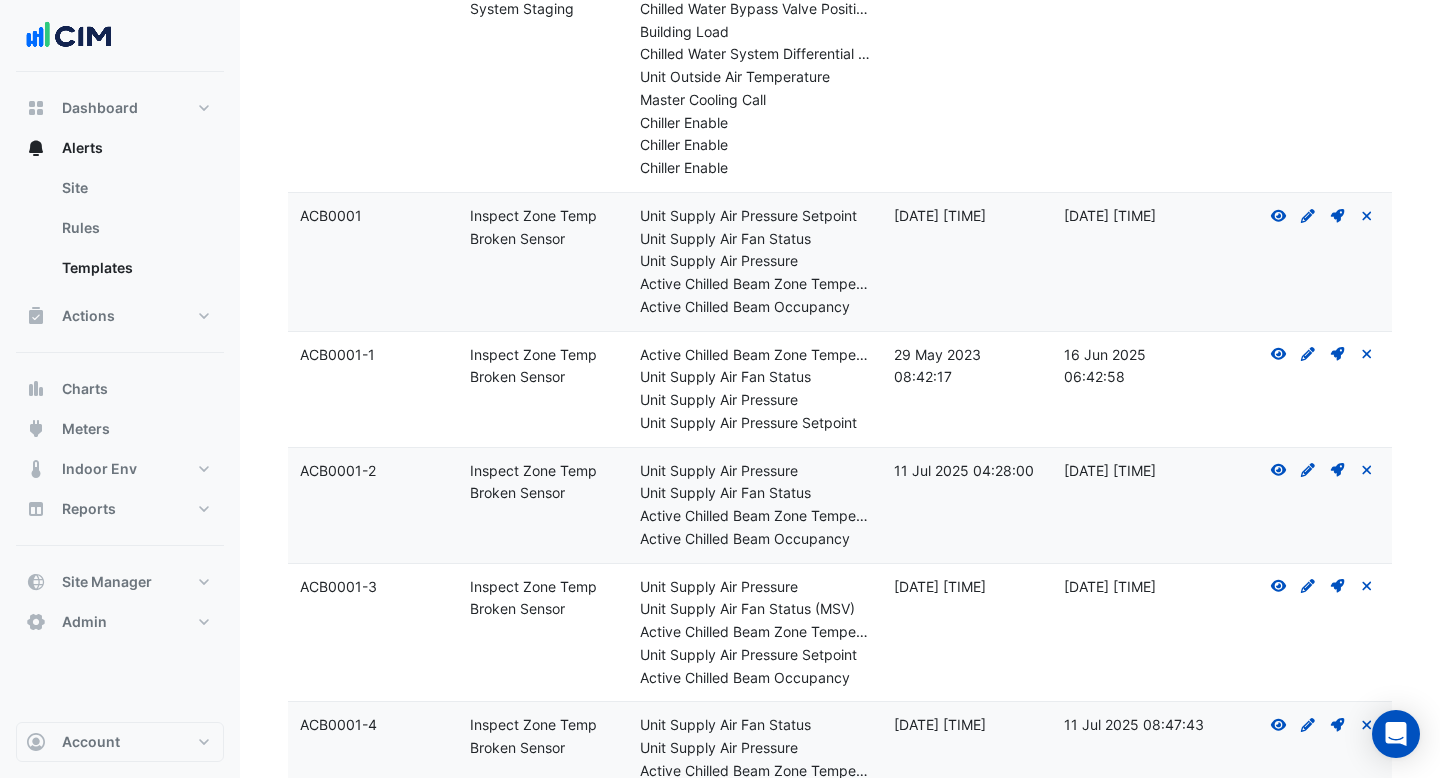 scroll, scrollTop: 1457, scrollLeft: 0, axis: vertical 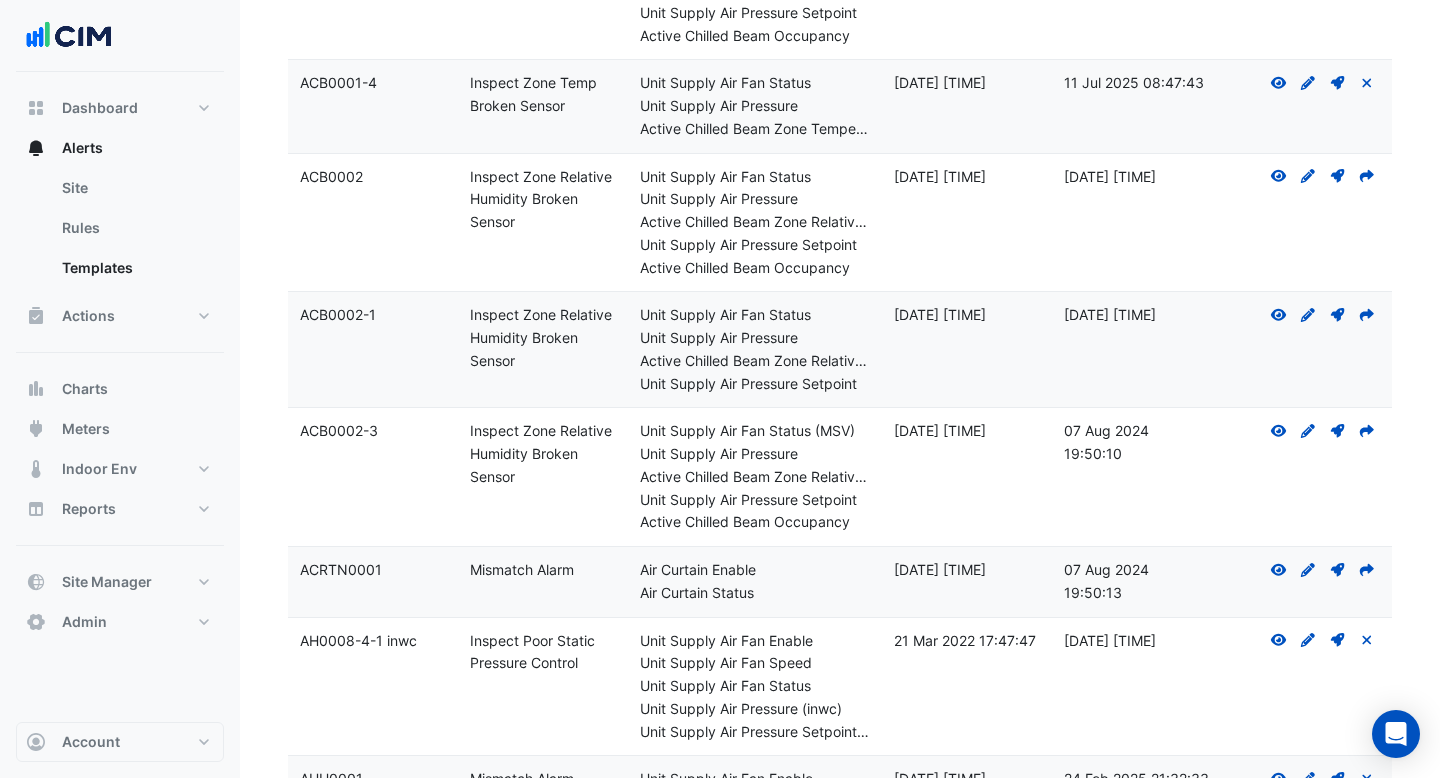 drag, startPoint x: 531, startPoint y: 369, endPoint x: 468, endPoint y: 329, distance: 74.62573 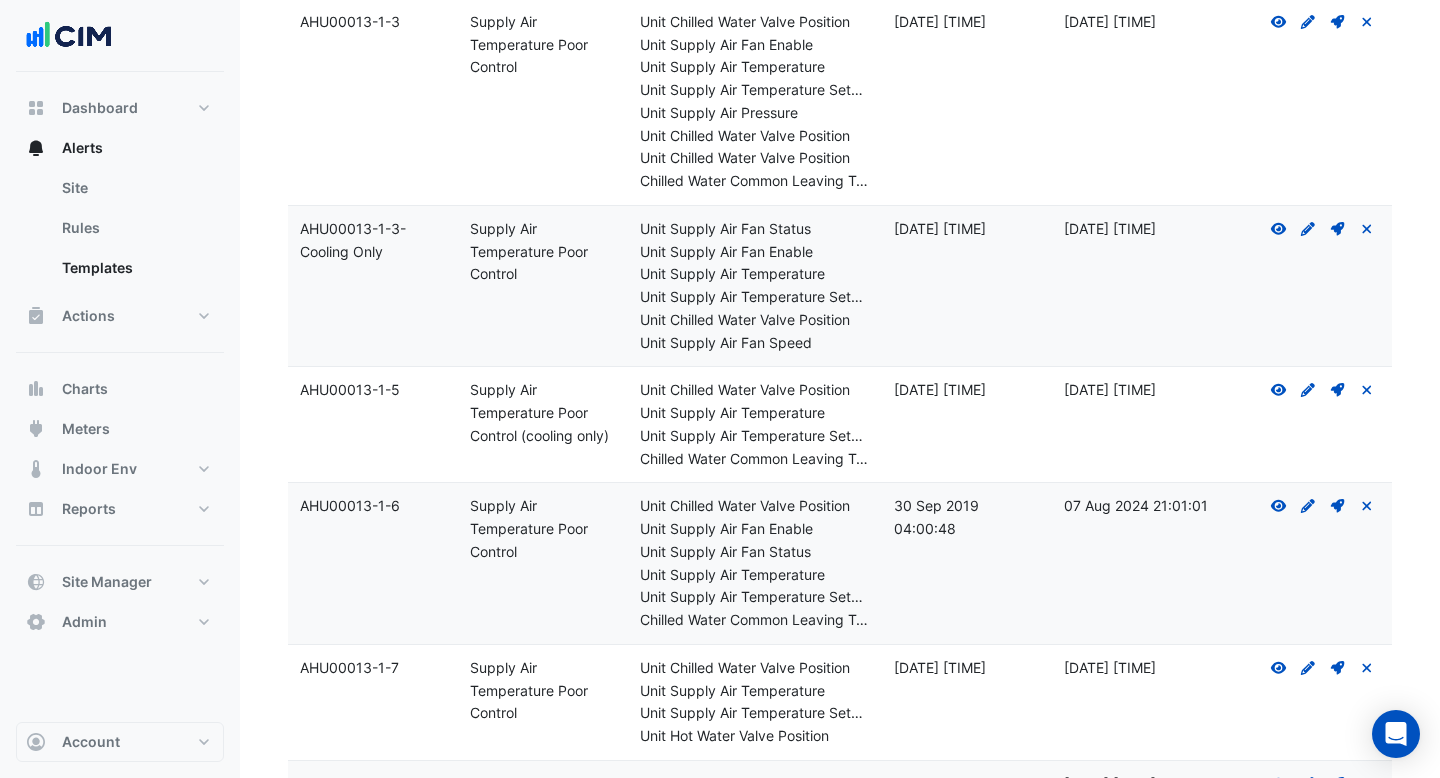 scroll, scrollTop: 12693, scrollLeft: 0, axis: vertical 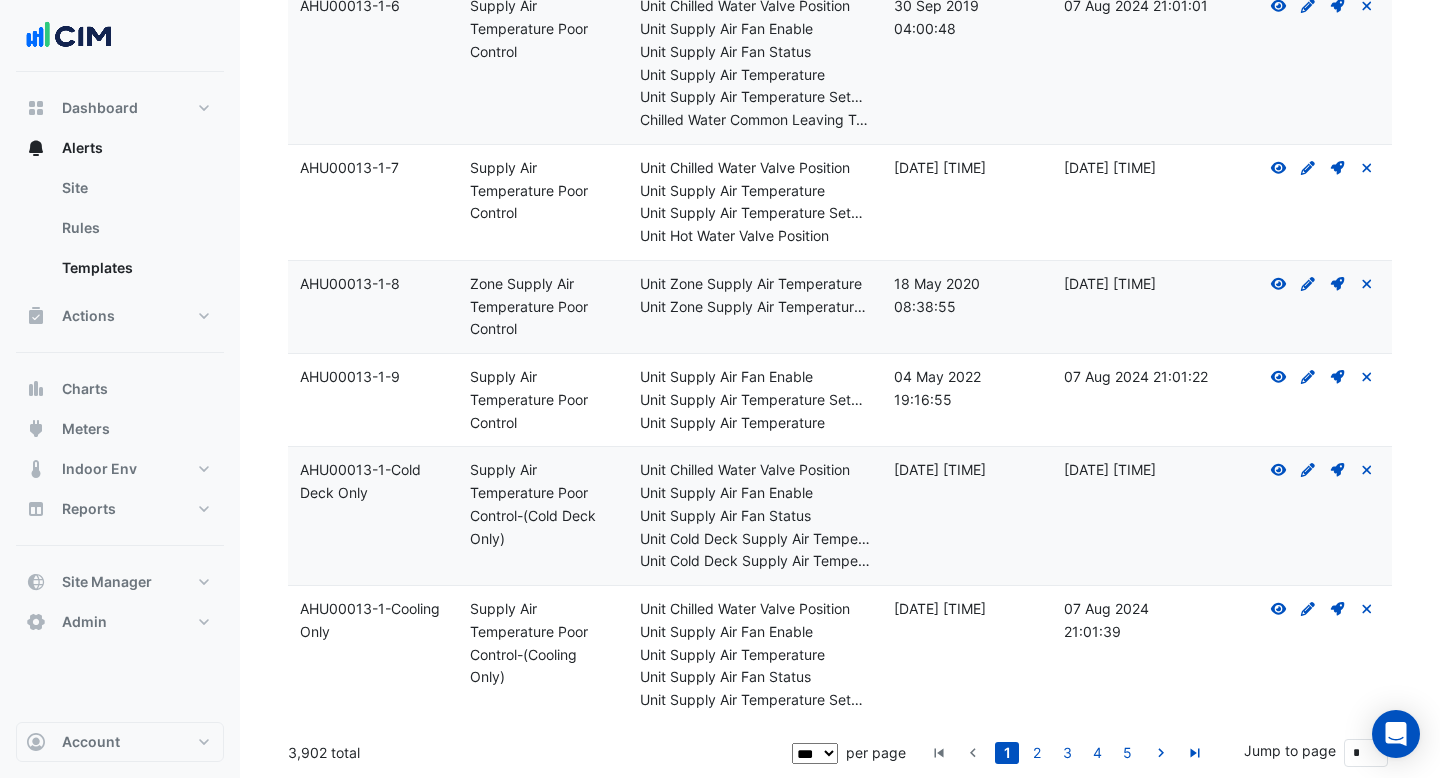 drag, startPoint x: 326, startPoint y: 752, endPoint x: 286, endPoint y: 751, distance: 40.012497 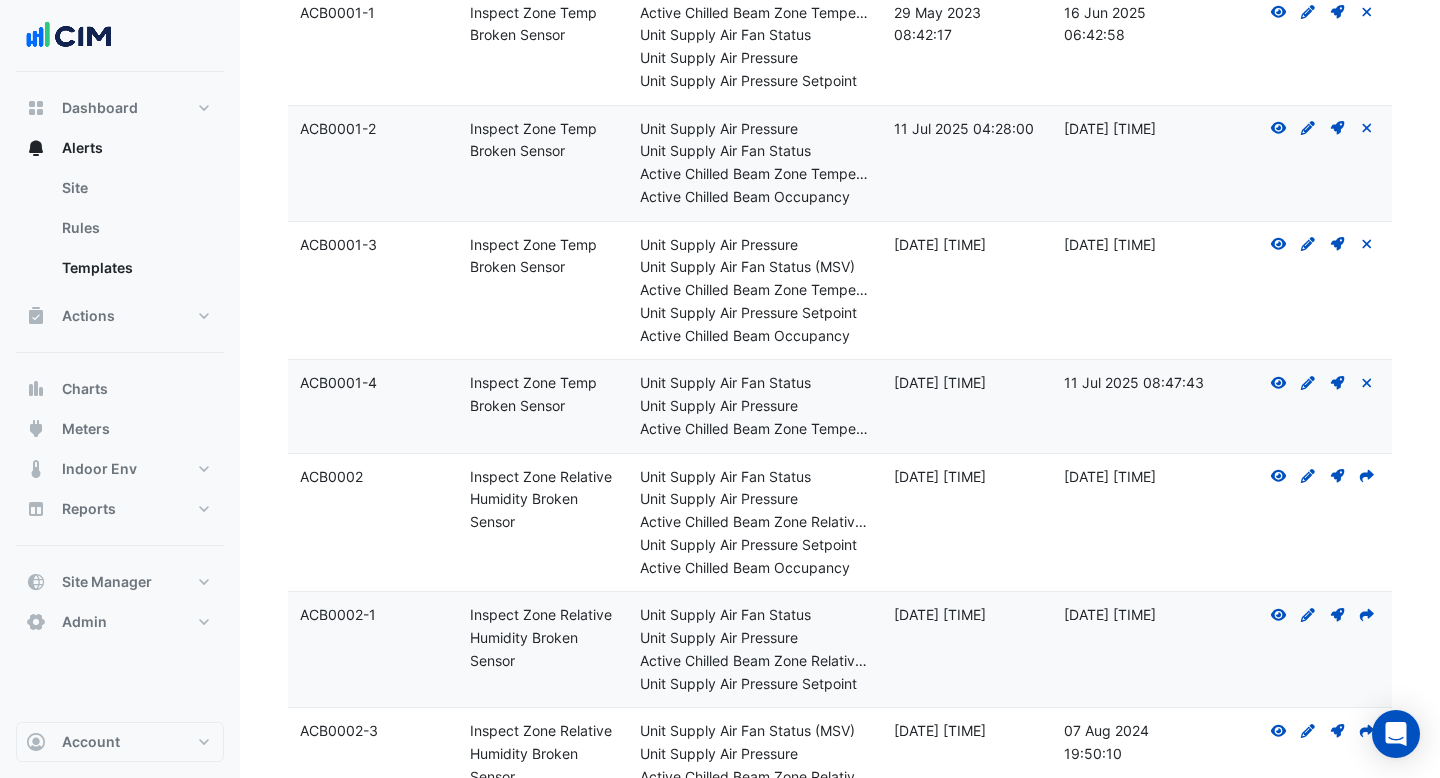 scroll, scrollTop: 1178, scrollLeft: 0, axis: vertical 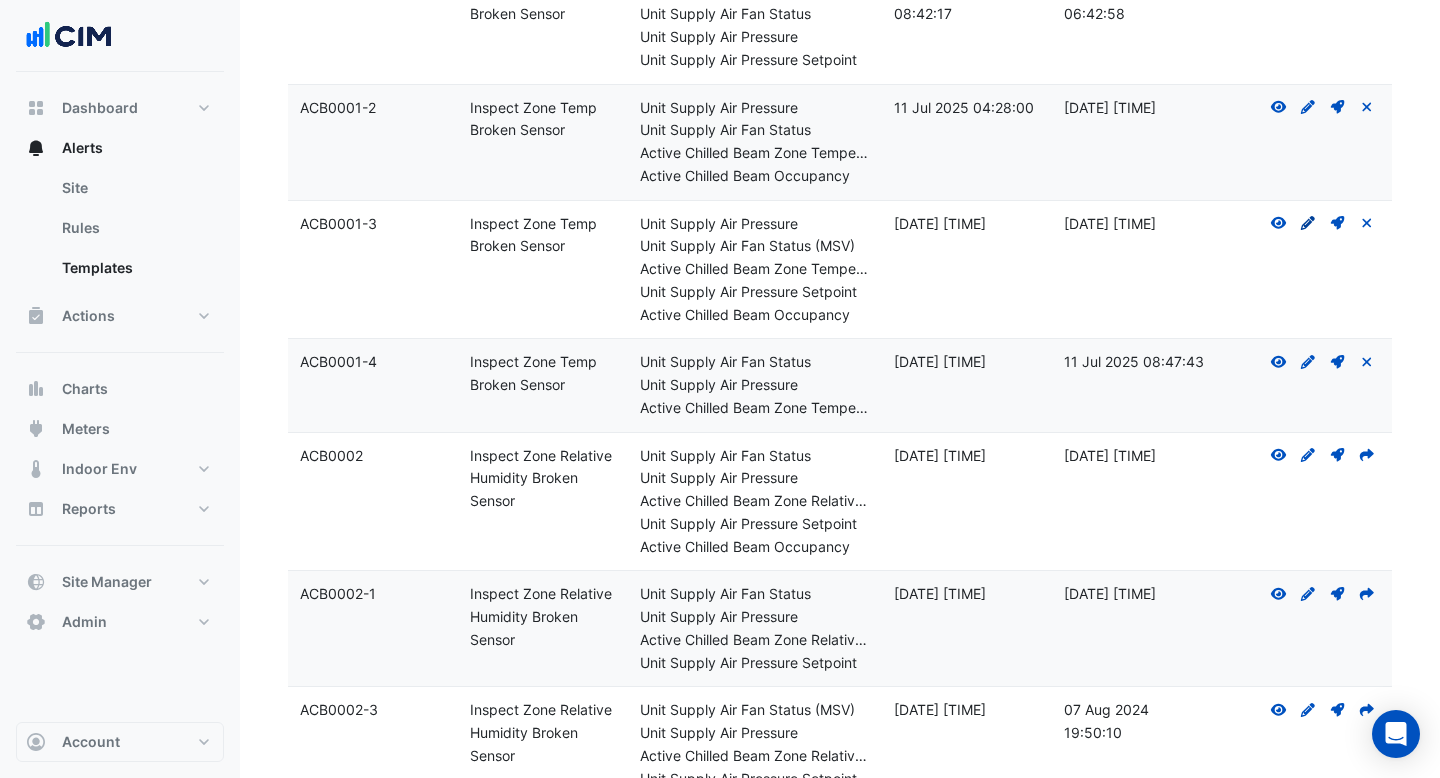 click 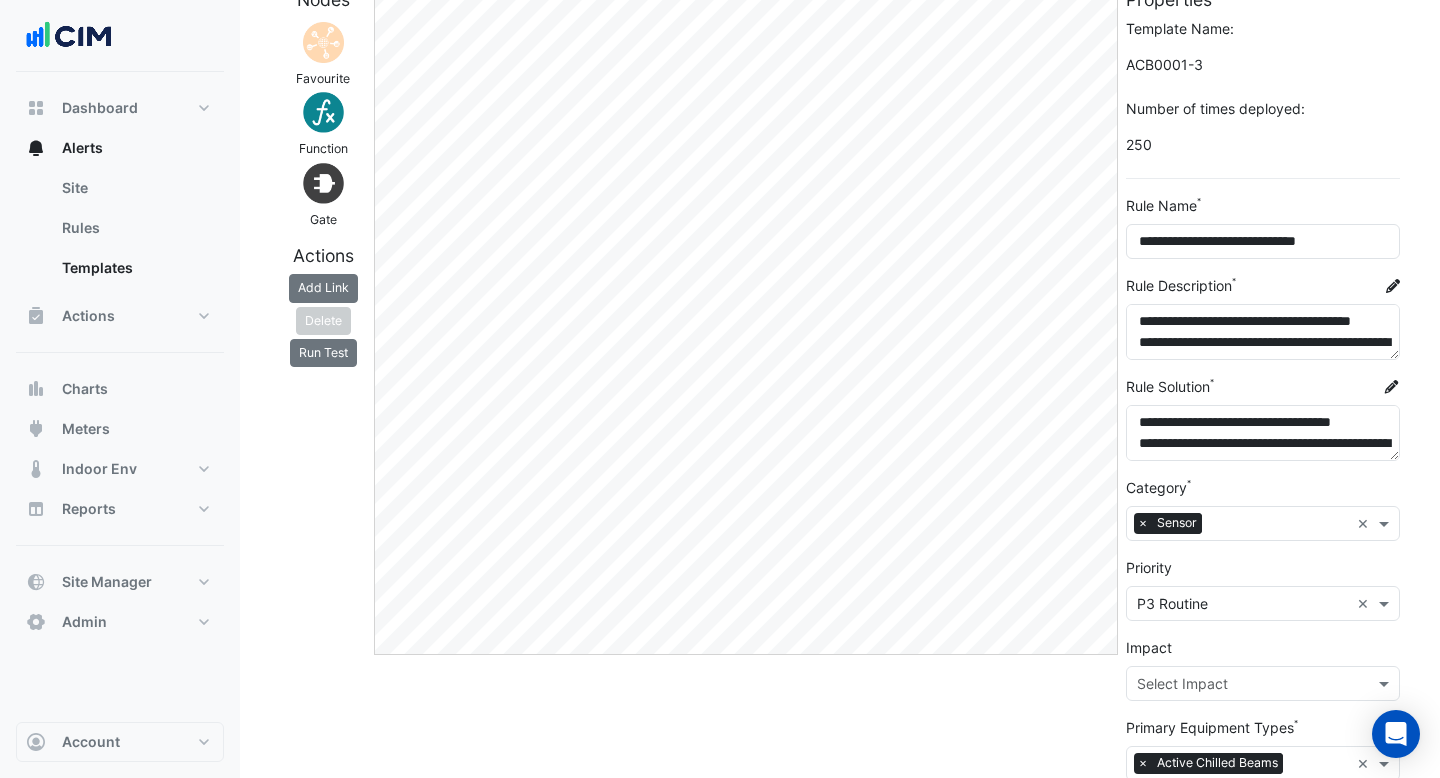 scroll, scrollTop: 76, scrollLeft: 0, axis: vertical 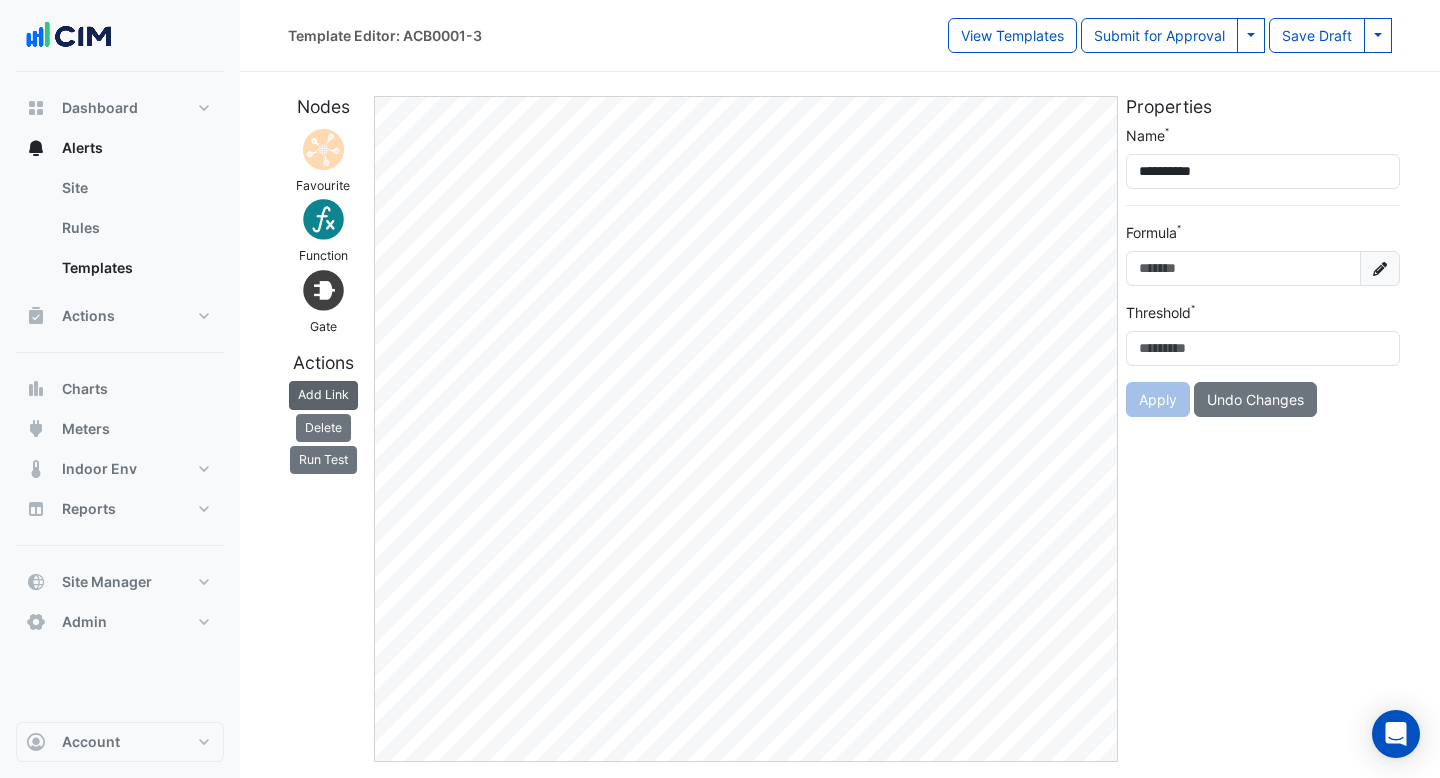 click on "Add Link" 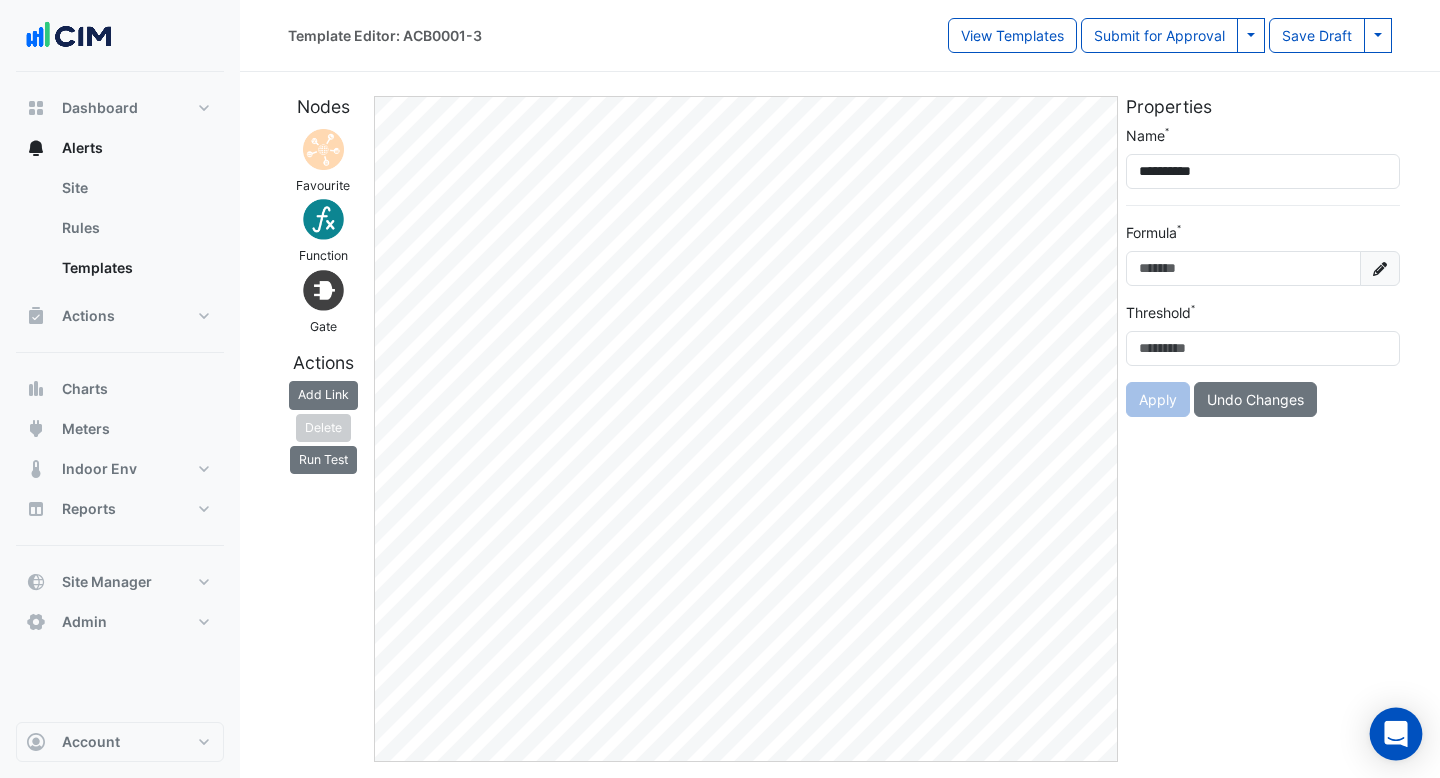 click 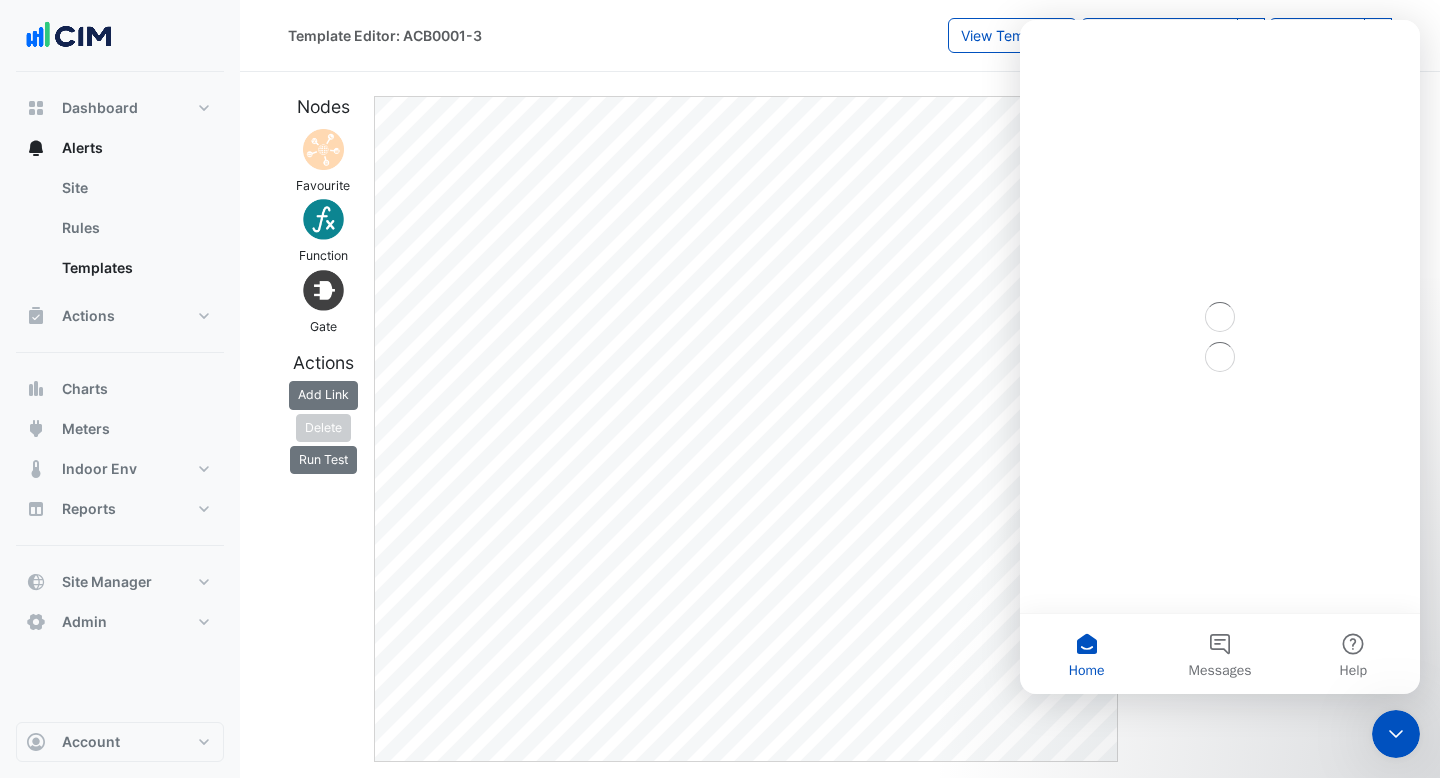 scroll, scrollTop: 0, scrollLeft: 0, axis: both 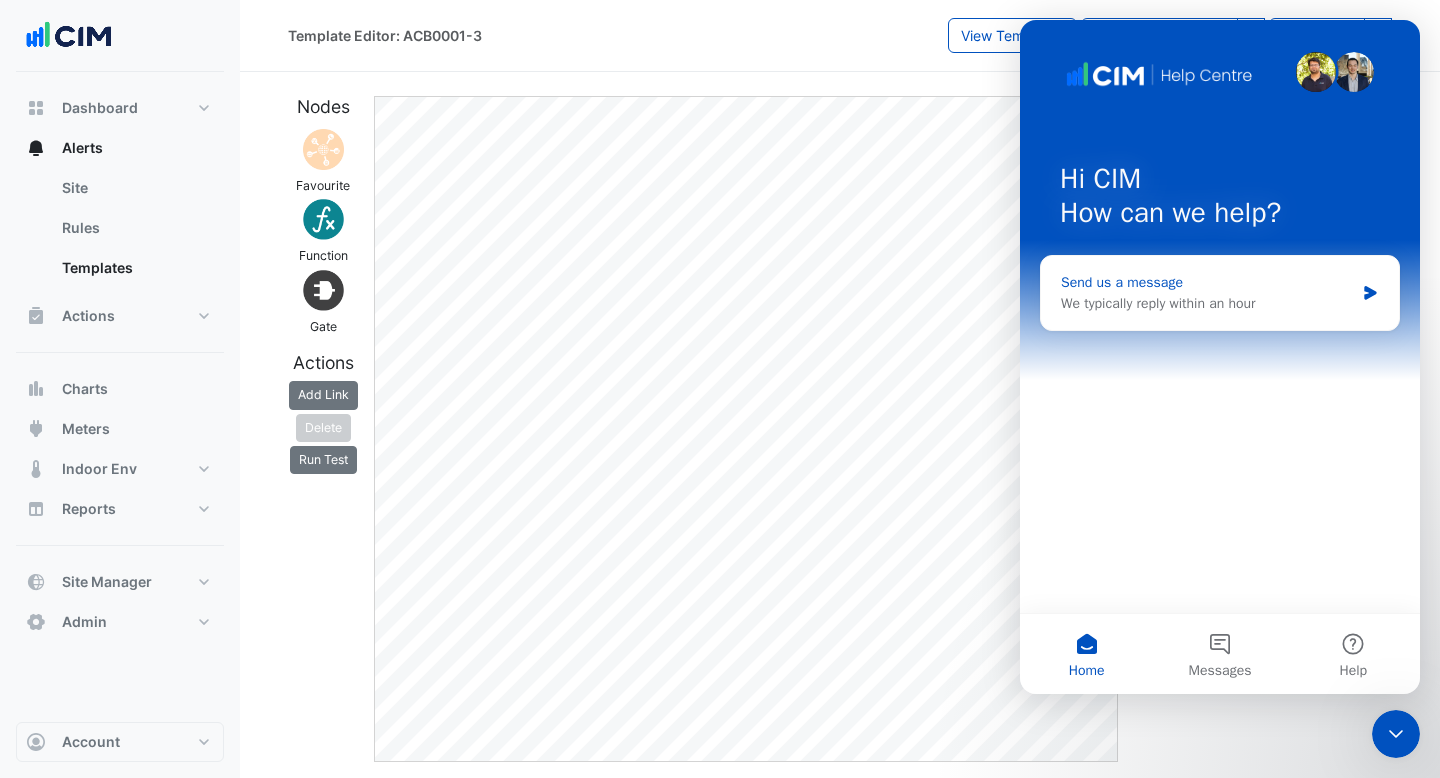 click on "Send us a message" at bounding box center (1207, 282) 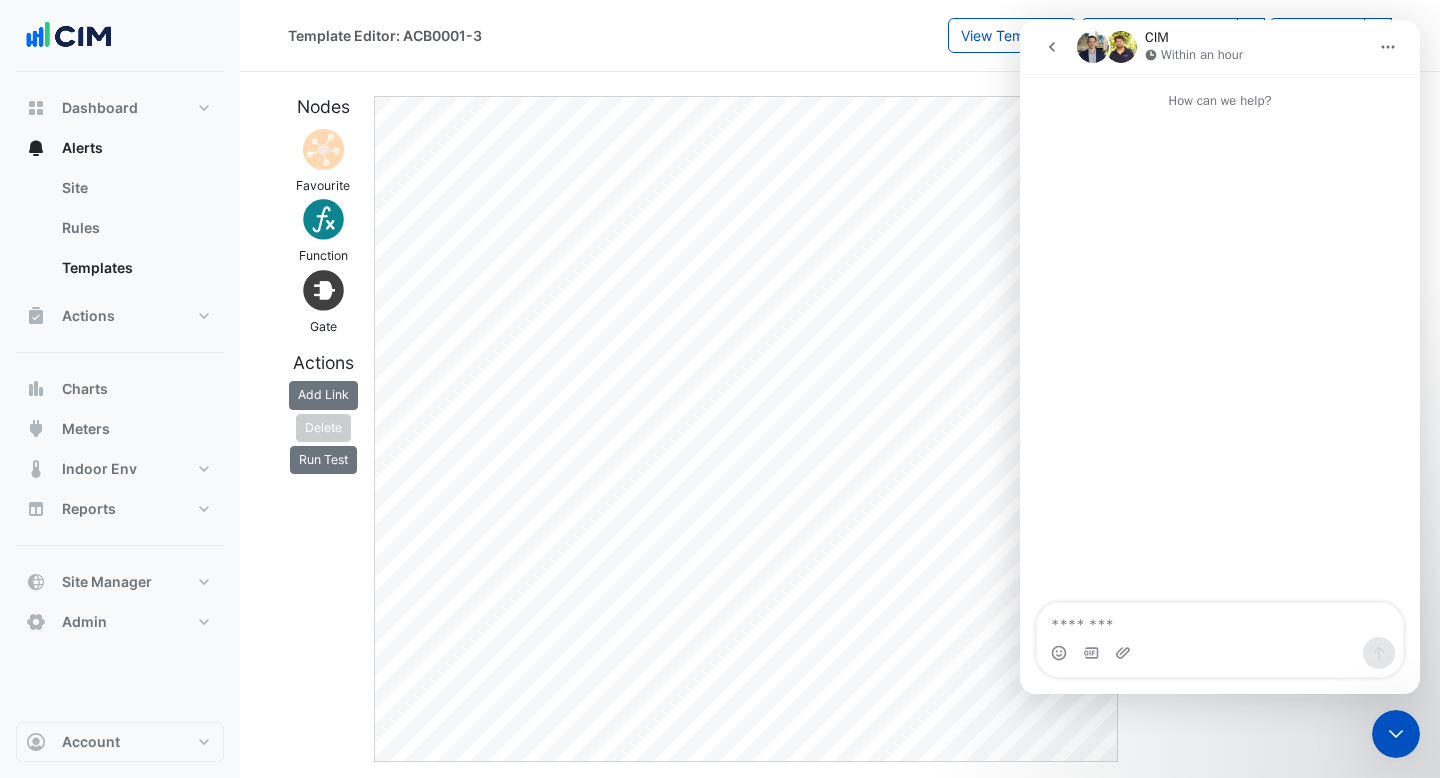 click at bounding box center [1220, 620] 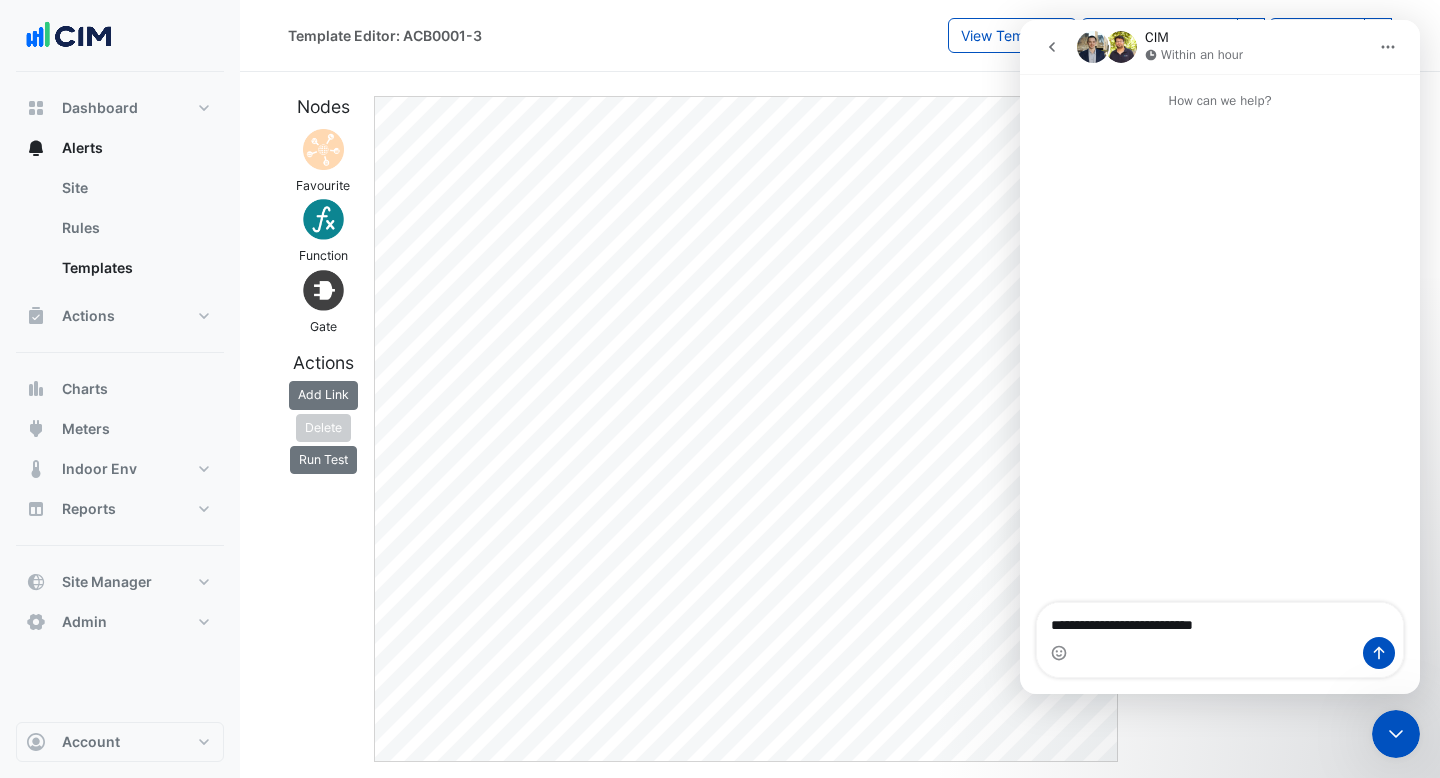 type on "**********" 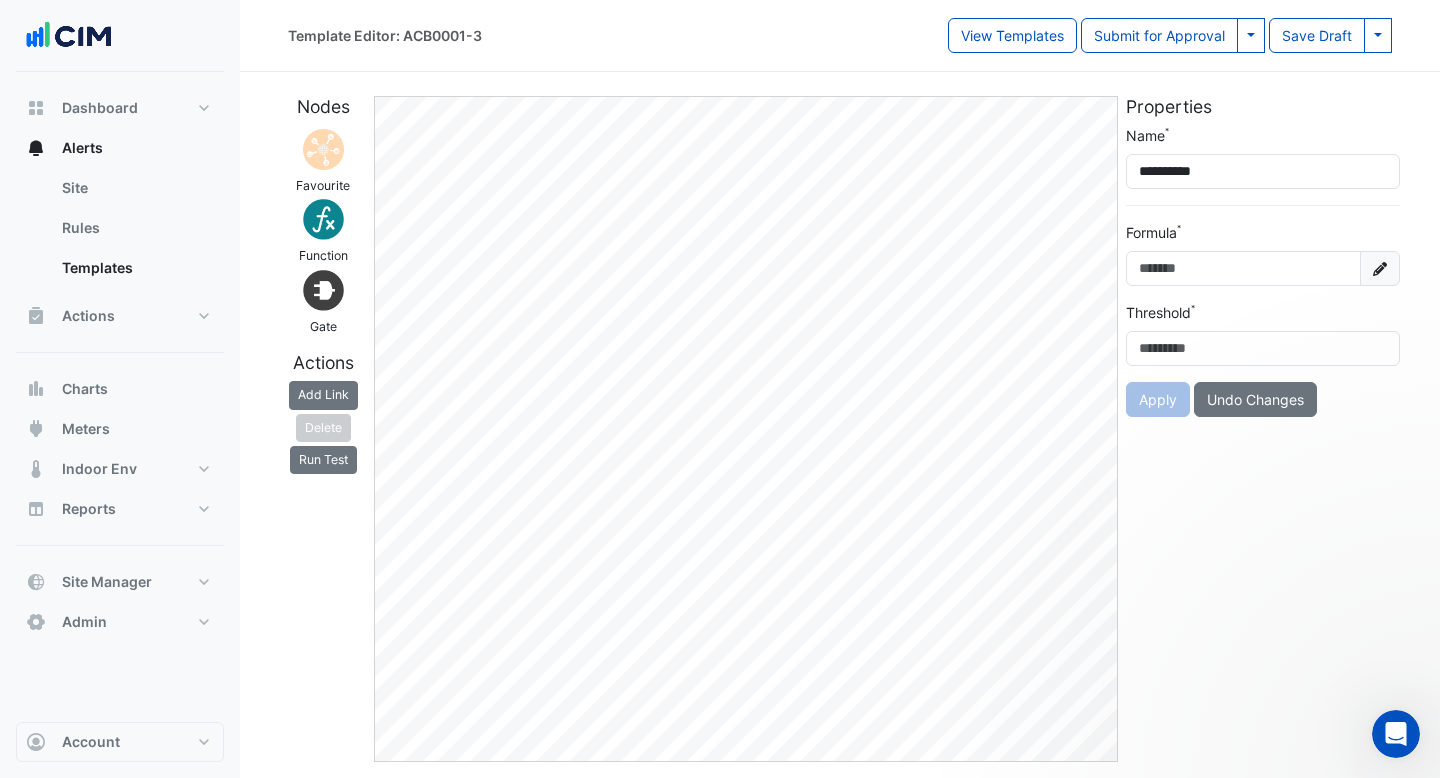 scroll, scrollTop: 0, scrollLeft: 0, axis: both 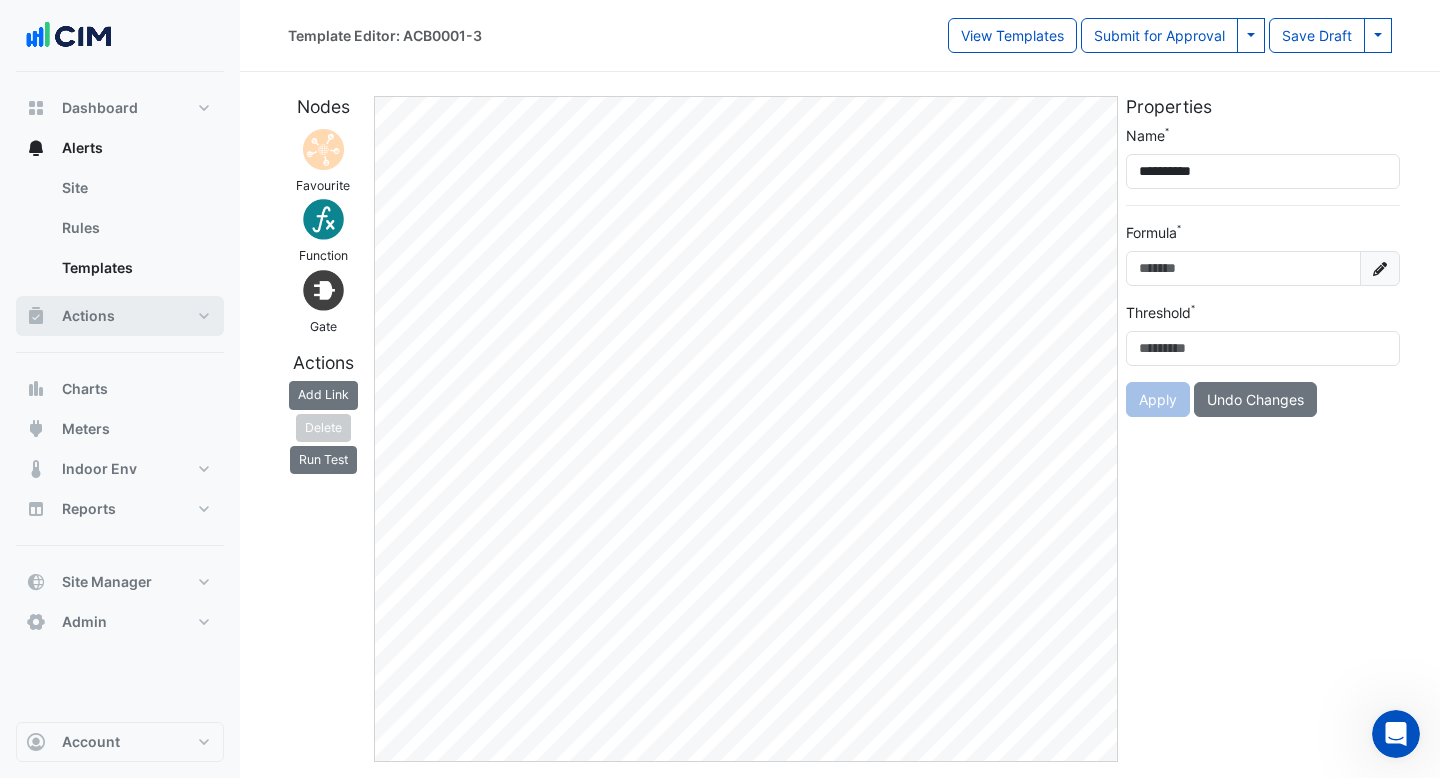 click on "Actions" at bounding box center [120, 316] 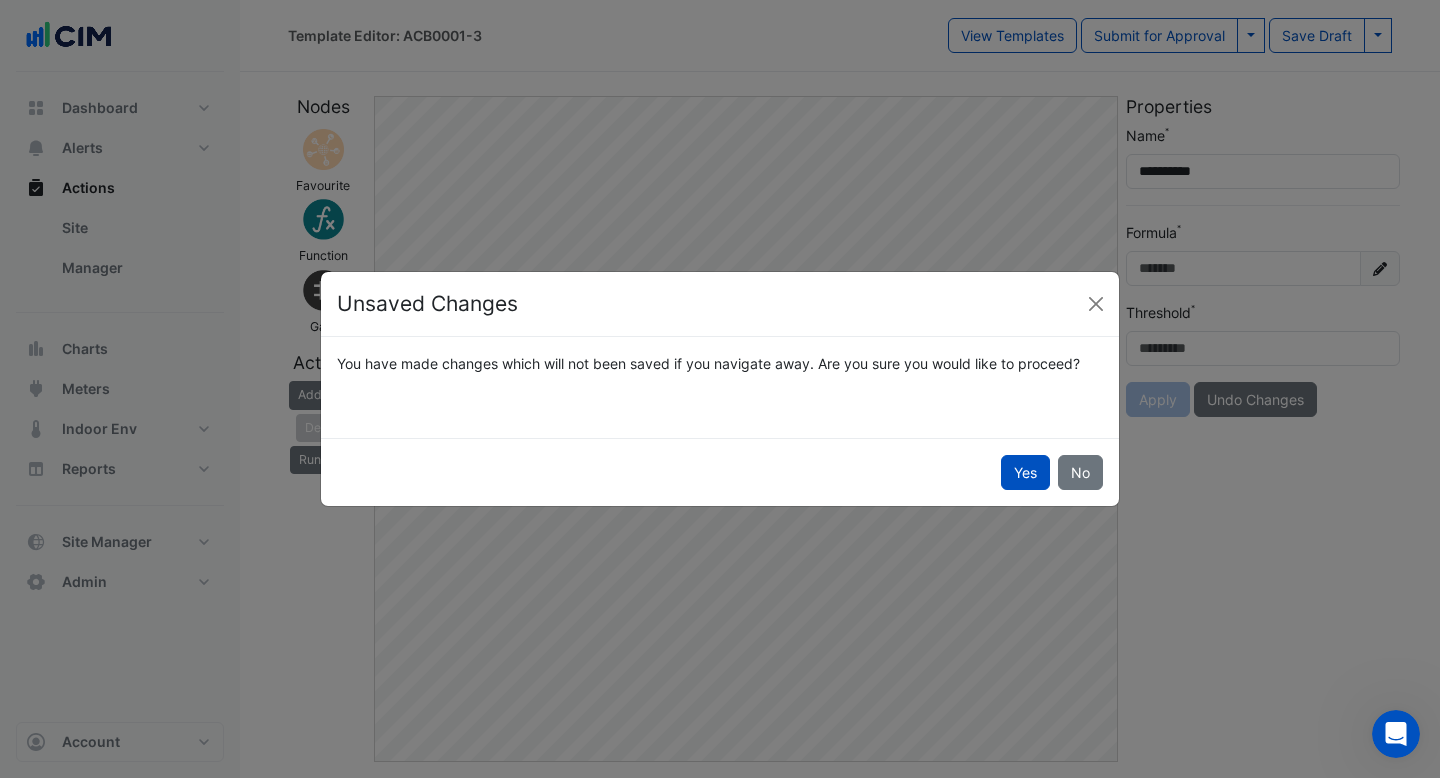 click on "Unsaved Changes
You have made changes which will not been saved if you navigate away. Are you sure you would like to proceed?
Yes
No" 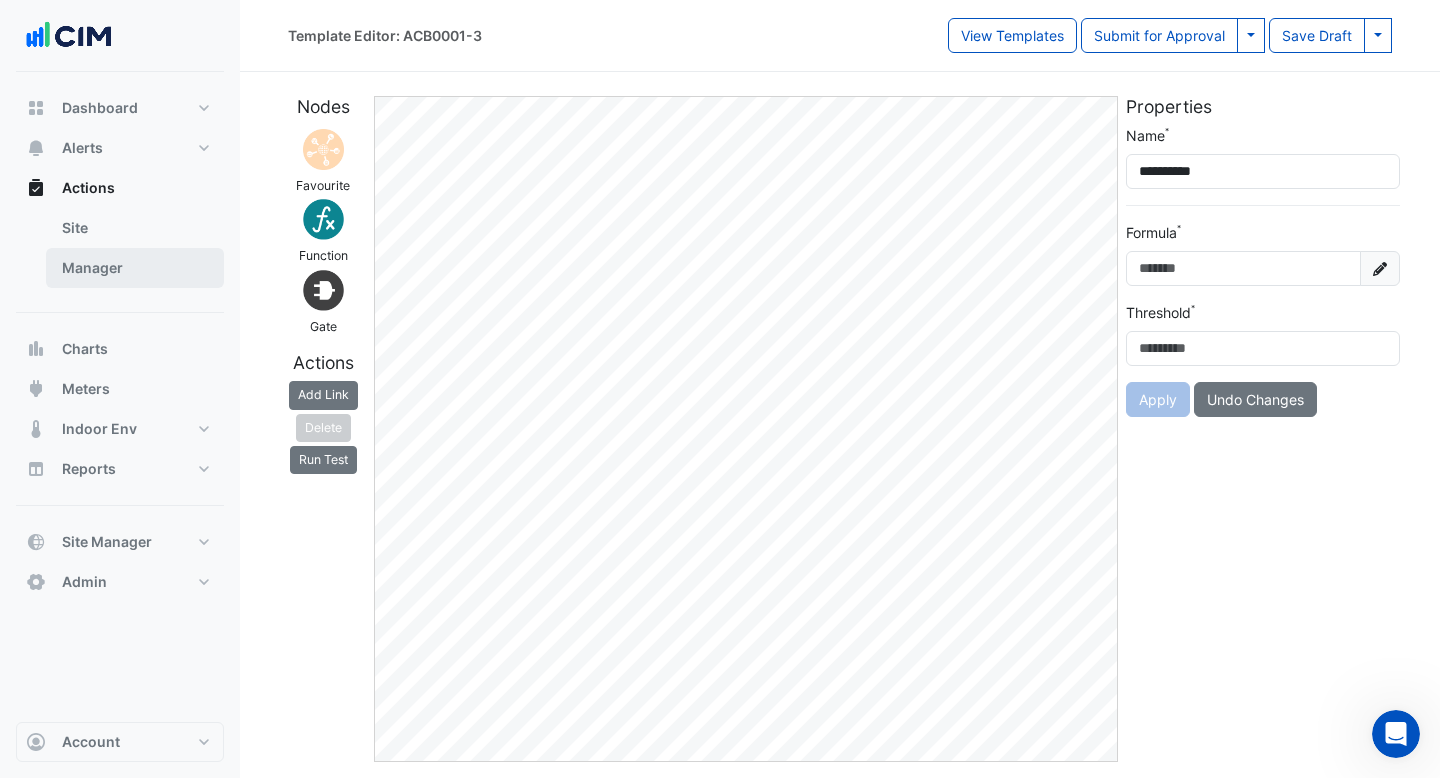 click on "Manager" at bounding box center (135, 268) 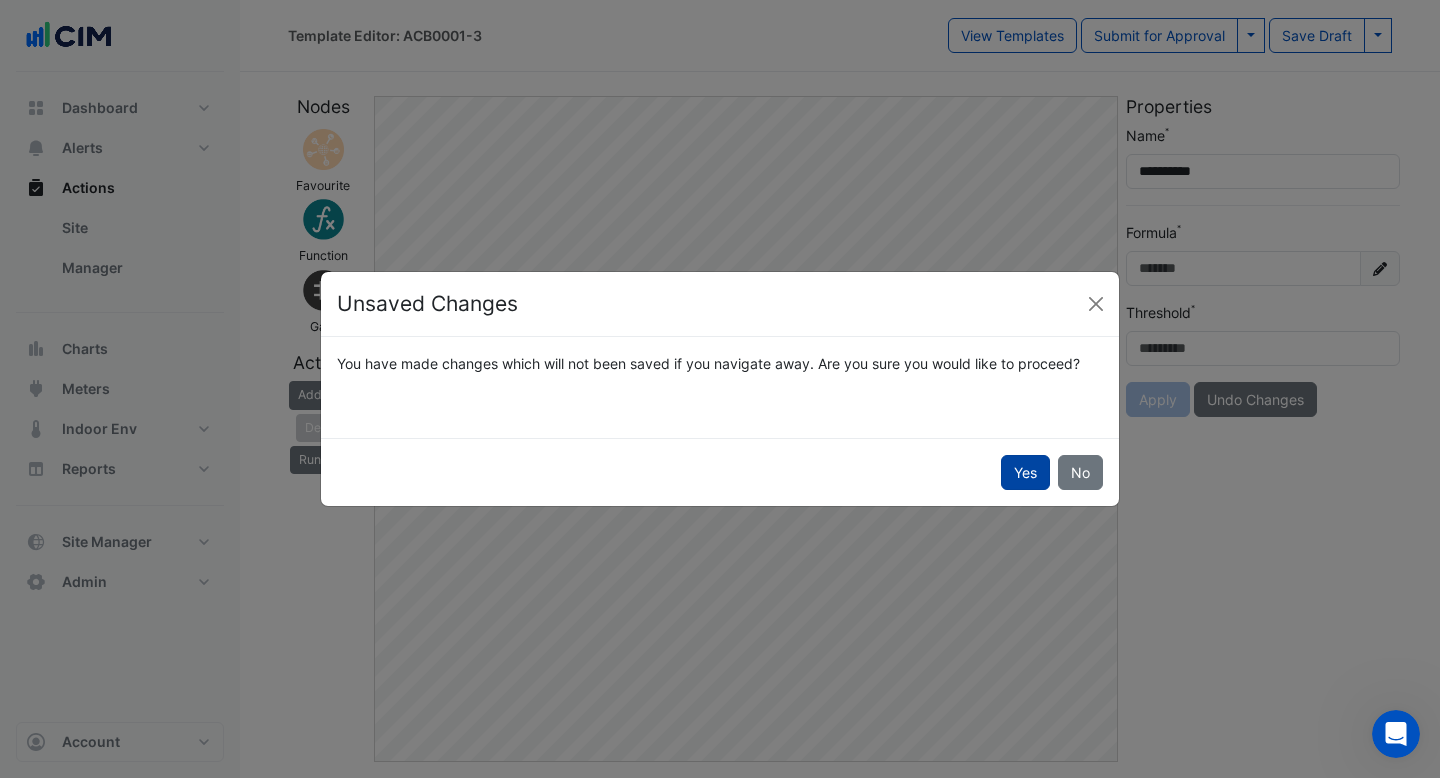 click on "Yes" 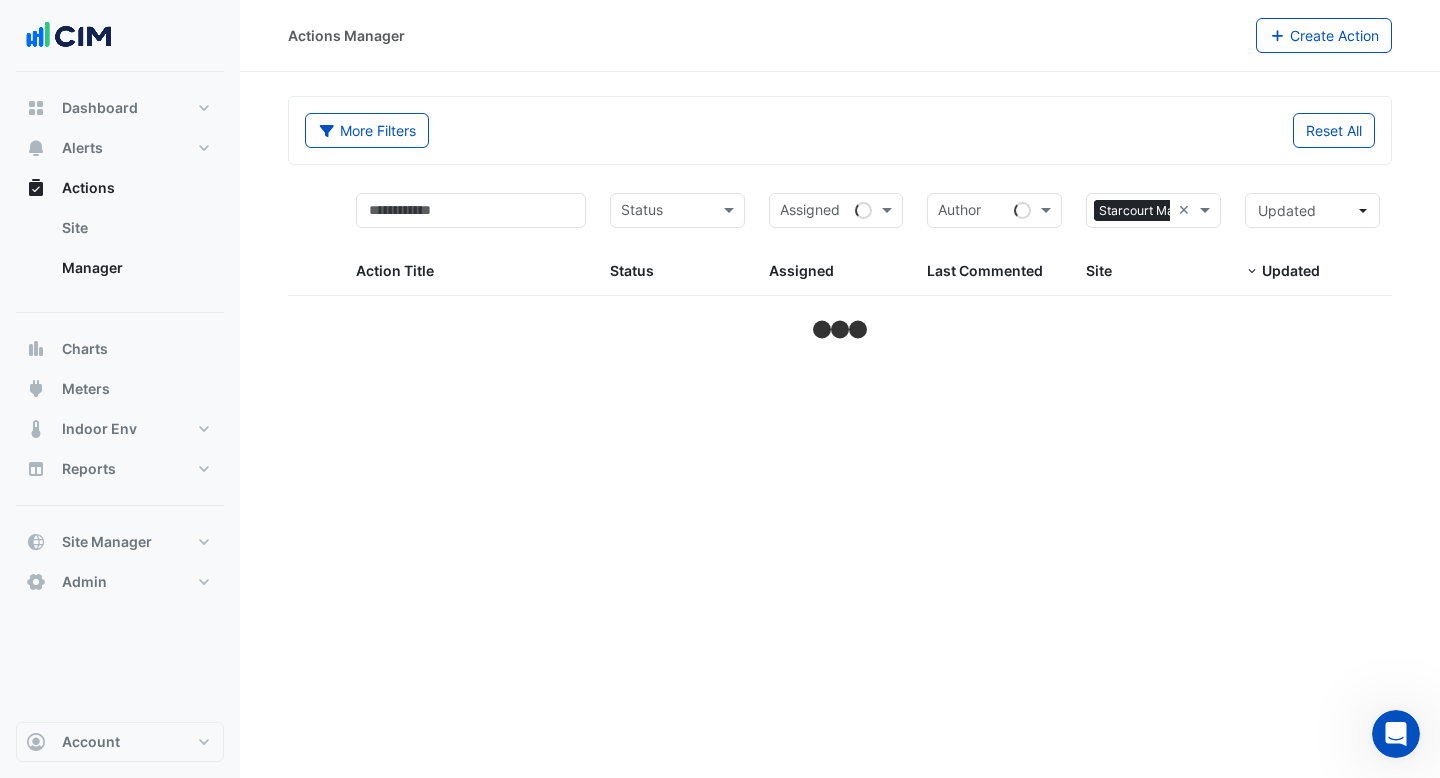 select on "***" 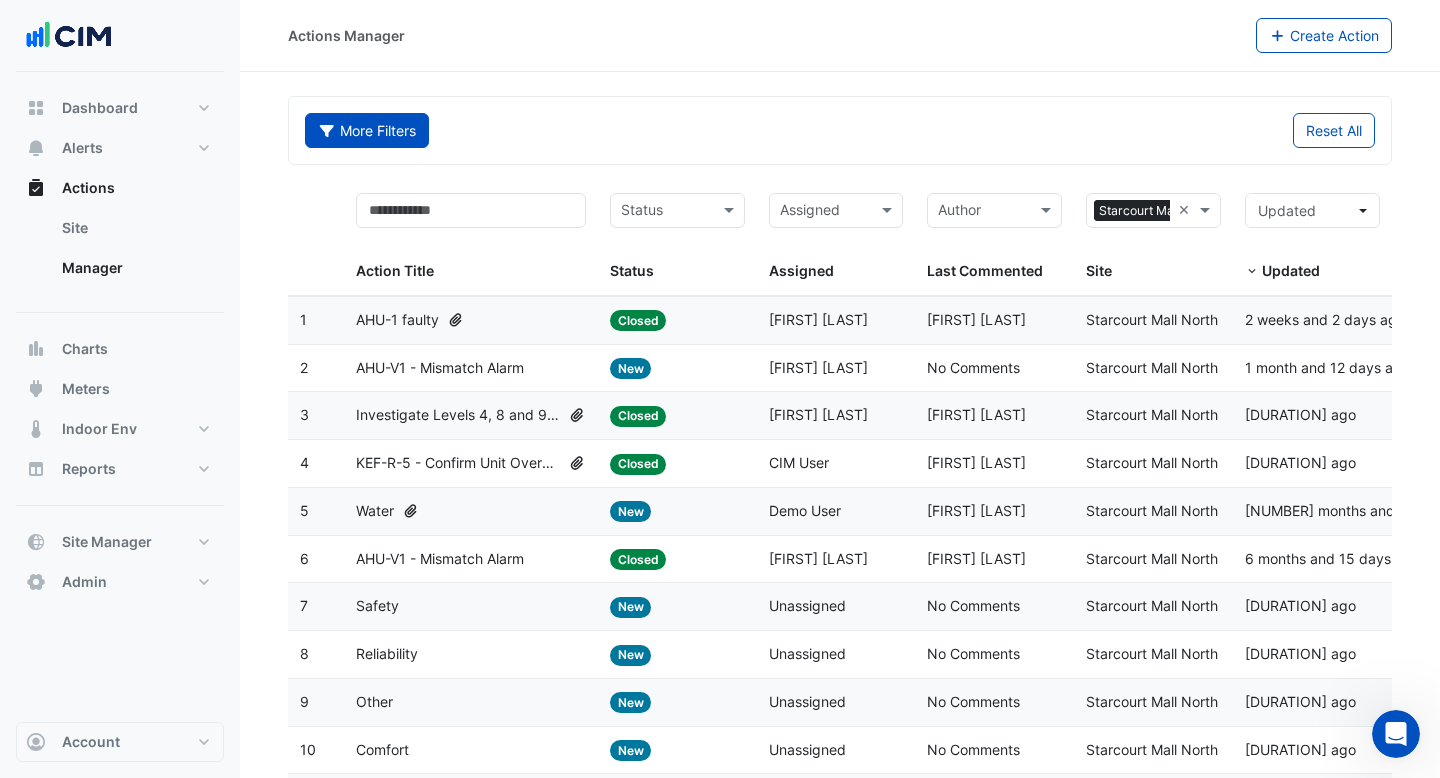 click on "More Filters" 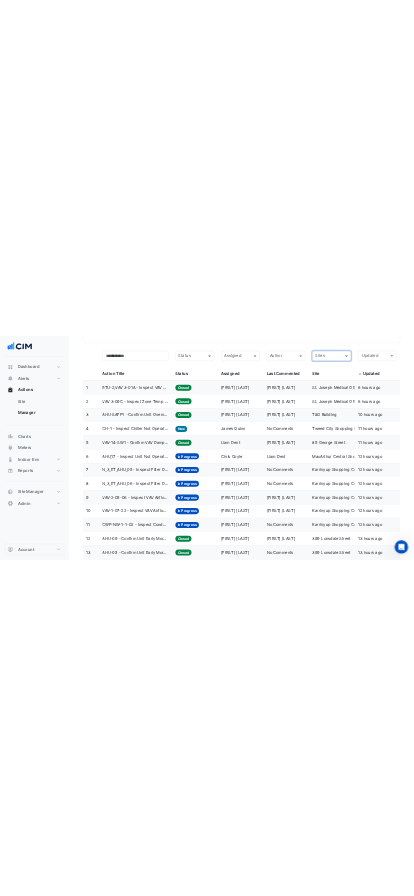 scroll, scrollTop: 471, scrollLeft: 0, axis: vertical 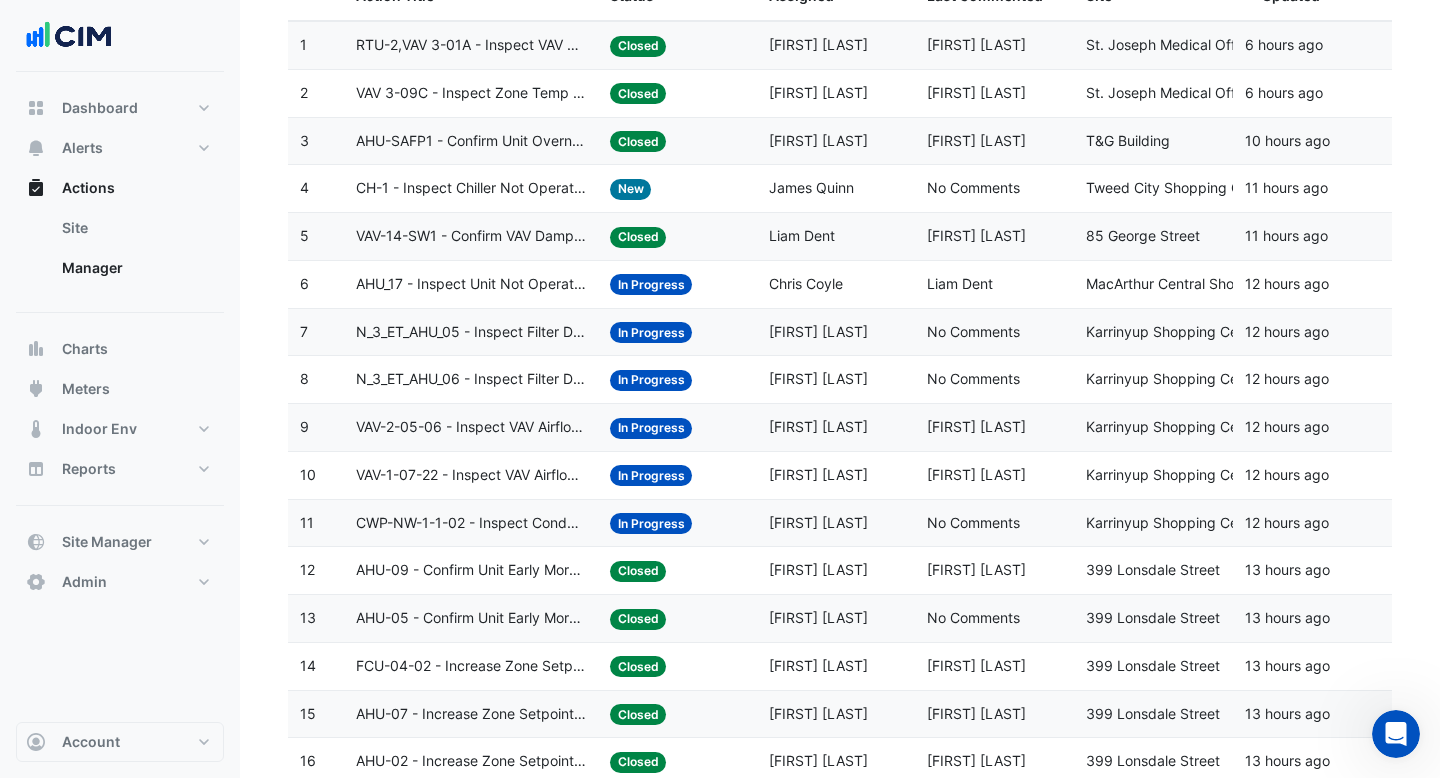 click on "AHU_17 - Inspect Unit Not Operating" 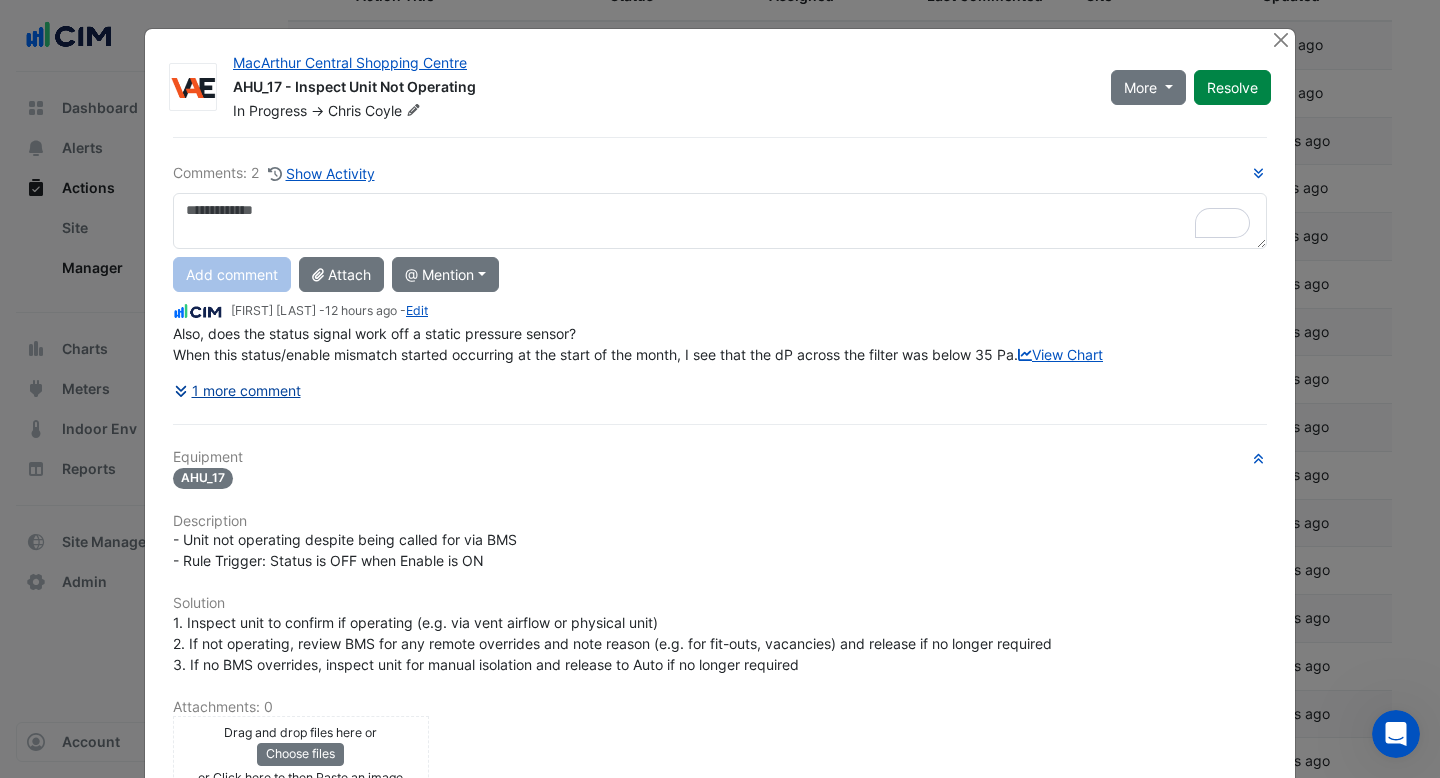 click on "1 more comment" 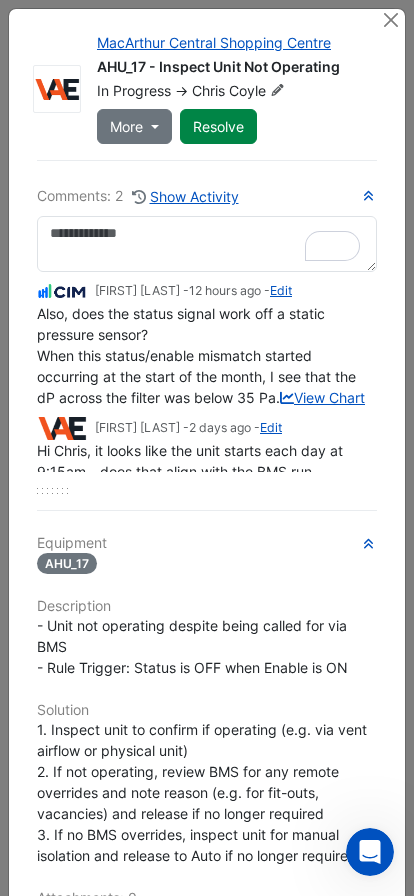 scroll, scrollTop: 50, scrollLeft: 0, axis: vertical 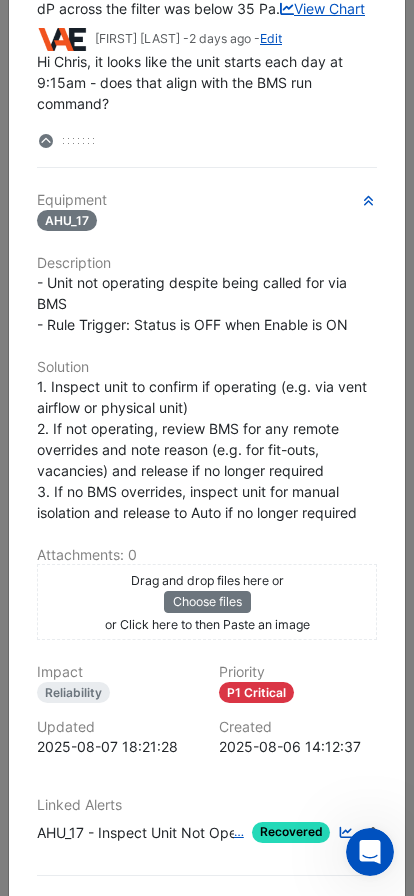 click on "- Unit not operating despite being called for via BMS
- Rule Trigger: Status is OFF when Enable is ON" 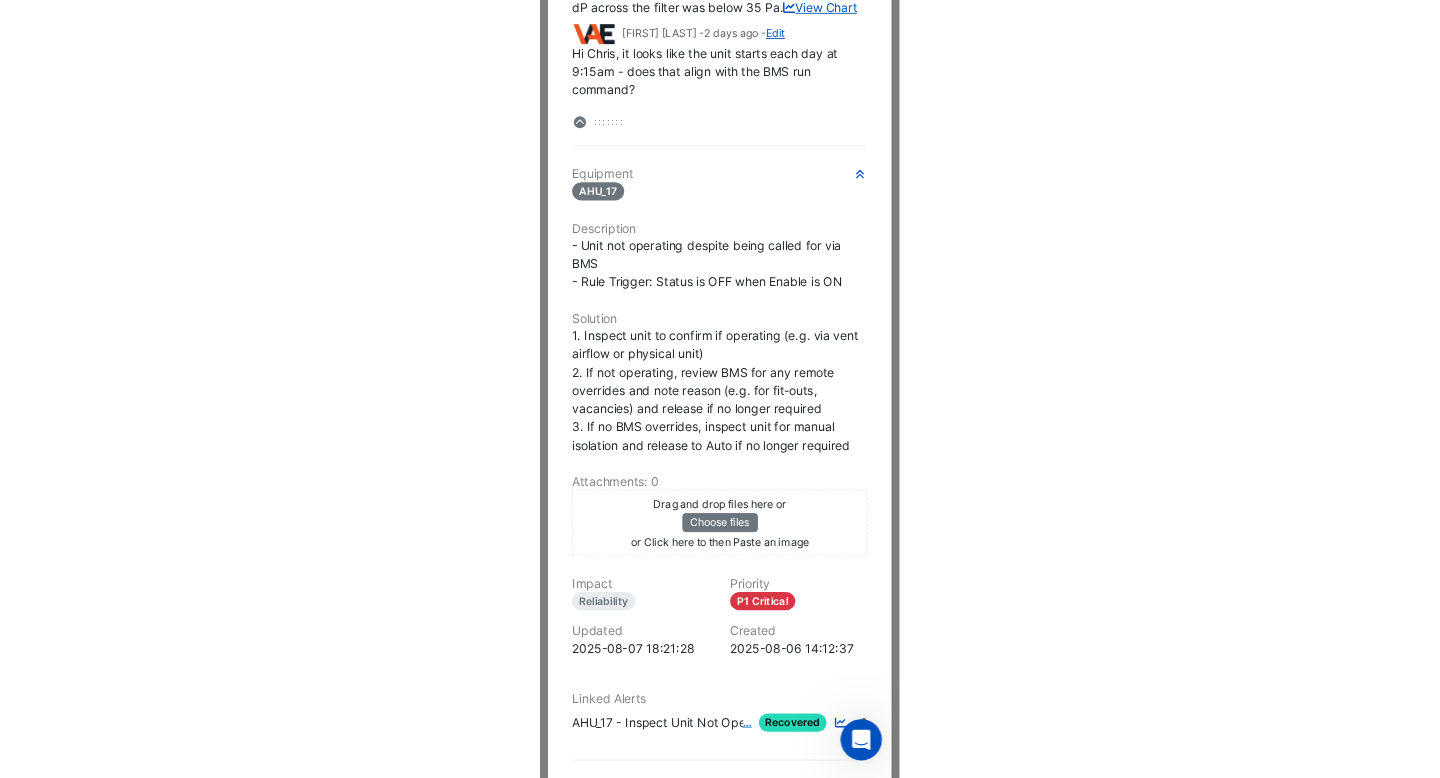 scroll, scrollTop: 419, scrollLeft: 0, axis: vertical 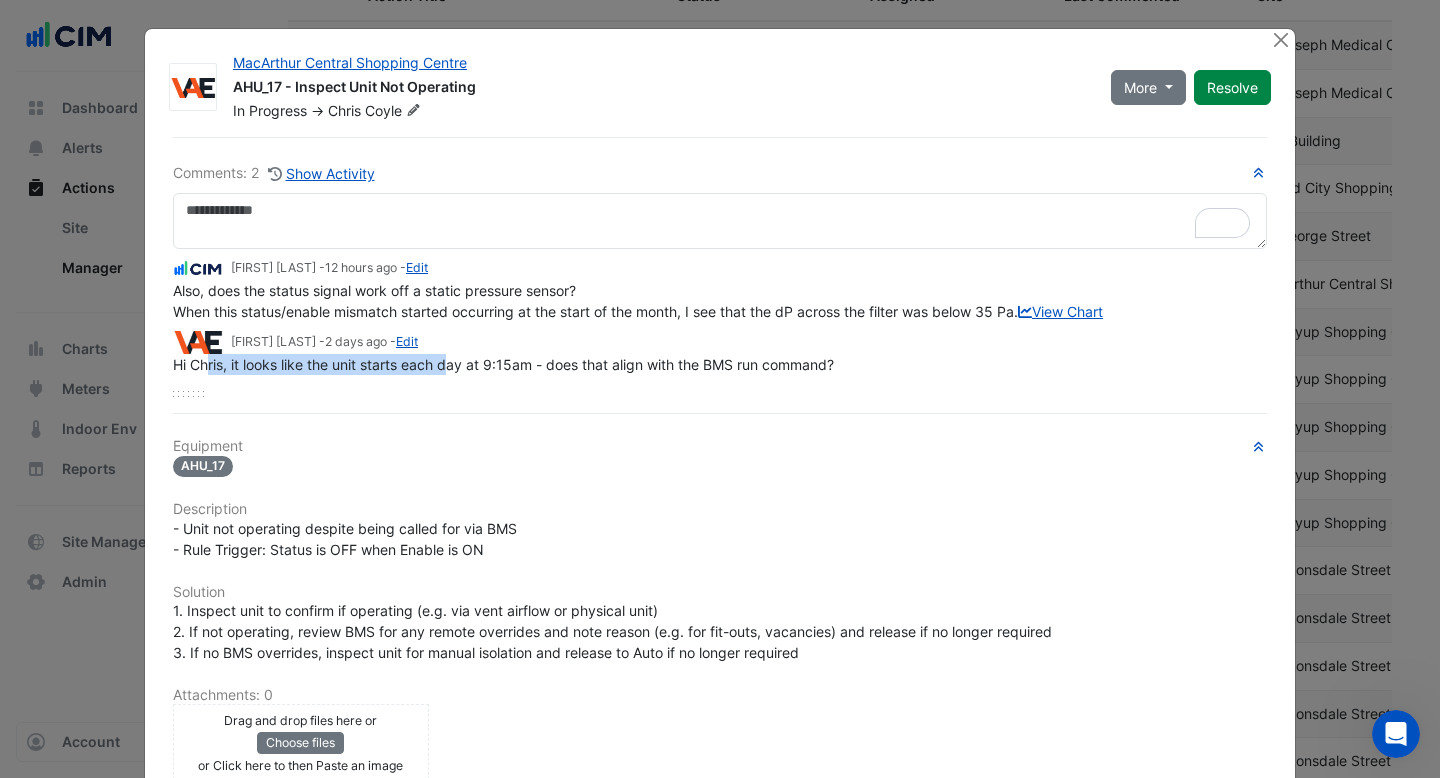 drag, startPoint x: 208, startPoint y: 385, endPoint x: 445, endPoint y: 386, distance: 237.0021 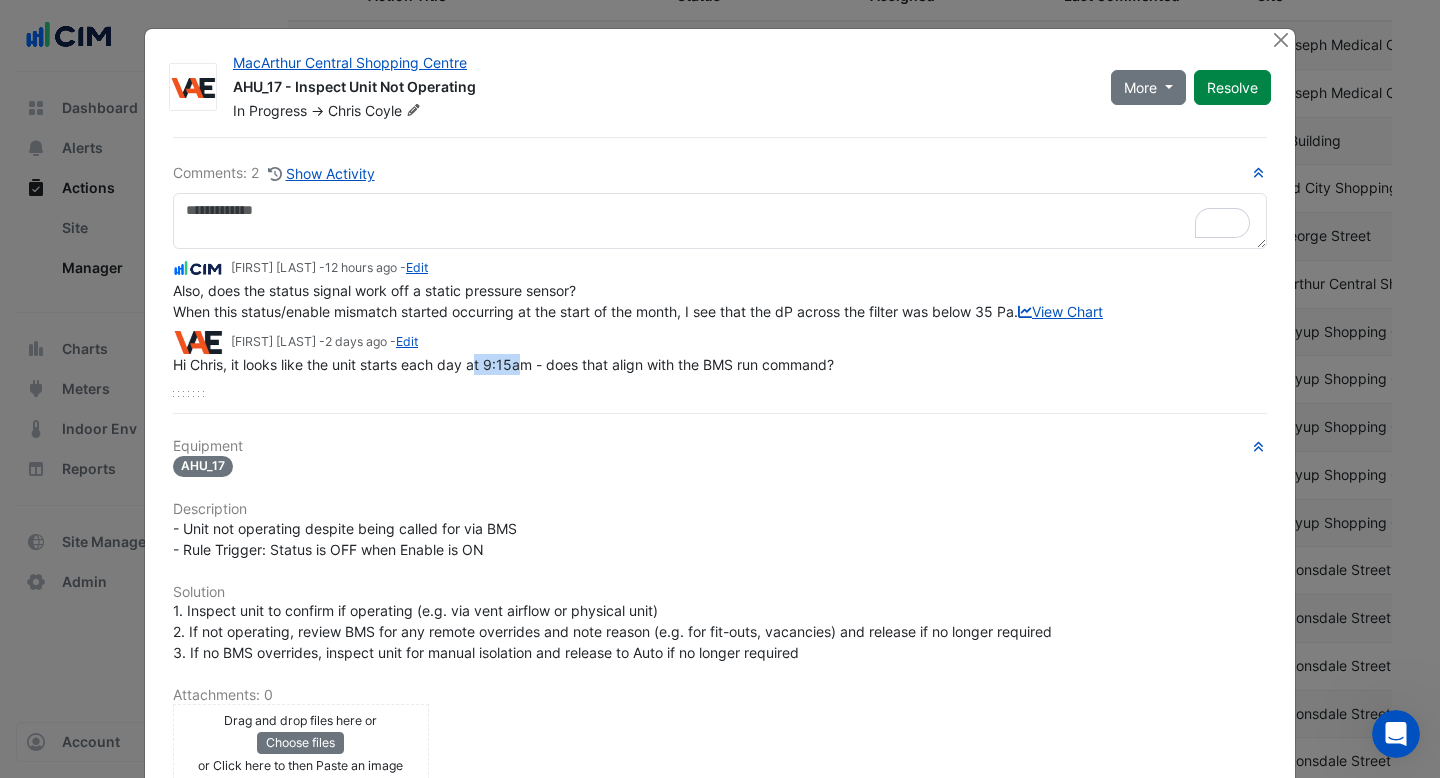 drag, startPoint x: 477, startPoint y: 385, endPoint x: 524, endPoint y: 385, distance: 47 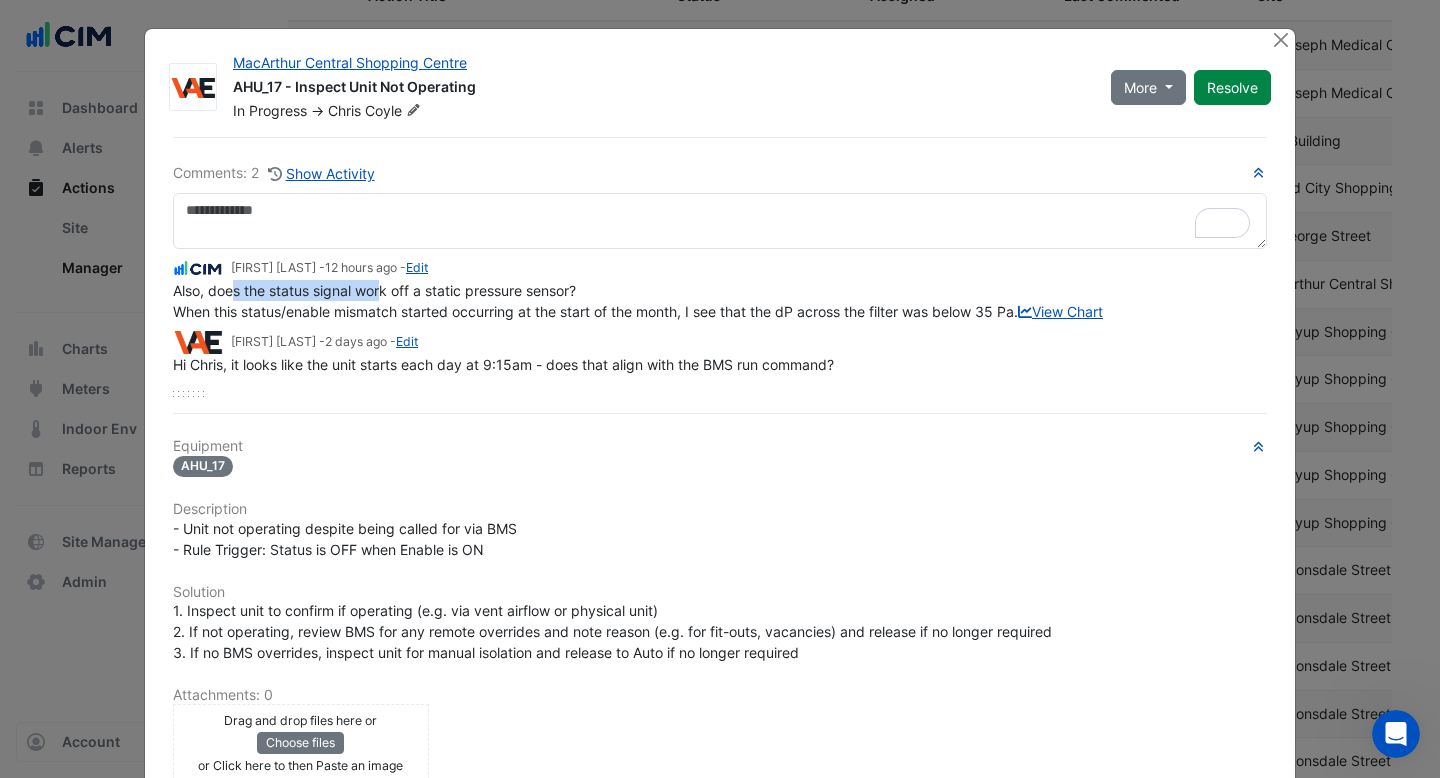 drag, startPoint x: 230, startPoint y: 292, endPoint x: 384, endPoint y: 289, distance: 154.02922 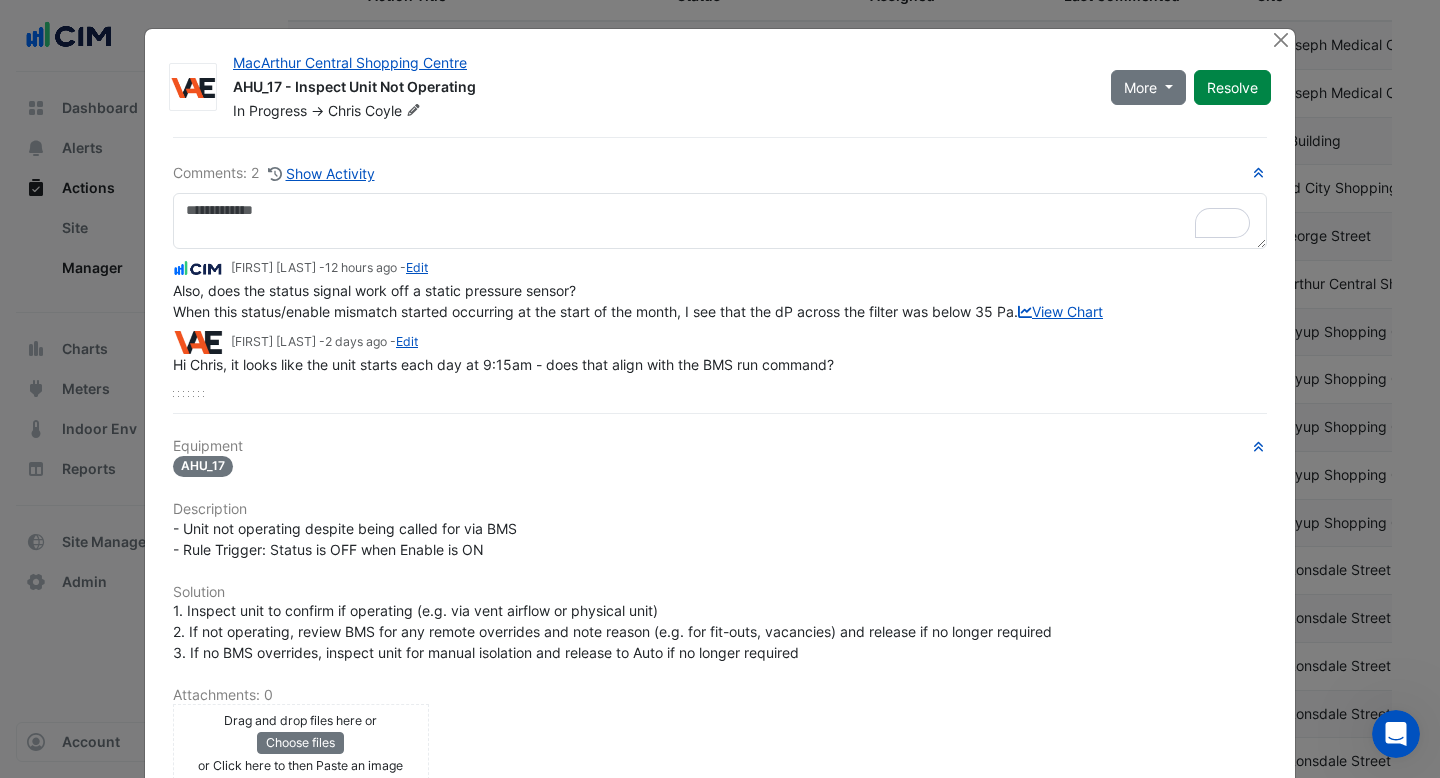 drag, startPoint x: 454, startPoint y: 291, endPoint x: 403, endPoint y: 295, distance: 51.156624 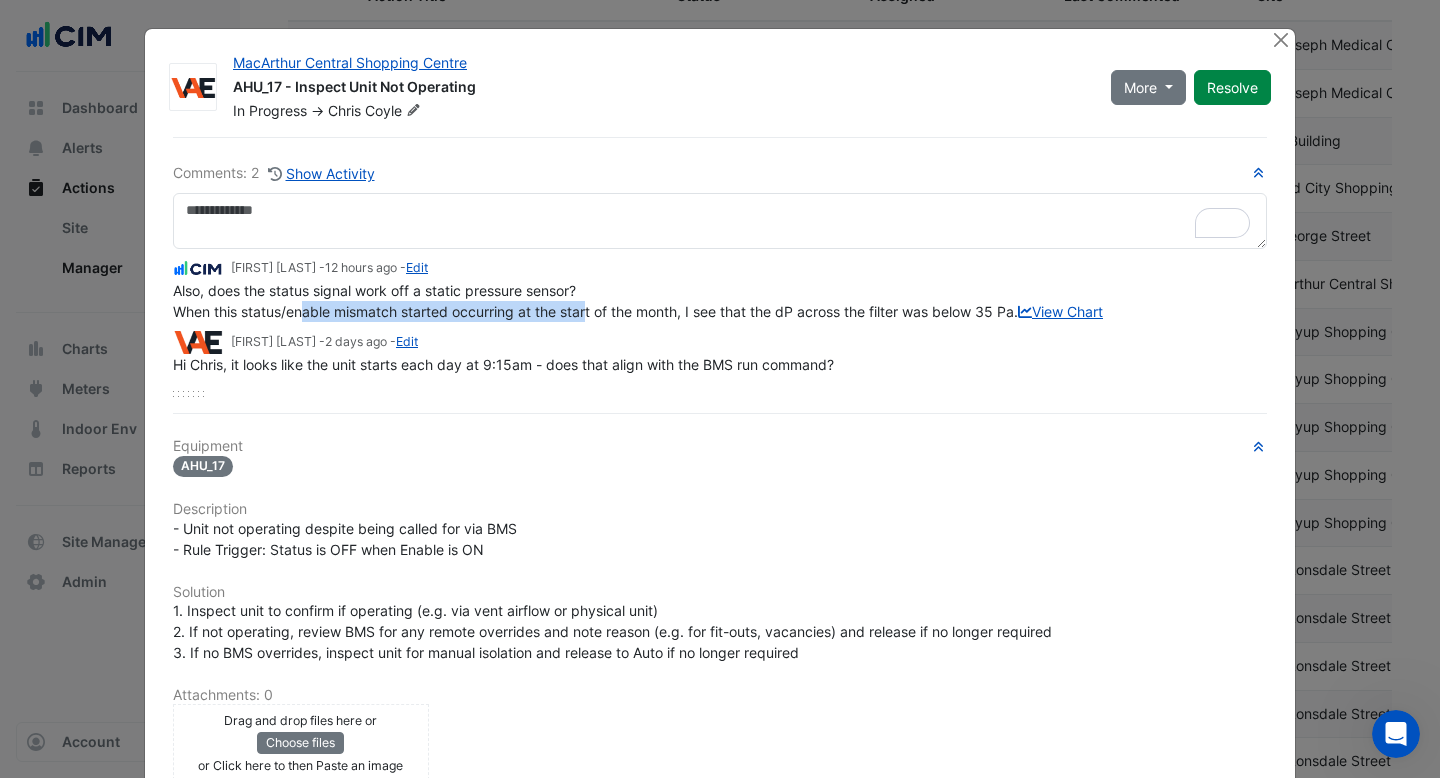 drag, startPoint x: 306, startPoint y: 314, endPoint x: 590, endPoint y: 318, distance: 284.02817 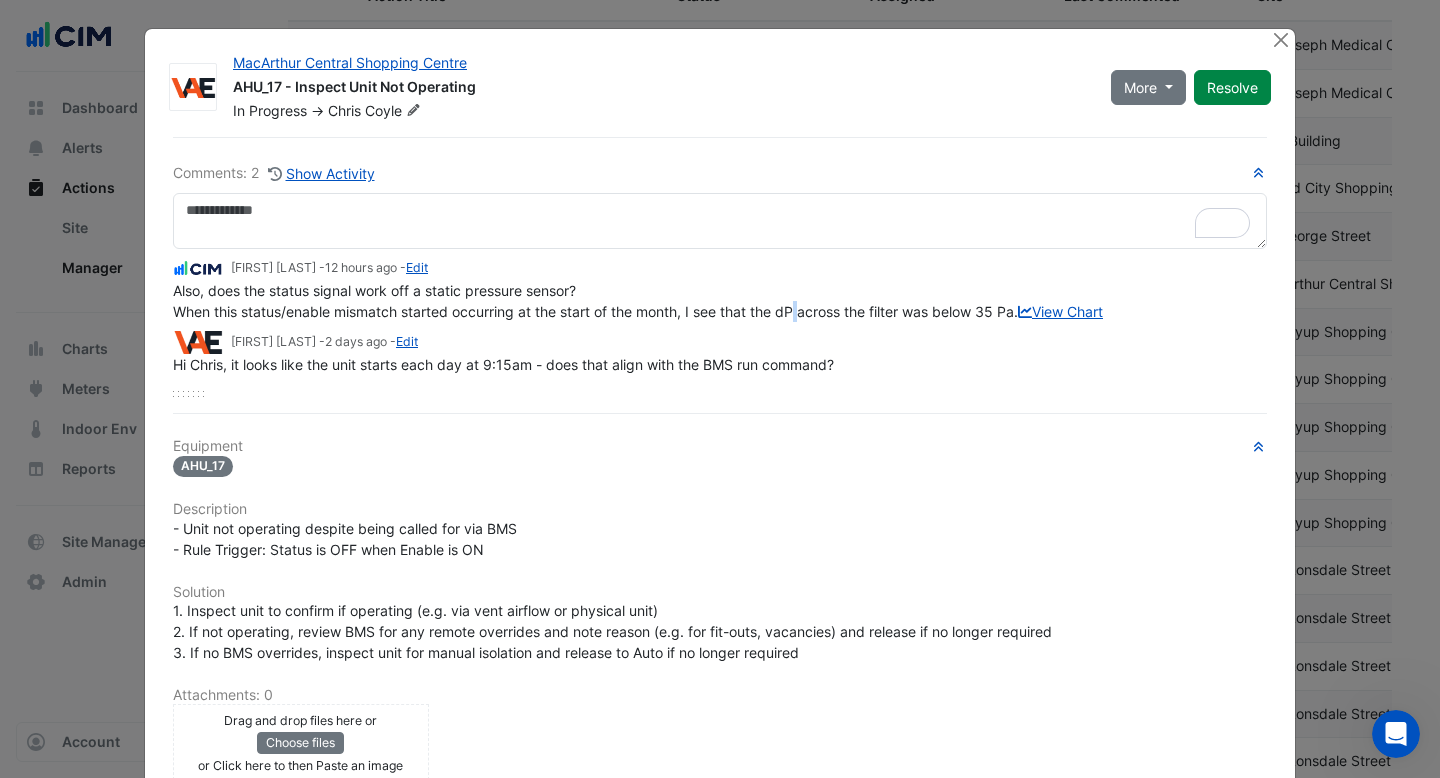 click on "Also, does the status signal work off a static pressure sensor?
When this status/enable mismatch started occurring at the start of the month, I see that the dP across the filter was below 35 Pa.
View Chart" 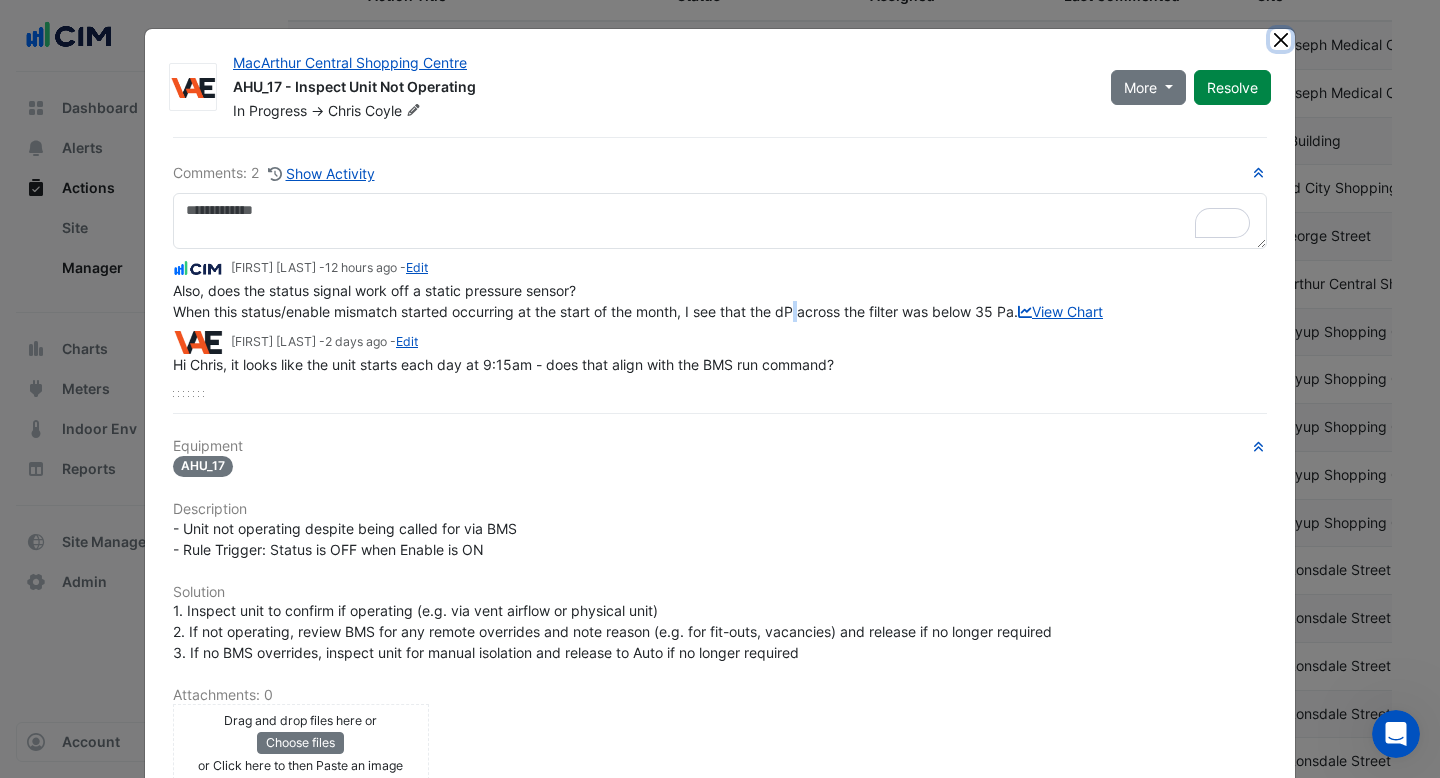 click 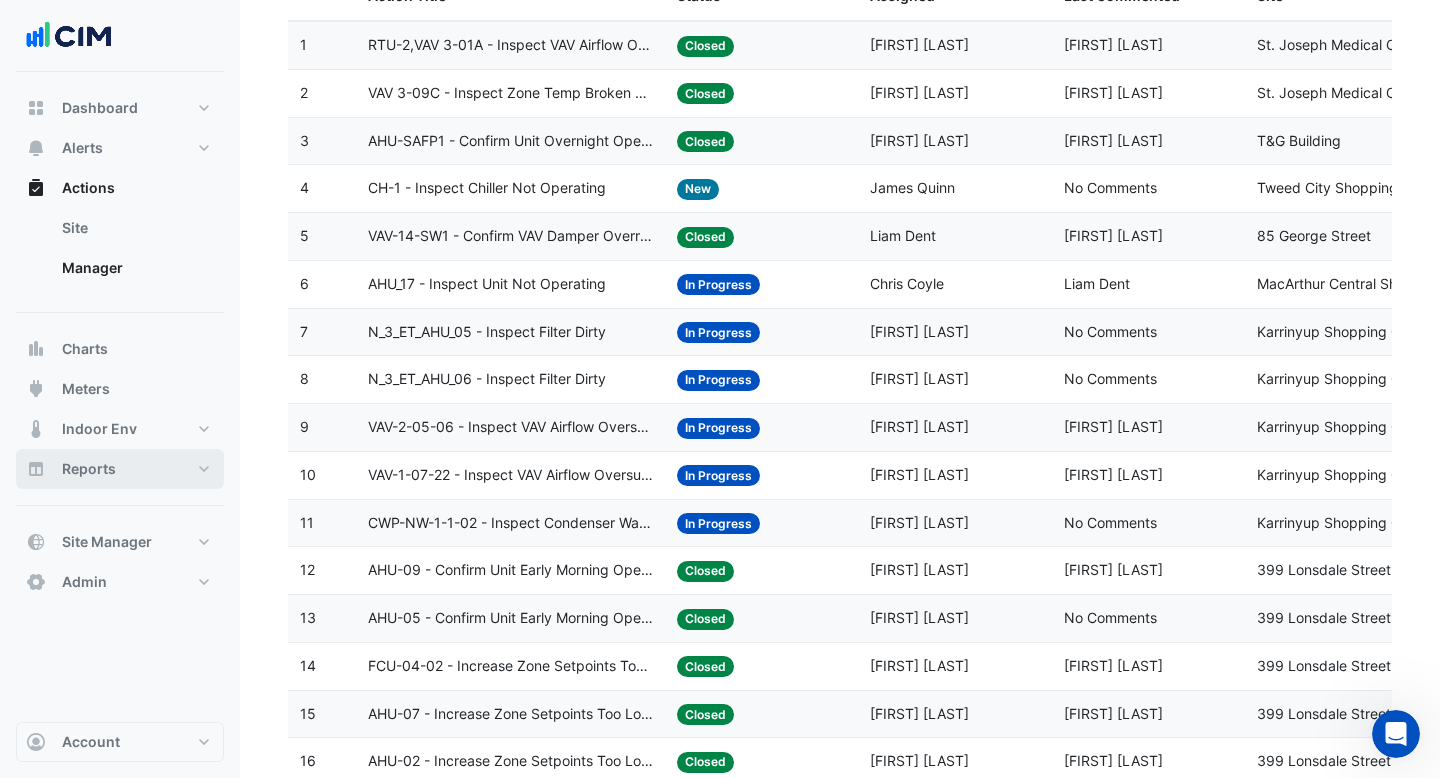 click on "Reports" at bounding box center [89, 469] 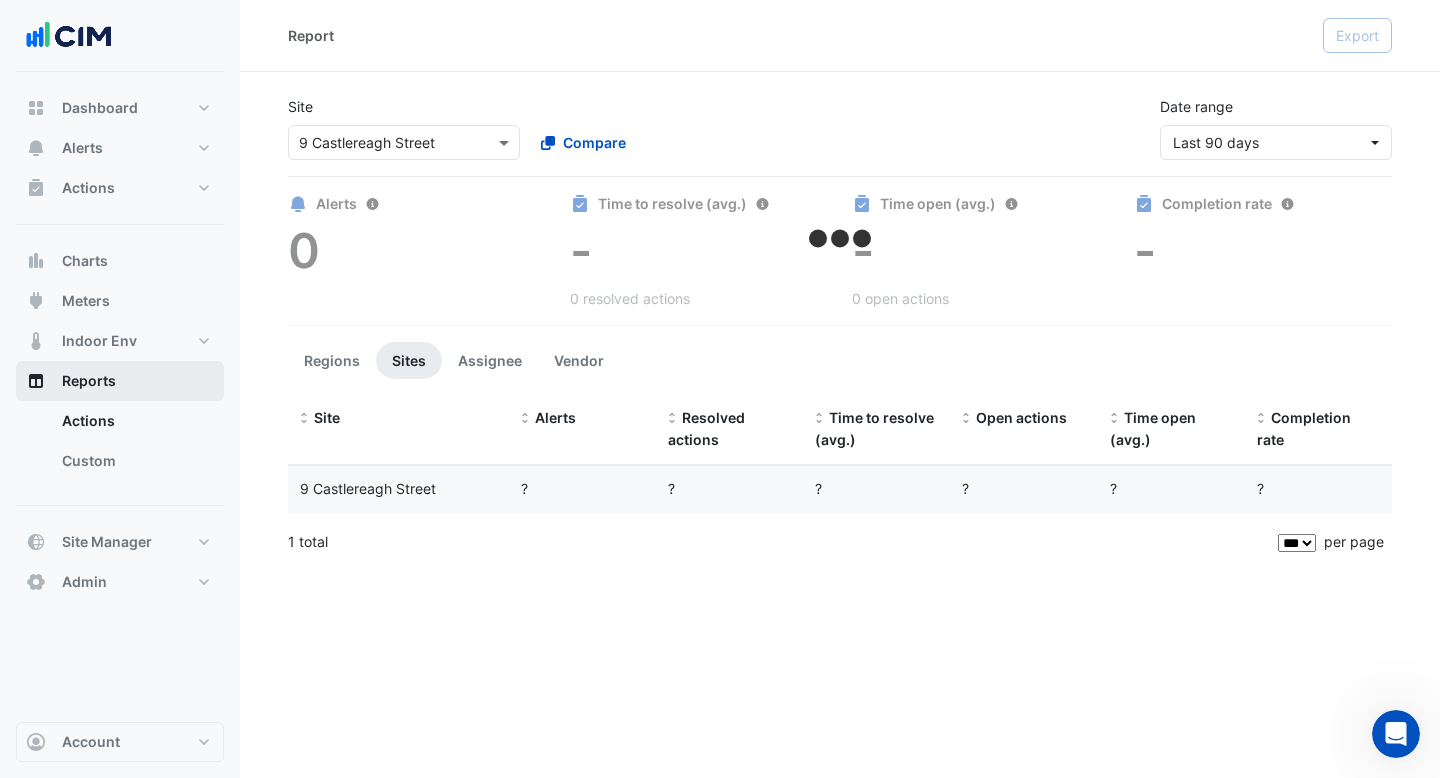 scroll, scrollTop: 0, scrollLeft: 0, axis: both 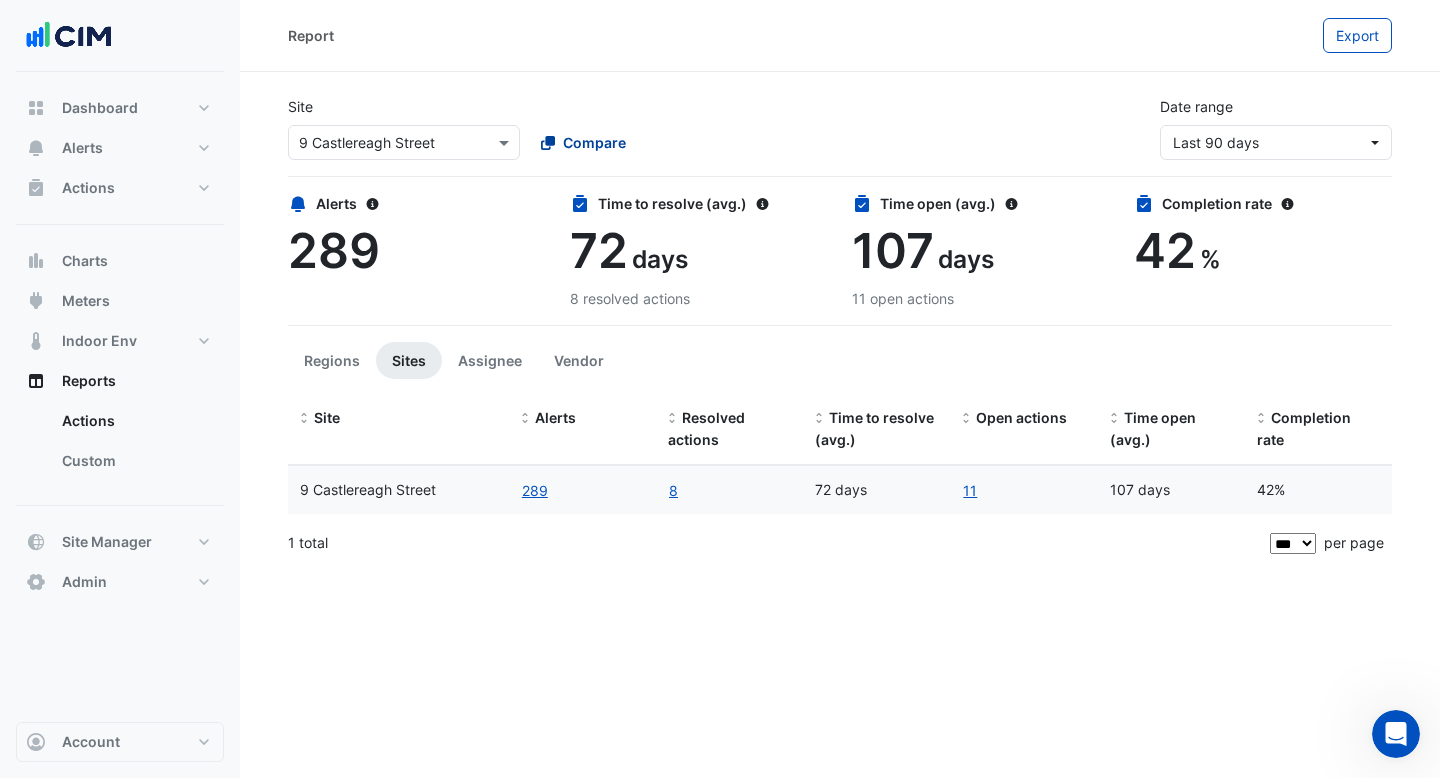 click on "Compare" at bounding box center (594, 142) 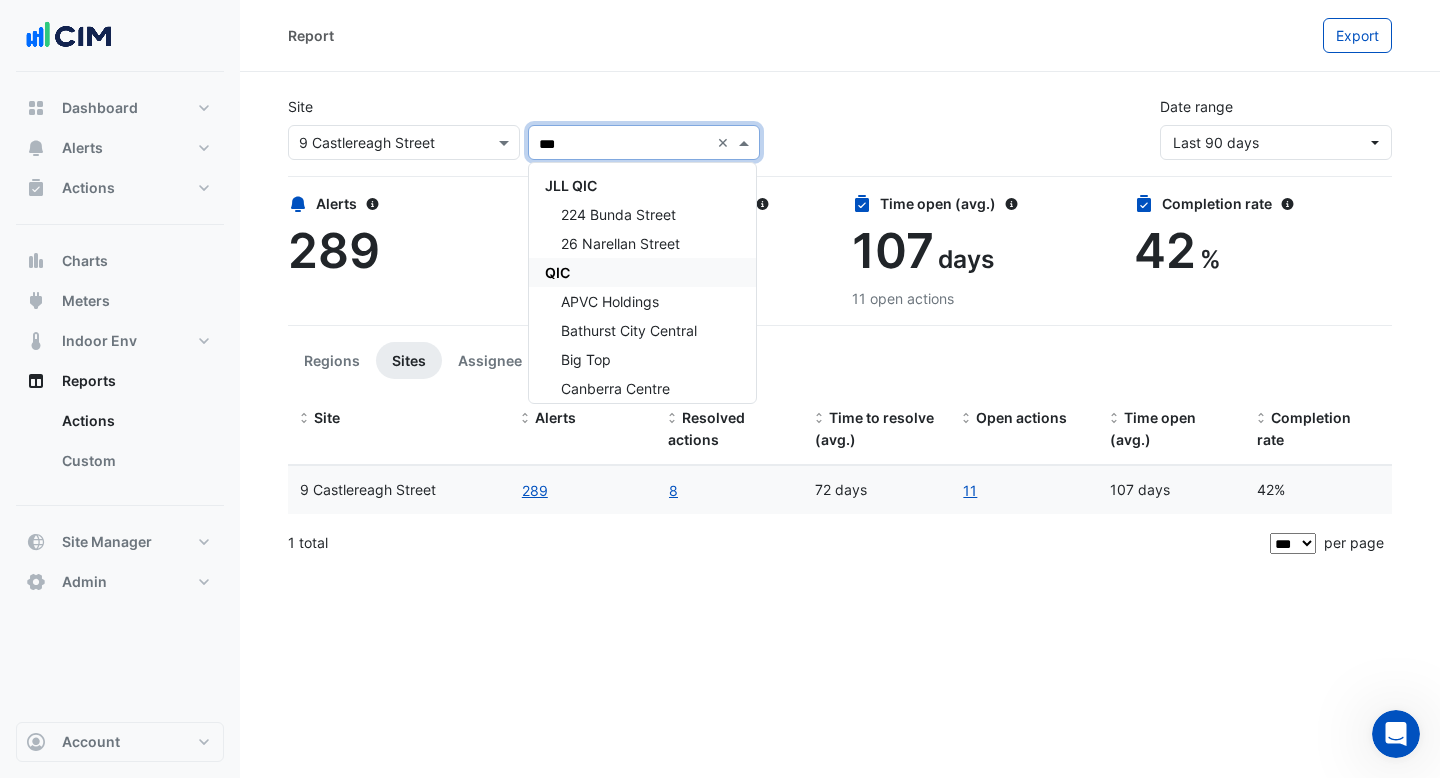 click on "QIC" at bounding box center [642, 272] 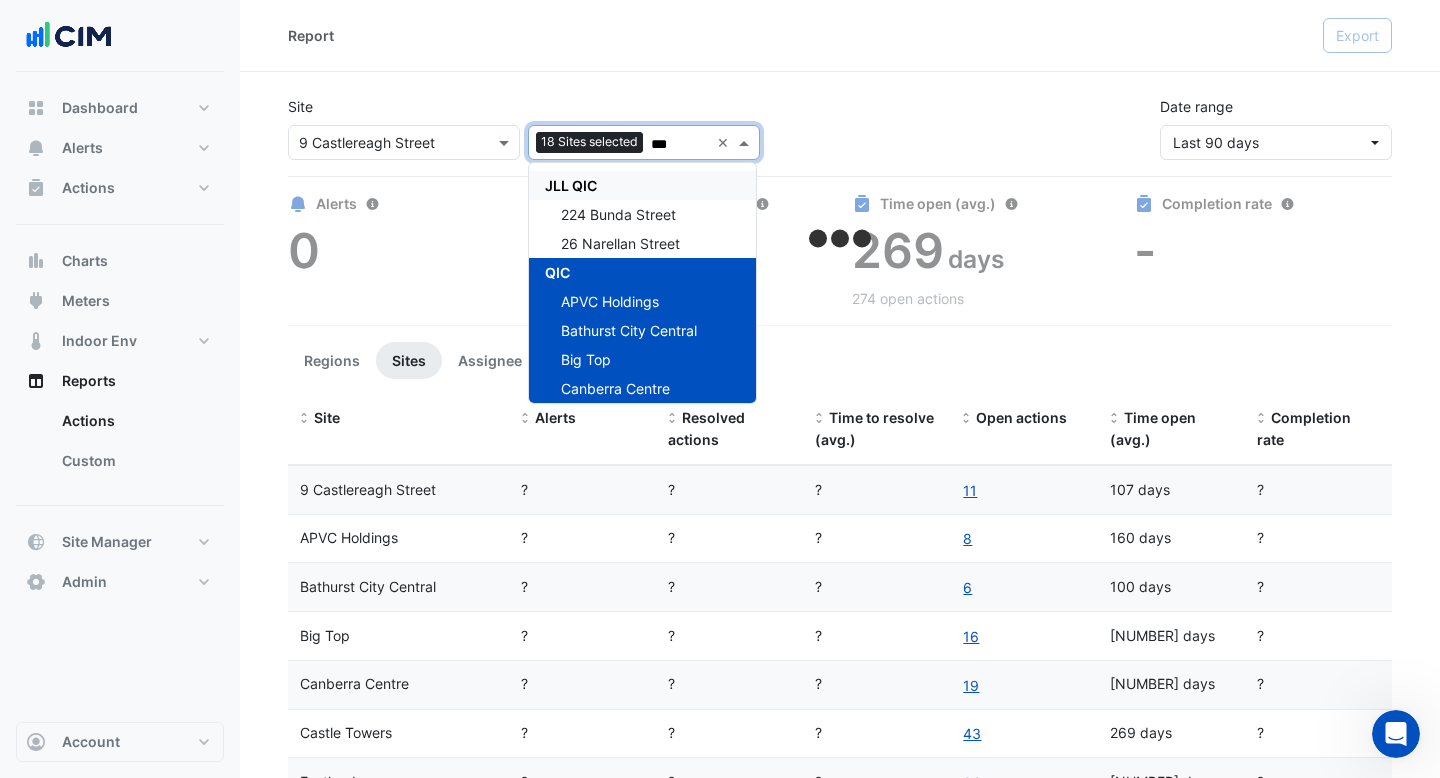 type on "***" 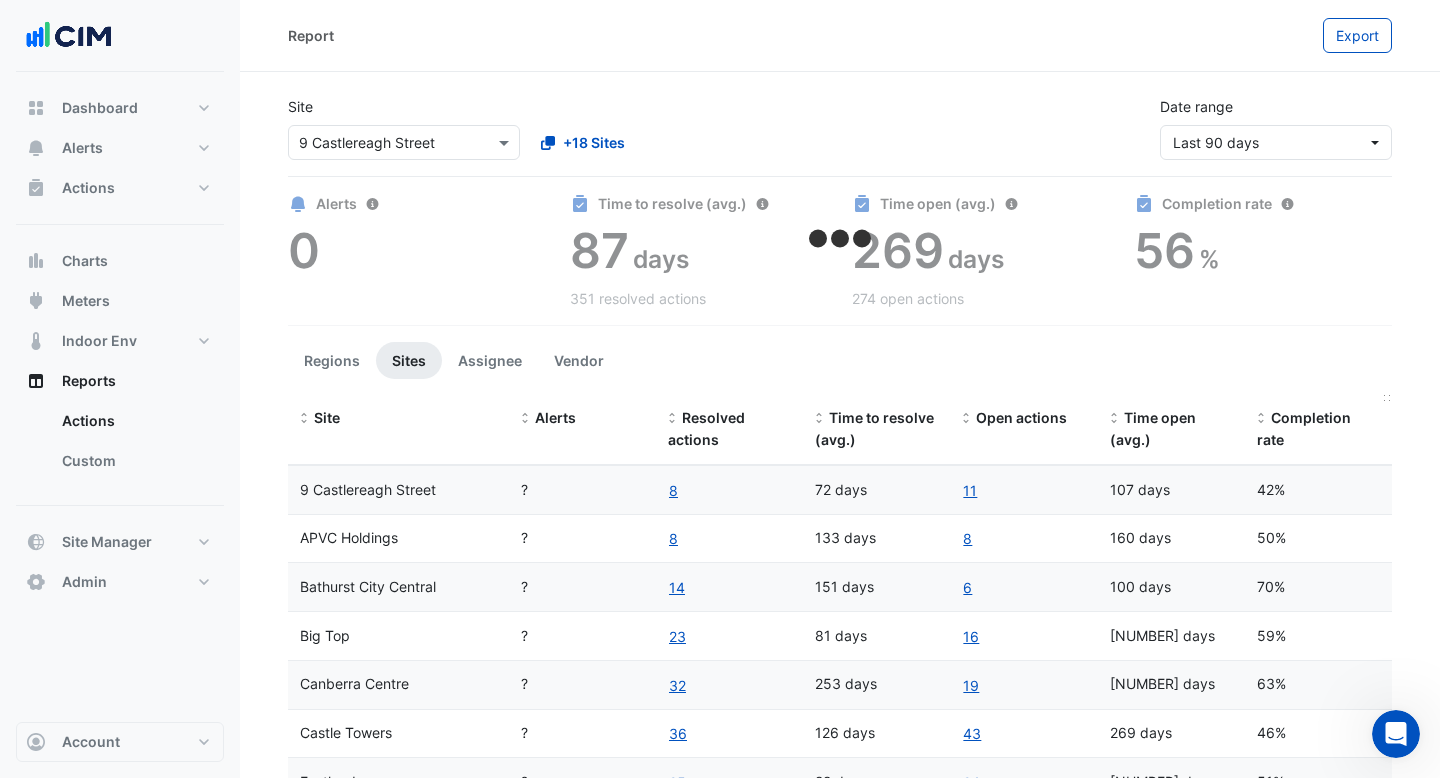 click on "Completion rate" at bounding box center [1318, 430] 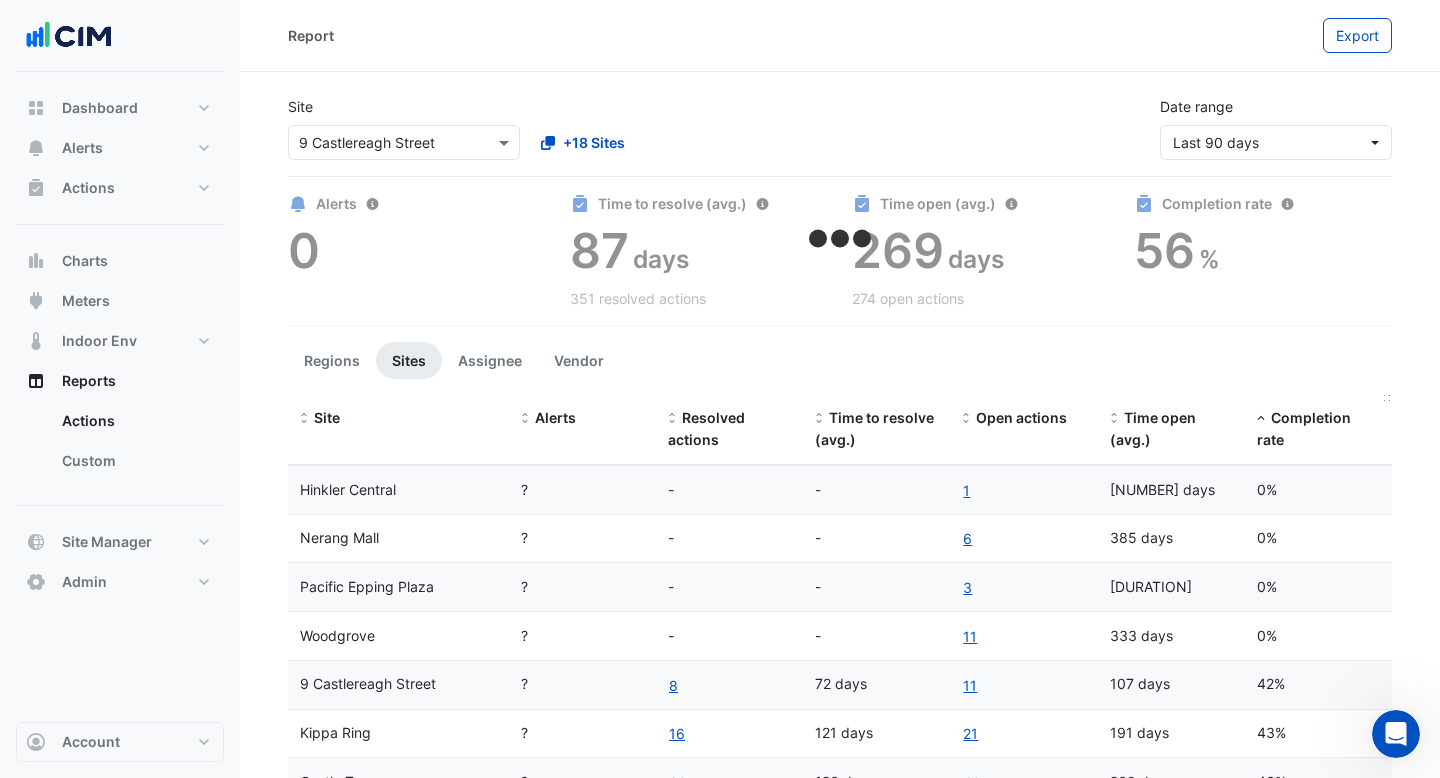 click on "Completion rate" at bounding box center (1304, 429) 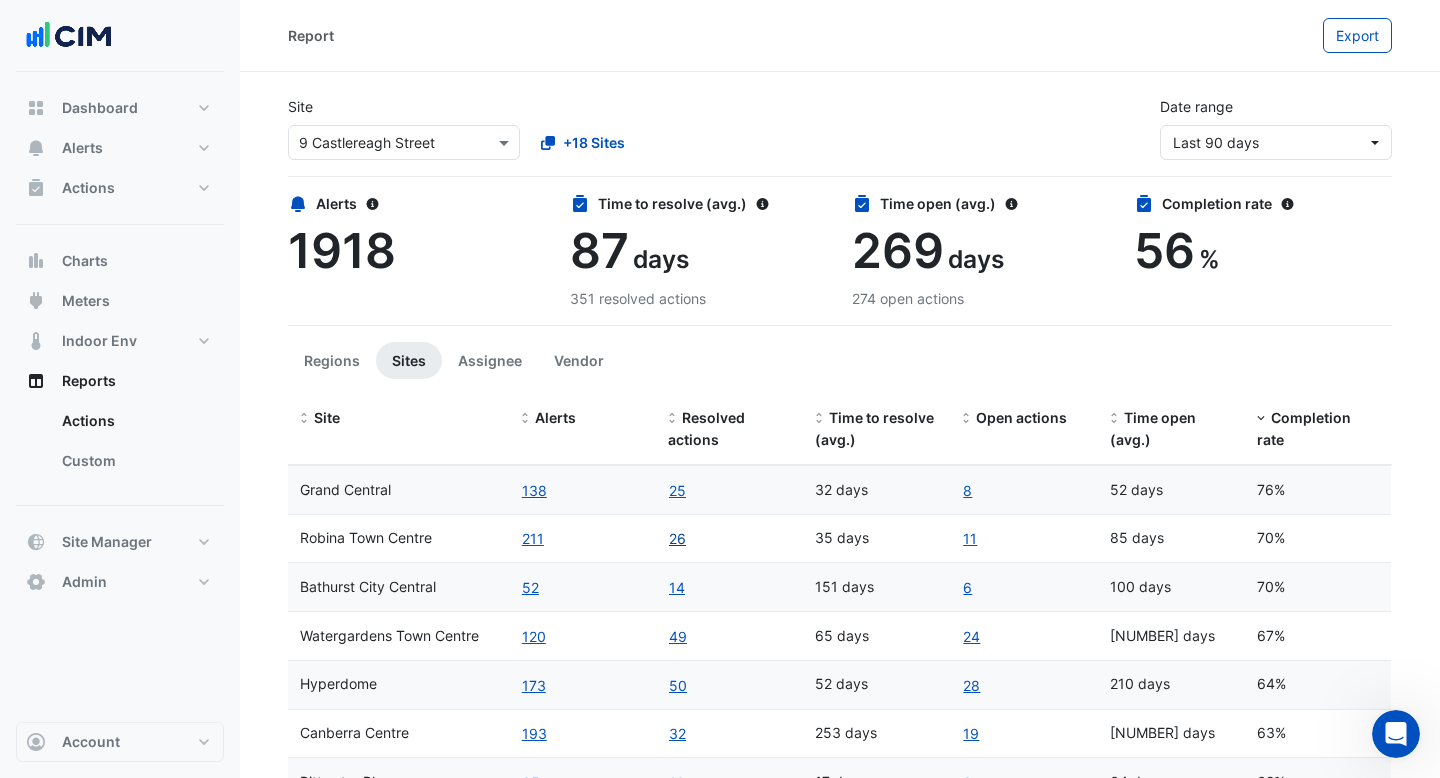 click on "26" 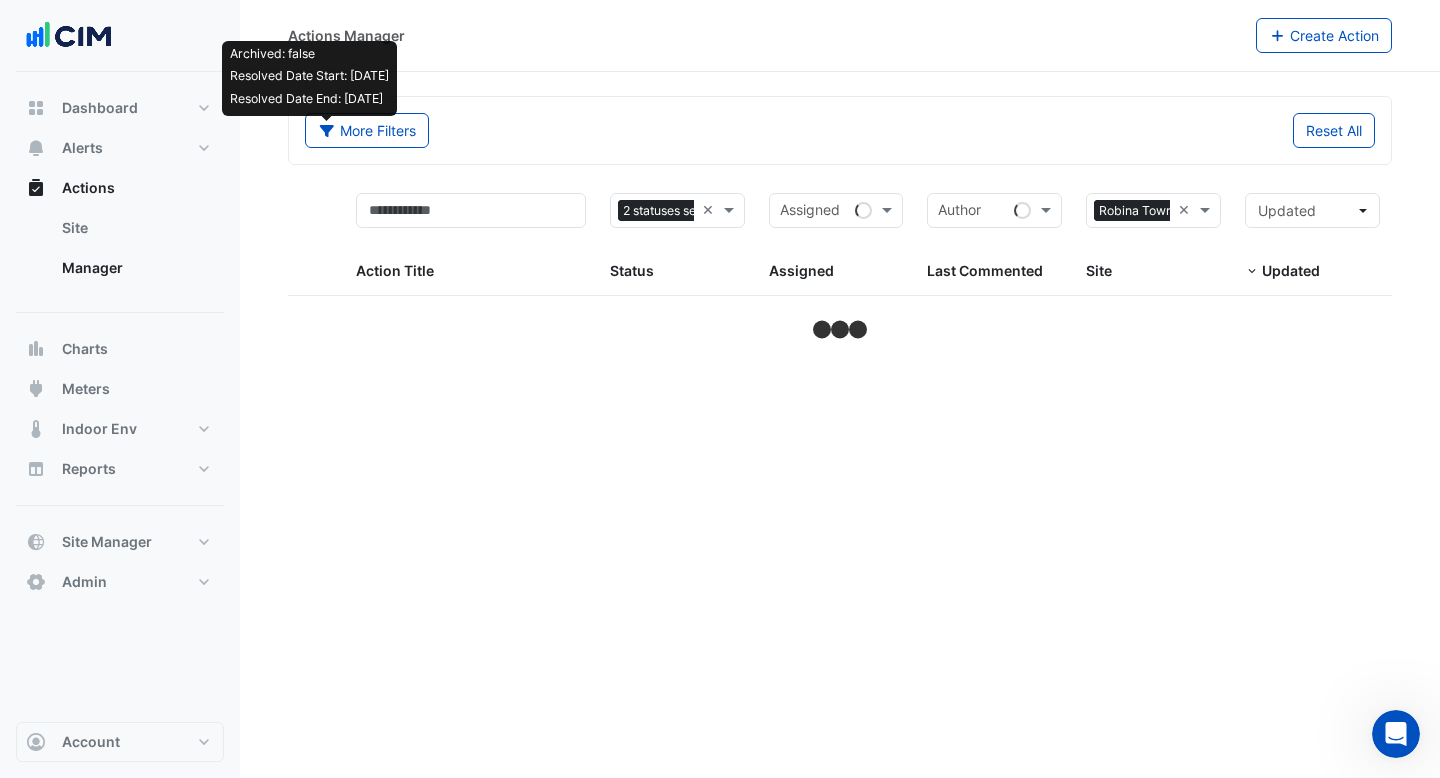 select on "***" 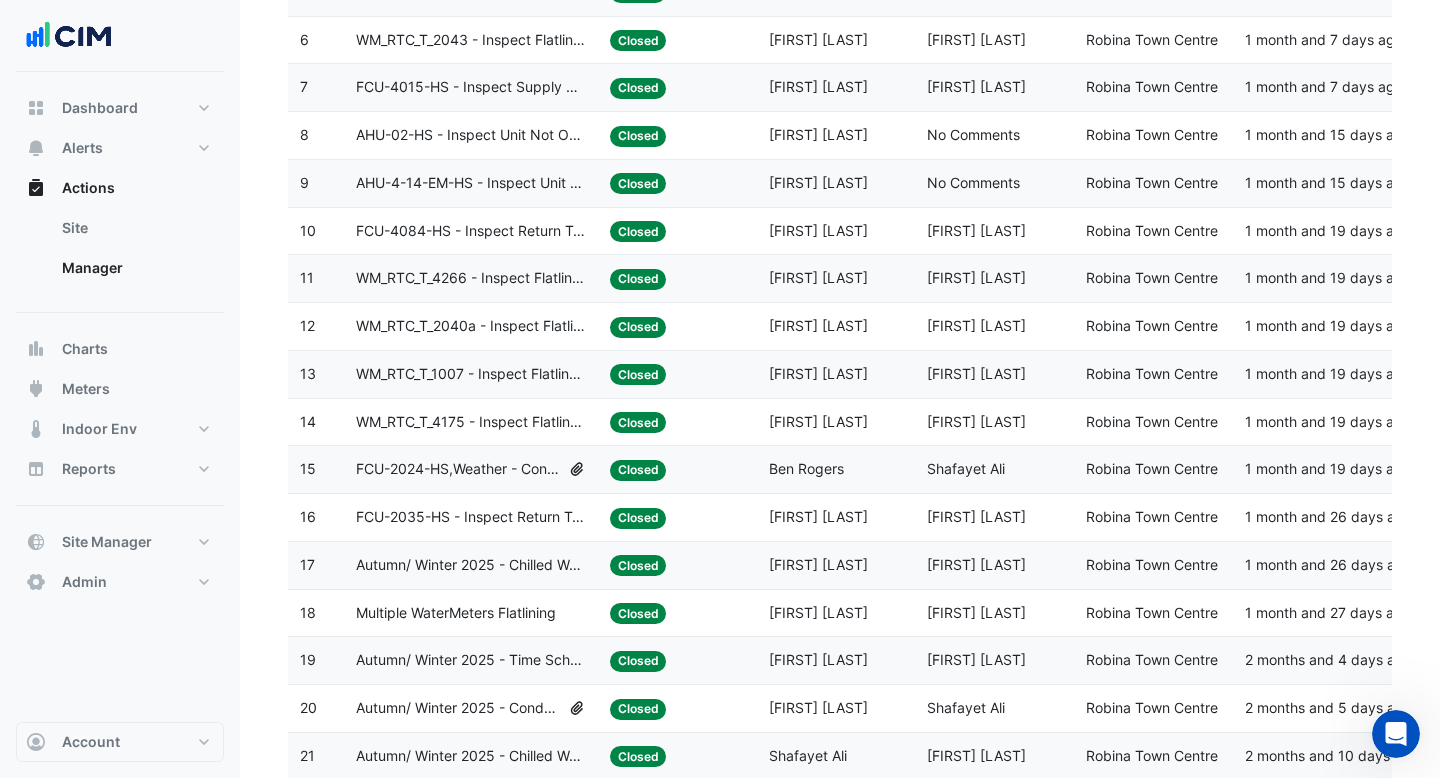 scroll, scrollTop: 0, scrollLeft: 0, axis: both 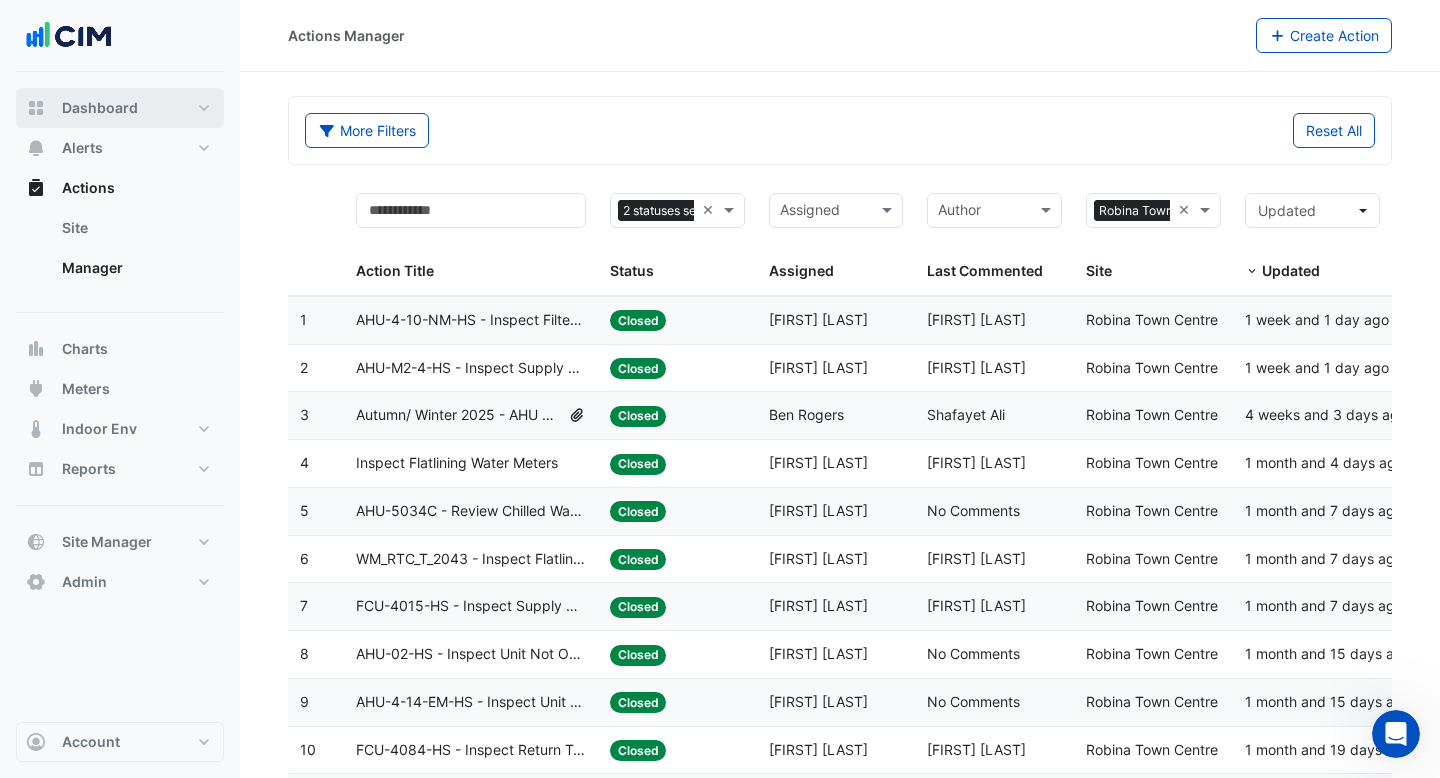 click on "Dashboard" at bounding box center (120, 108) 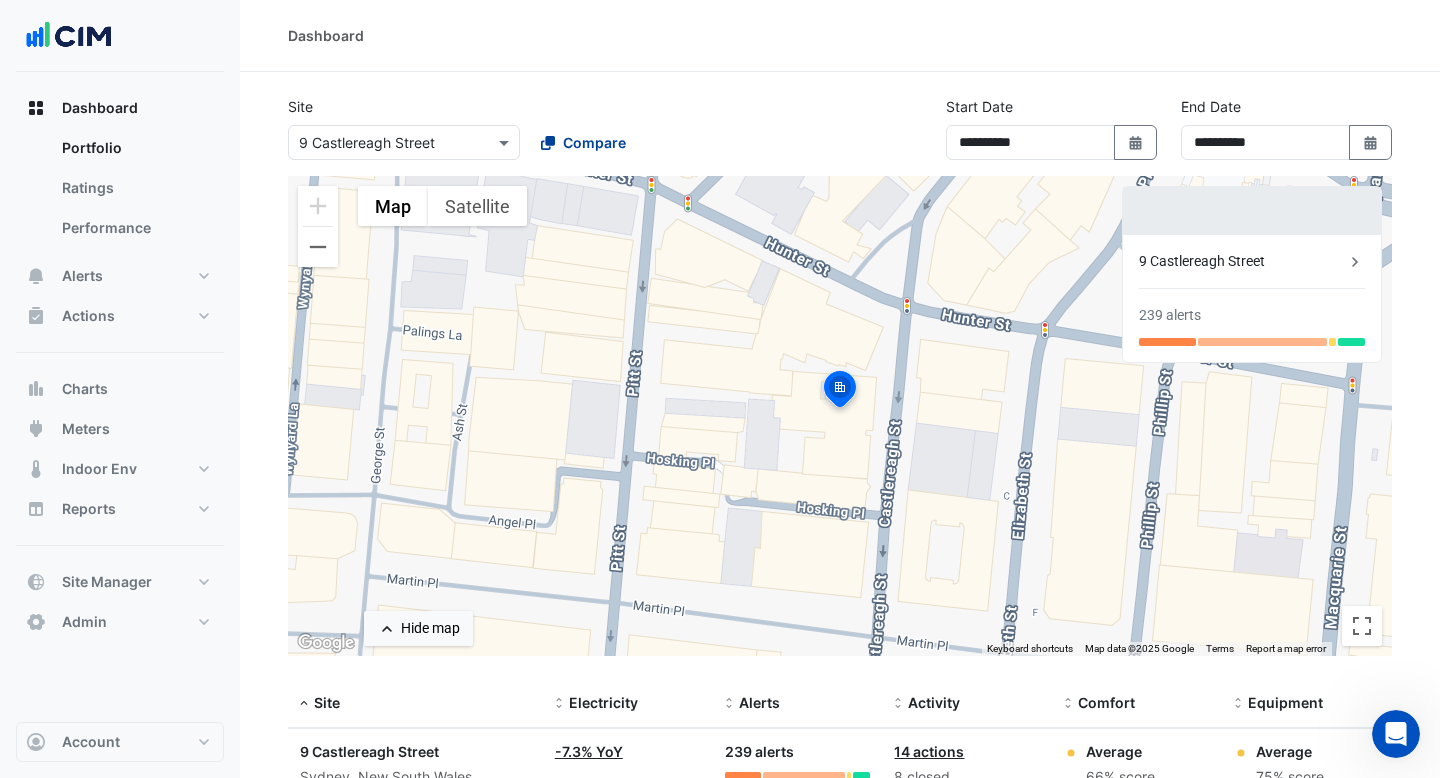 click on "Compare" at bounding box center (594, 142) 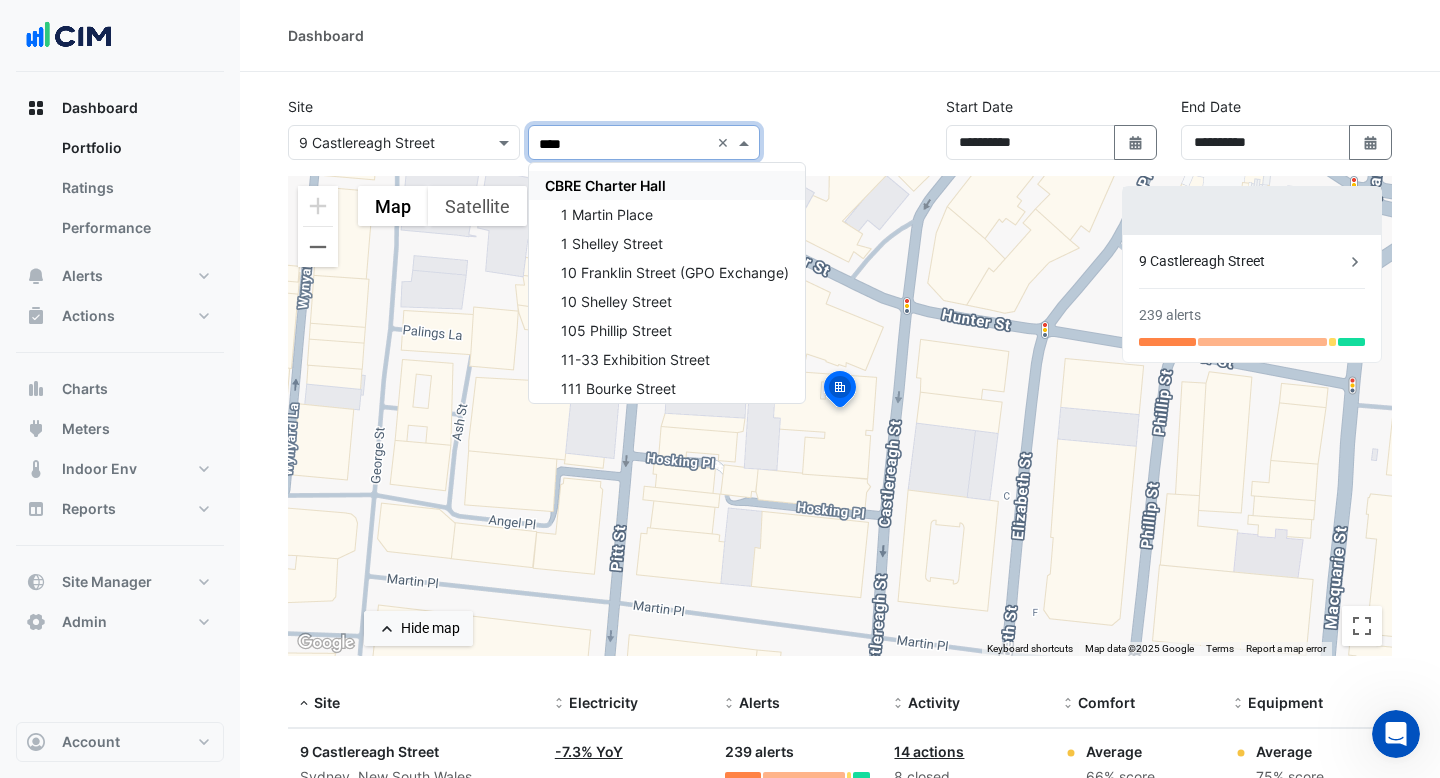 type on "*****" 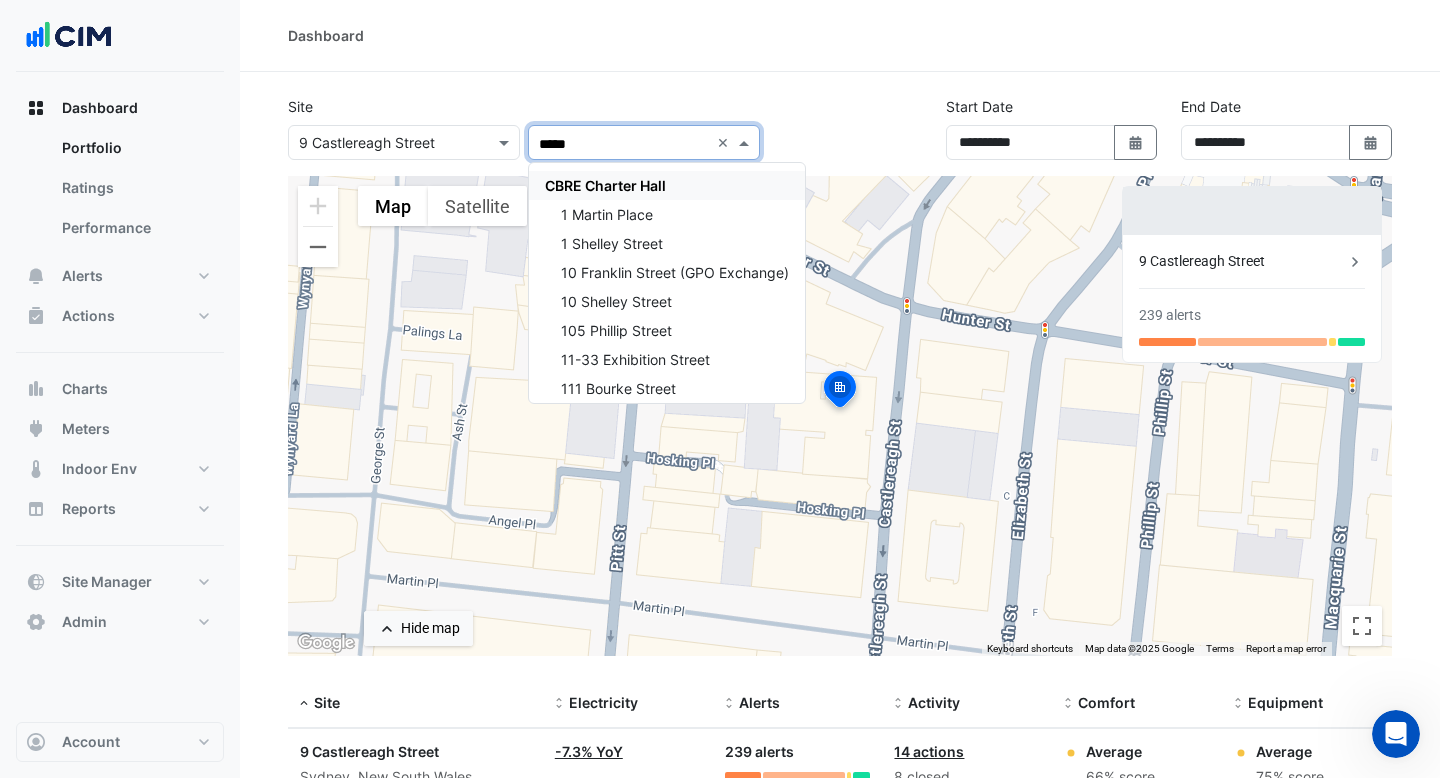 click on "CBRE Charter Hall" at bounding box center [605, 185] 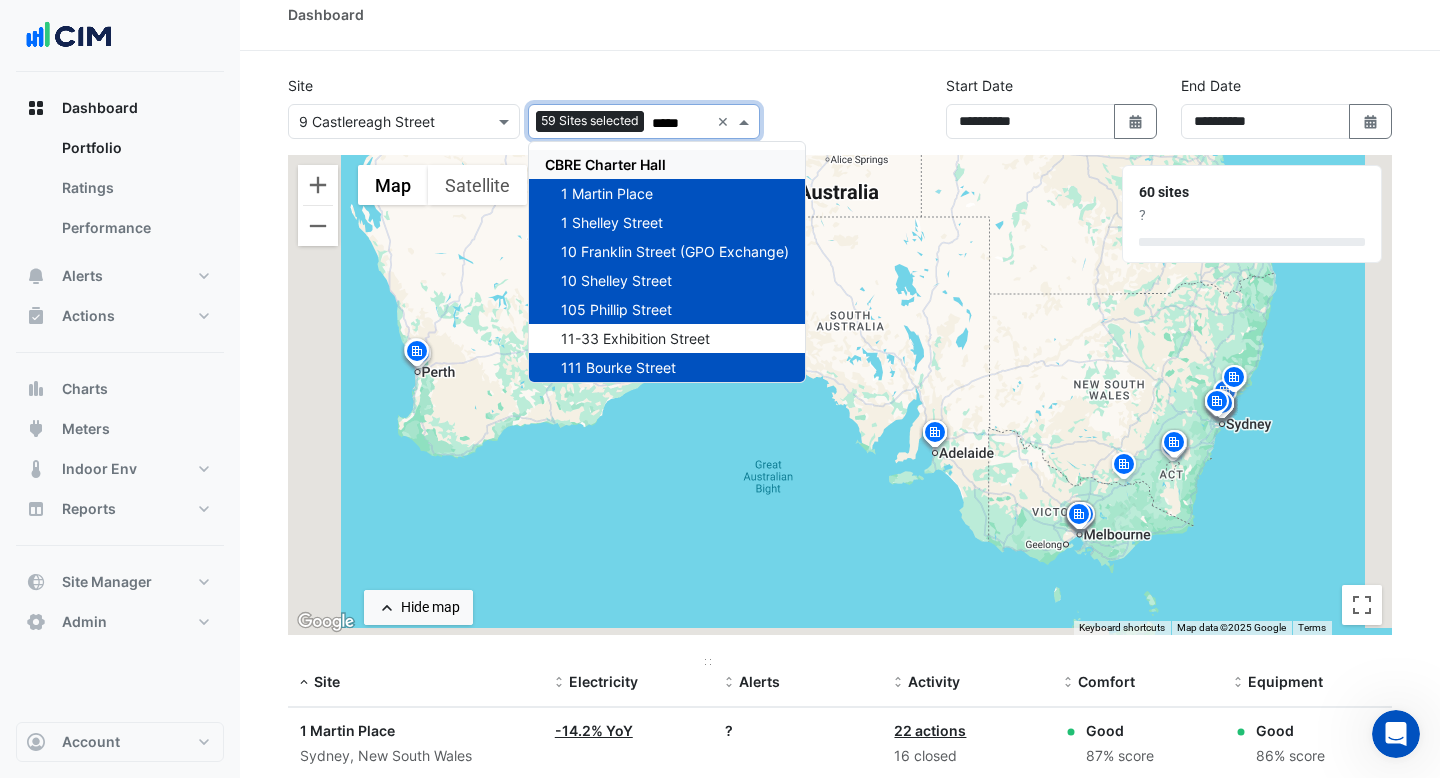 scroll, scrollTop: 17, scrollLeft: 0, axis: vertical 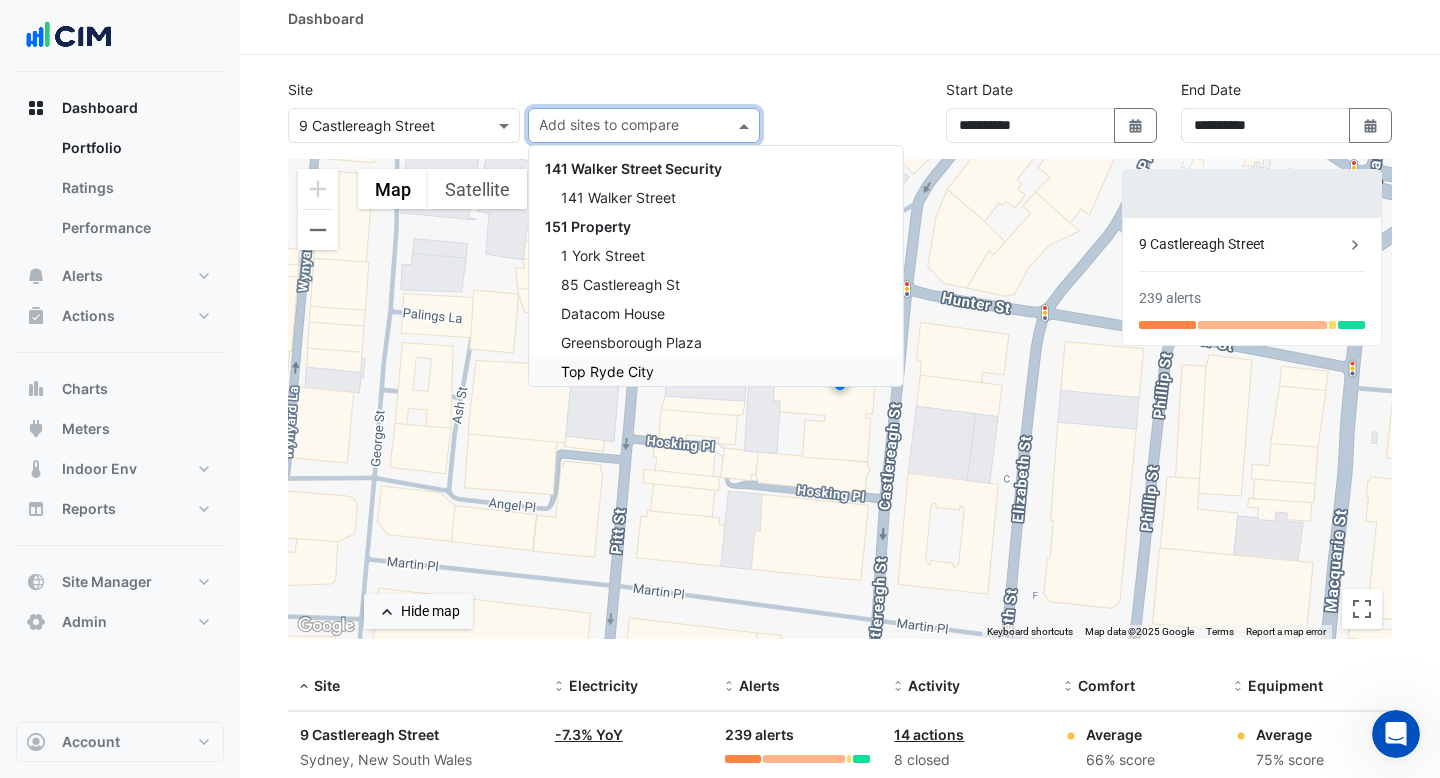 click at bounding box center (632, 127) 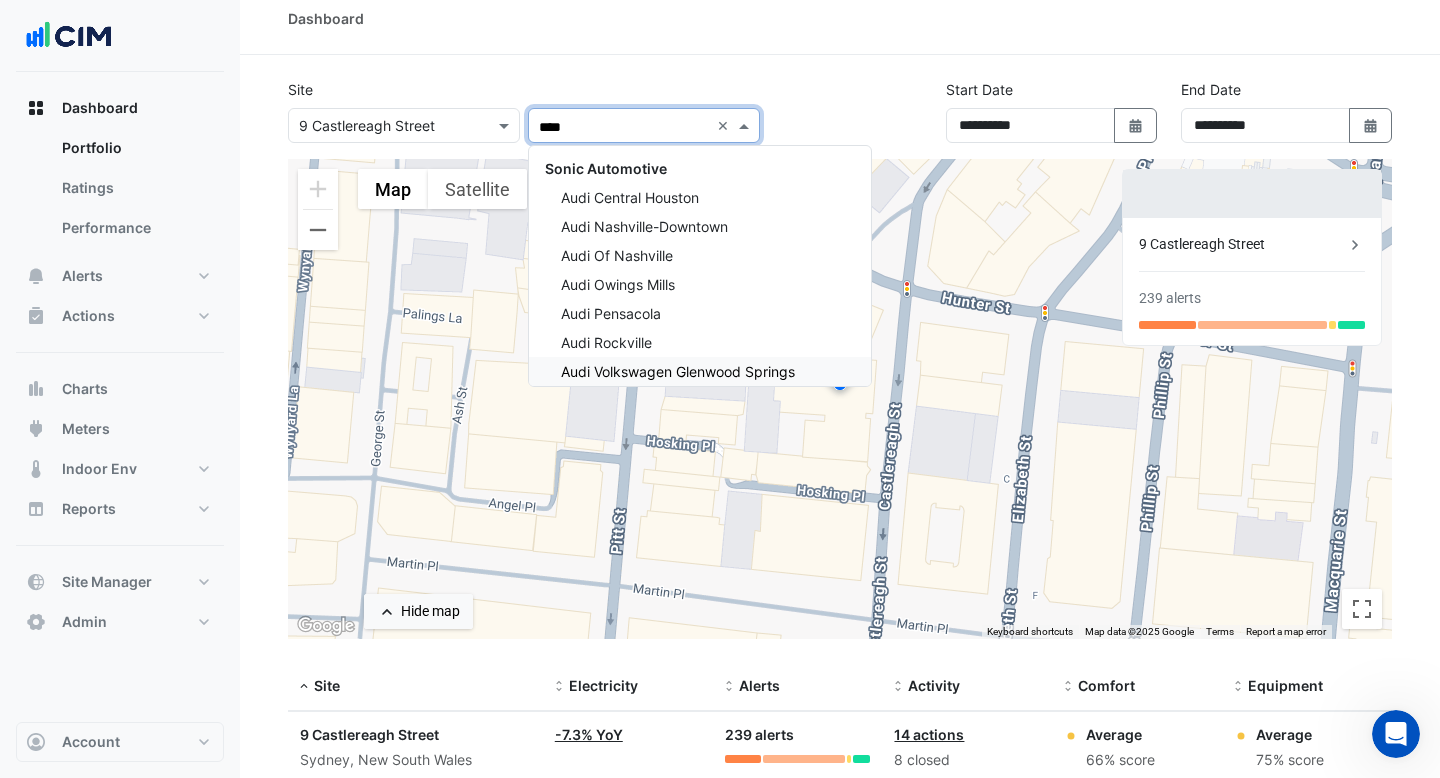 type on "*****" 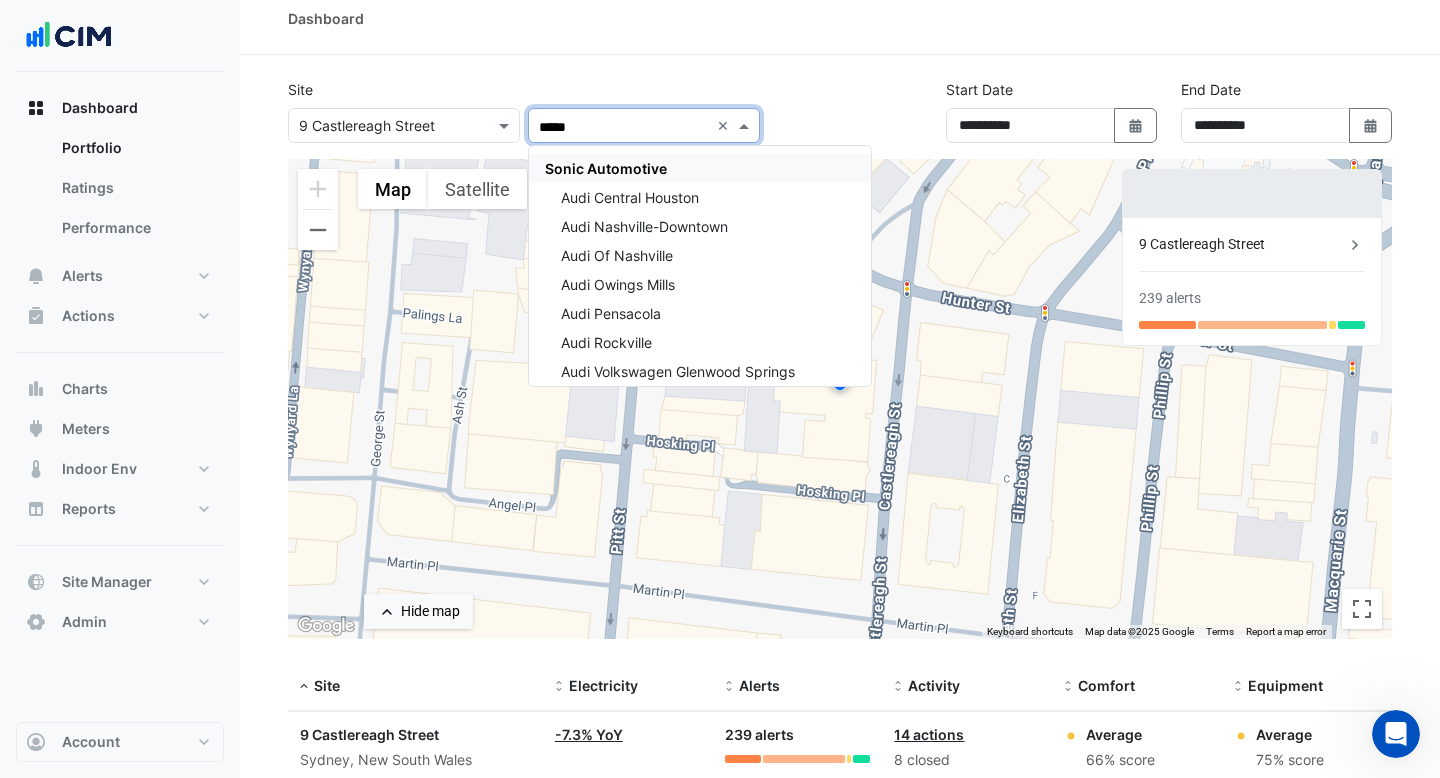 click on "Sonic Automotive" at bounding box center (606, 168) 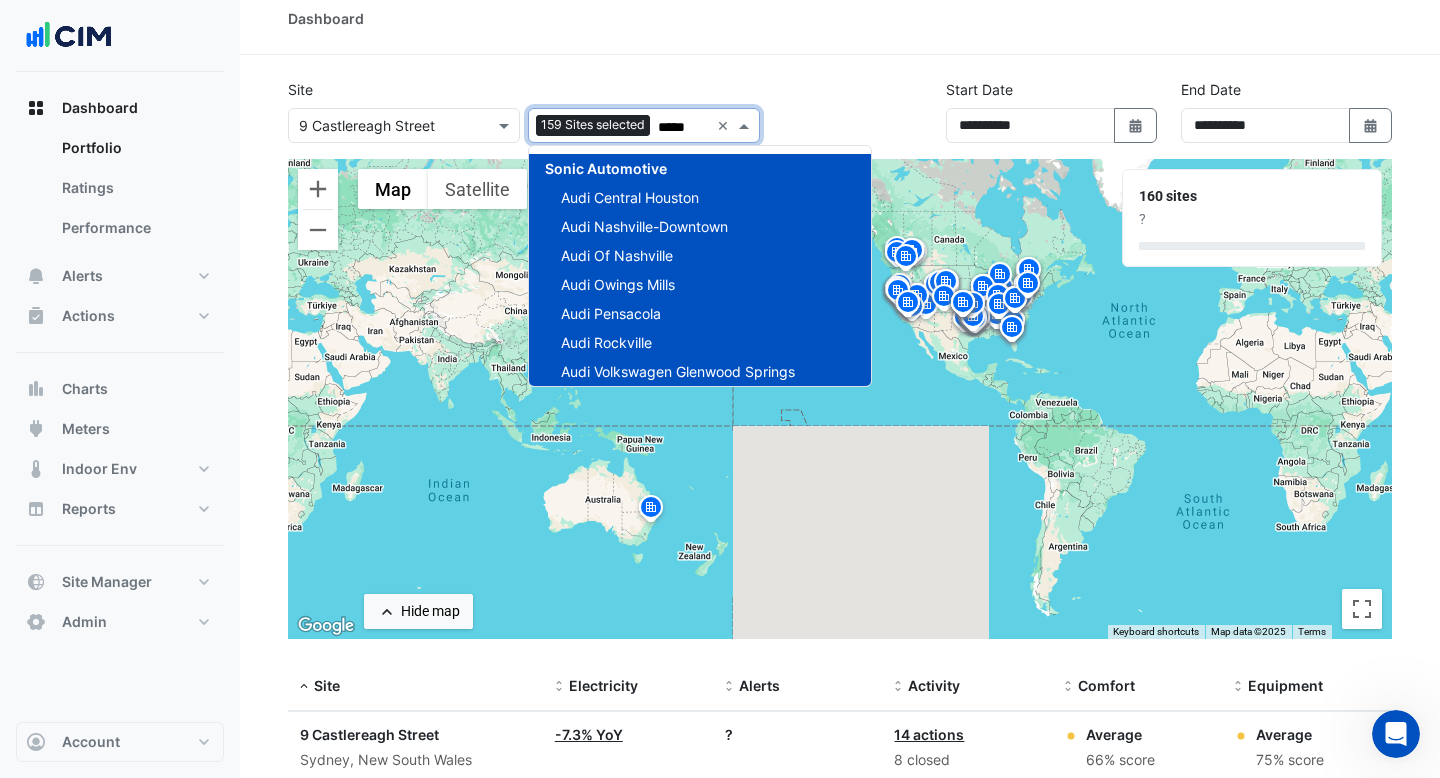 click on "Site
Select a Site × [NUMBER] [STREET]
Add sites to compare
[NUMBER] Sites selected
***** × Sonic Automotive Audi Central Houston Audi Nashville-Downtown Audi Of Nashville Audi Owings Mills Audi Pensacola Audi Rockville Audi Volkswagen Glenwood Springs Audi West Houston Autobahn Mercedes BMW / Mini Of Fort Myers BMW Denver BMW Long Beach BMW Momentum Houston BMW Nashville BMW Of Chattanooga BMW Of Fairfax BMW Of Montgomery BMW West Houston BMW of Birmingham BMW of Monrovia Baytown Ford Beverly Hills BMW Birmingham Audi Birmingham Porsche Bonham Chrysler Dodge Jeep Ram Buena Park Honda Cadillac Of Las Vegas Cadillac Of South Charlotte Capitol Chevrolet Montgomery Capitol Hyundai Montgomery|CLSD [DATE] Carson Honda Century BMW / Mini (BMW) Clearwater Toyota / Scion Concord Honda California Concord Toyota Scion Crest Honda Crown Lexus Dave Smith Motors Dave Smith Nissan Spokane - SOLD EP Charlotte" 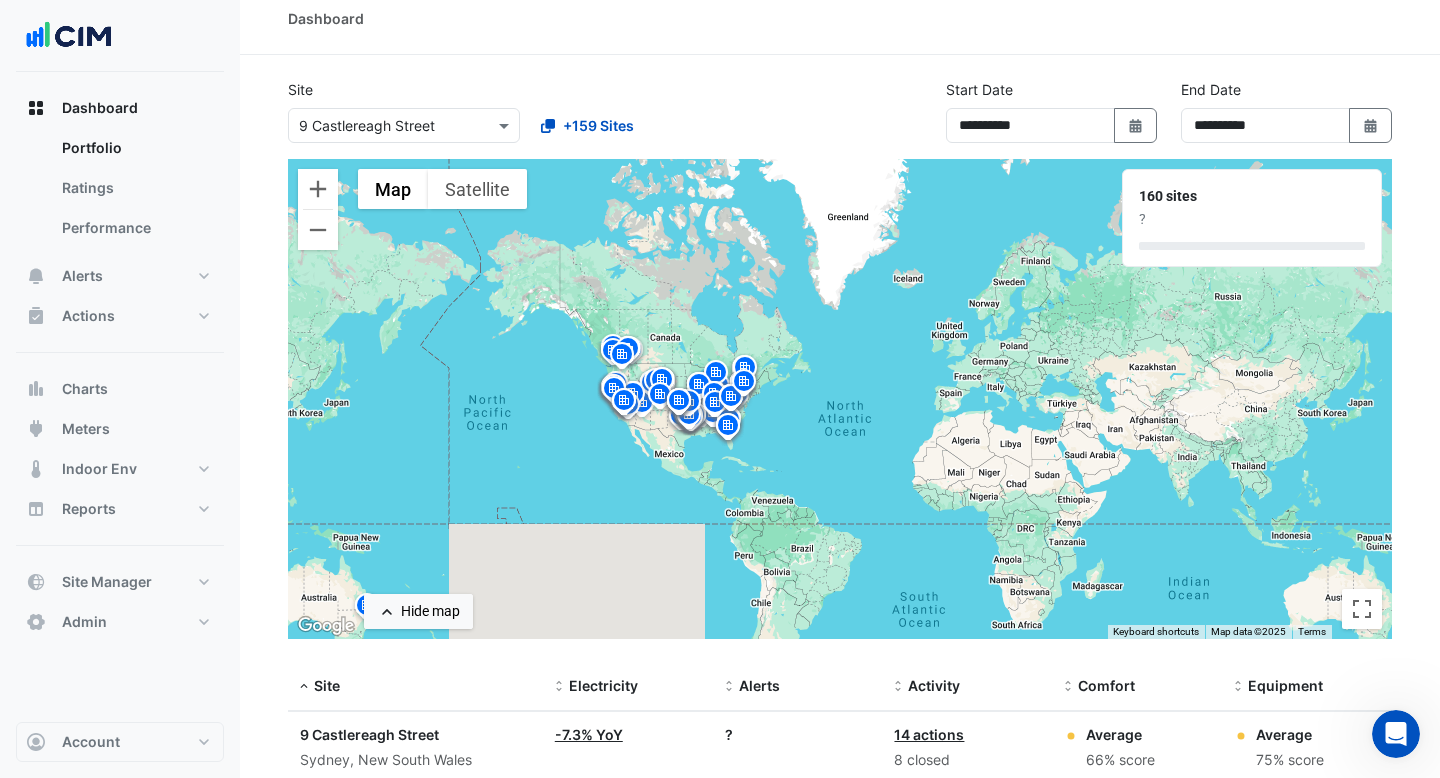 drag, startPoint x: 958, startPoint y: 343, endPoint x: 664, endPoint y: 442, distance: 310.2209 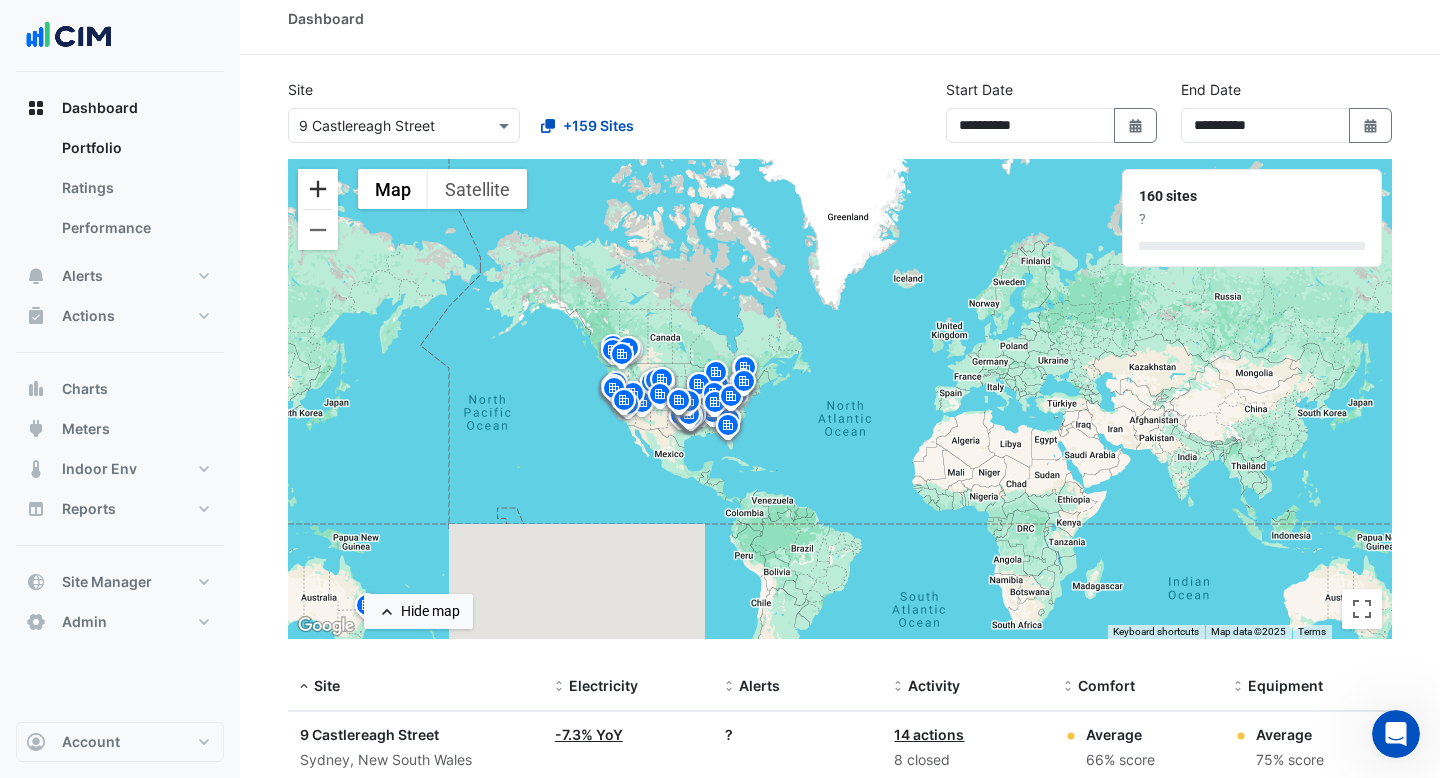 click 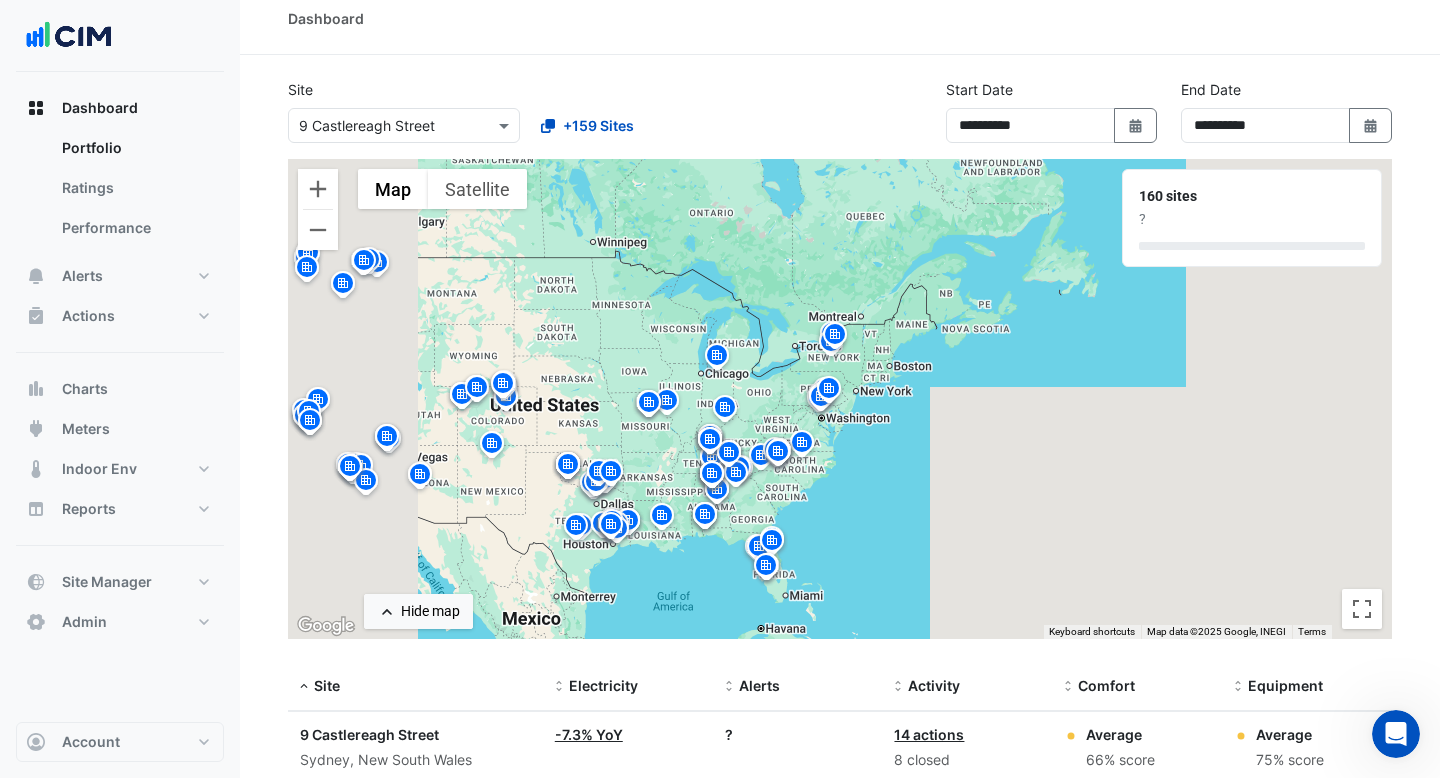 drag, startPoint x: 473, startPoint y: 282, endPoint x: 866, endPoint y: 275, distance: 393.06235 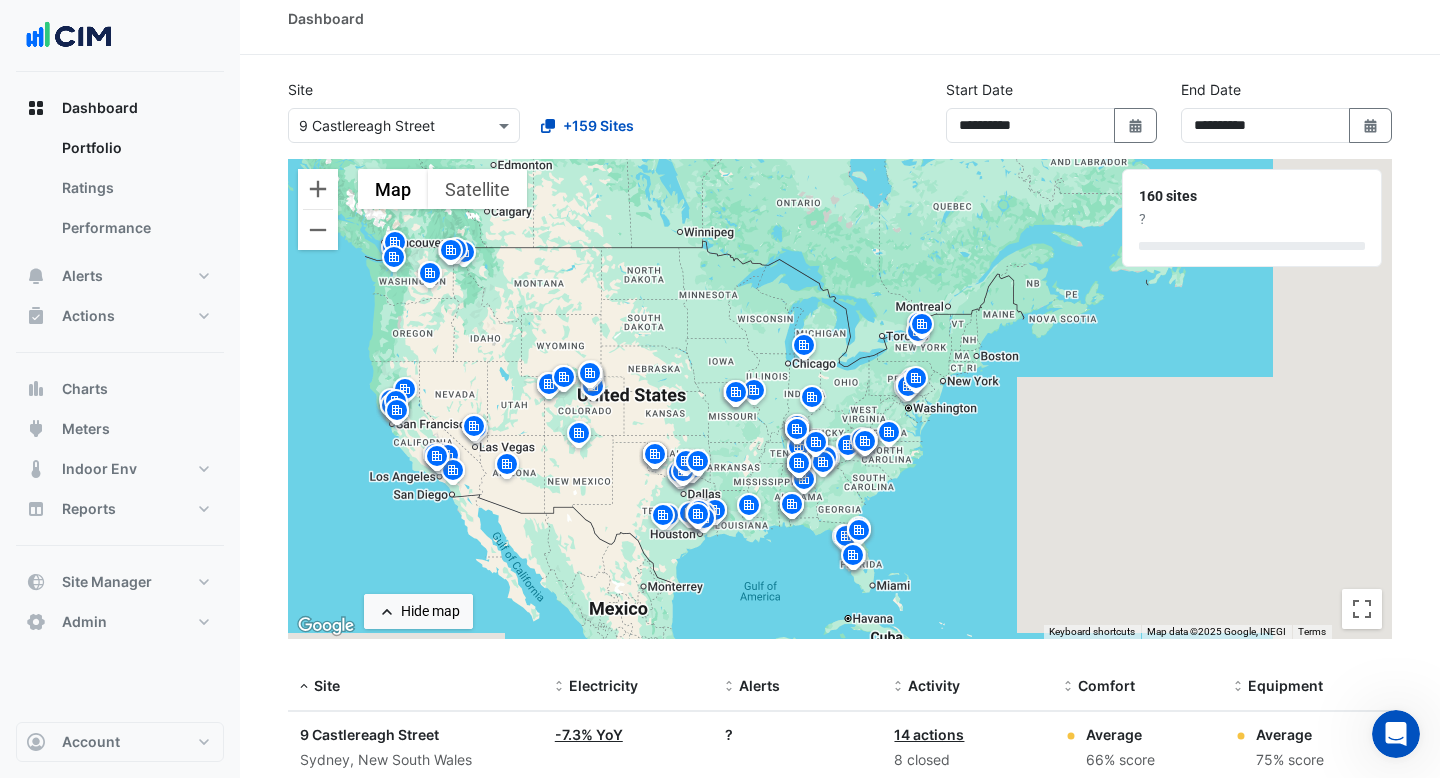 drag, startPoint x: 609, startPoint y: 280, endPoint x: 674, endPoint y: 281, distance: 65.00769 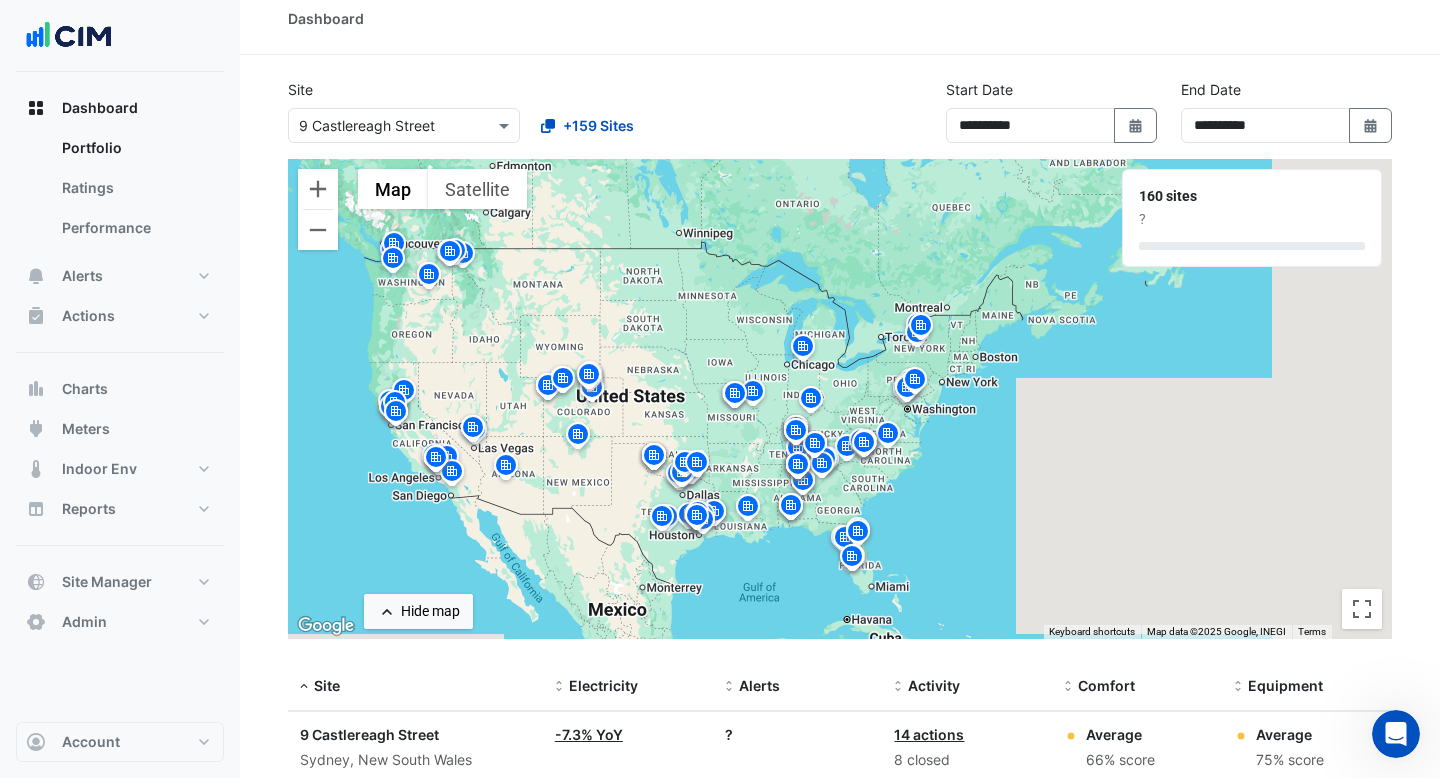 click 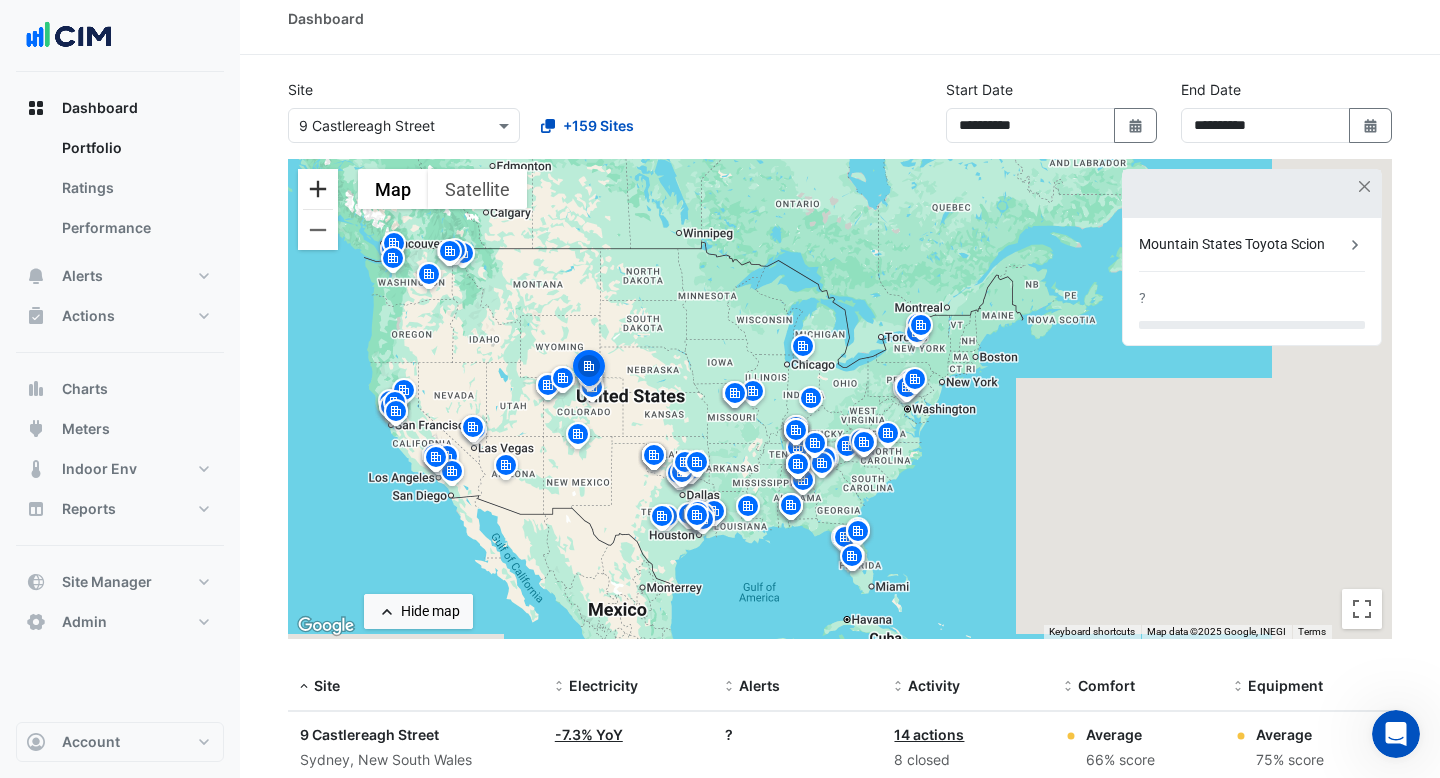 click 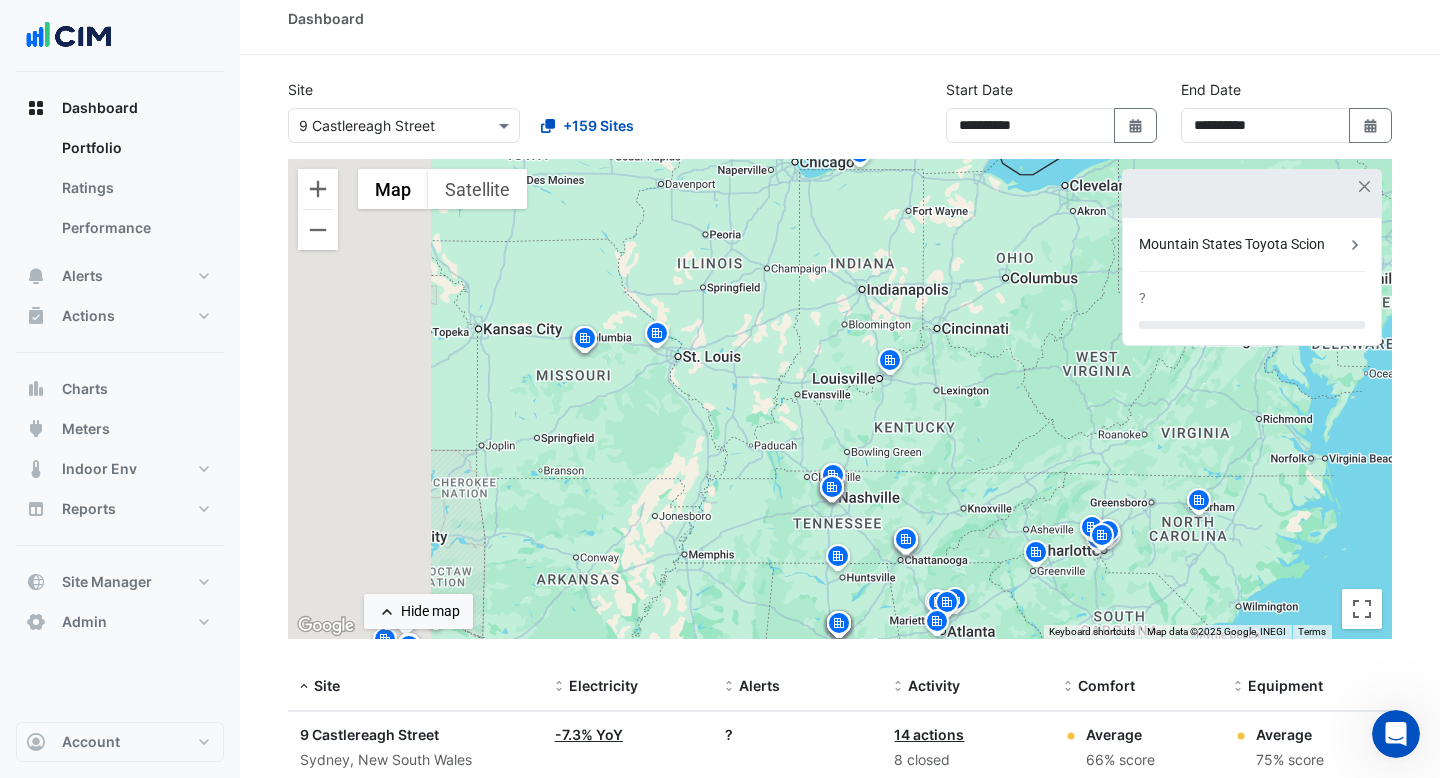 drag, startPoint x: 570, startPoint y: 483, endPoint x: 828, endPoint y: 318, distance: 306.2499 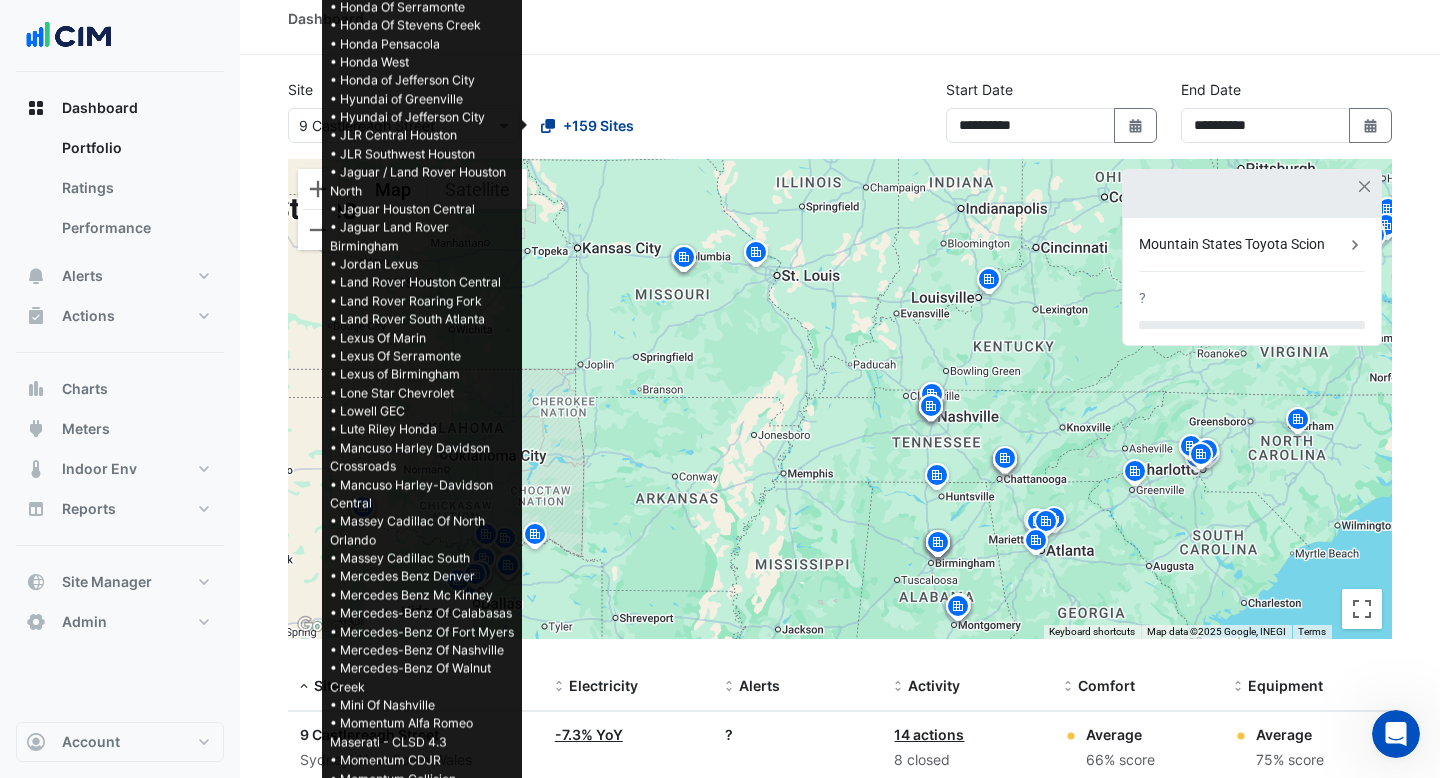 click on "+159 Sites" at bounding box center [598, 125] 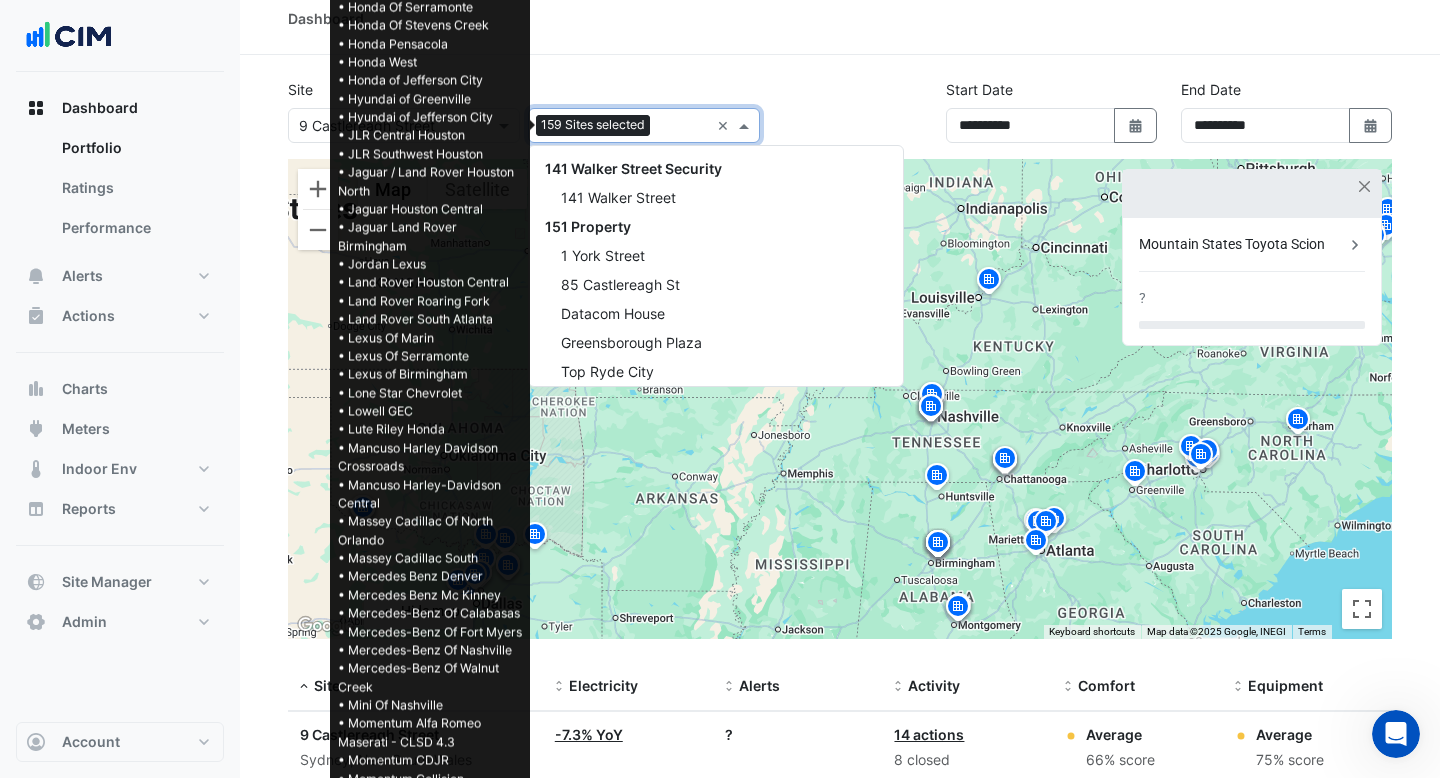 scroll, scrollTop: 32778, scrollLeft: 0, axis: vertical 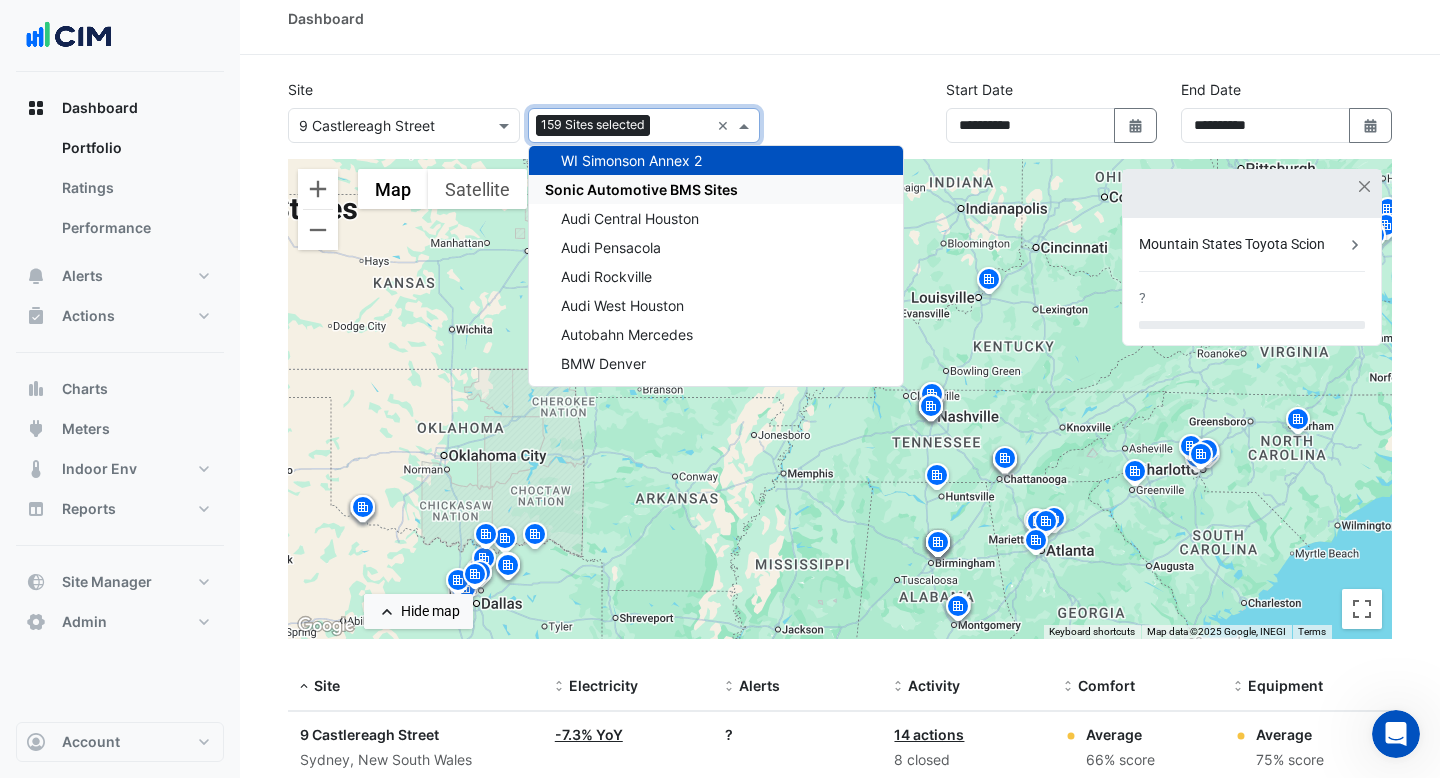 click on "Sonic Automotive BMS Sites" at bounding box center (641, 189) 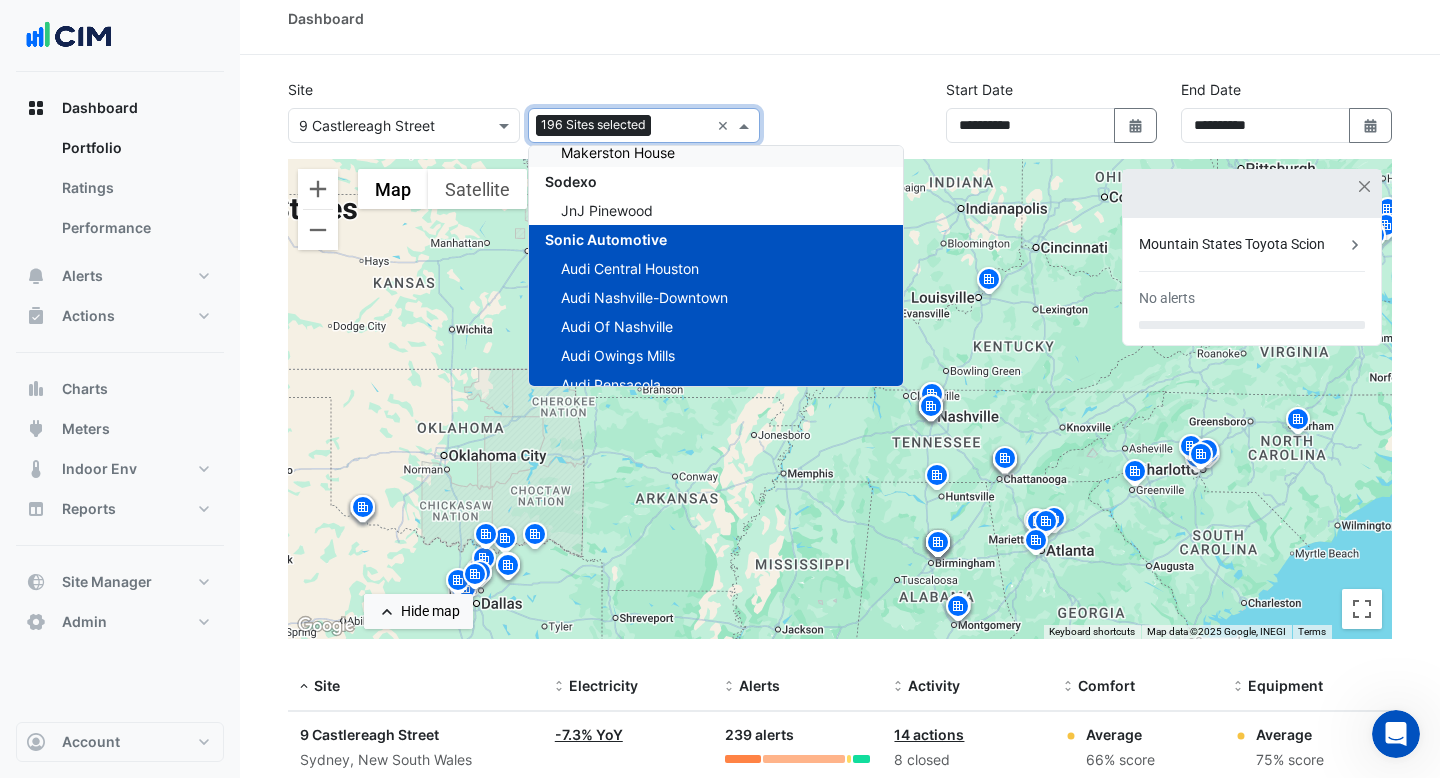 scroll, scrollTop: 28106, scrollLeft: 0, axis: vertical 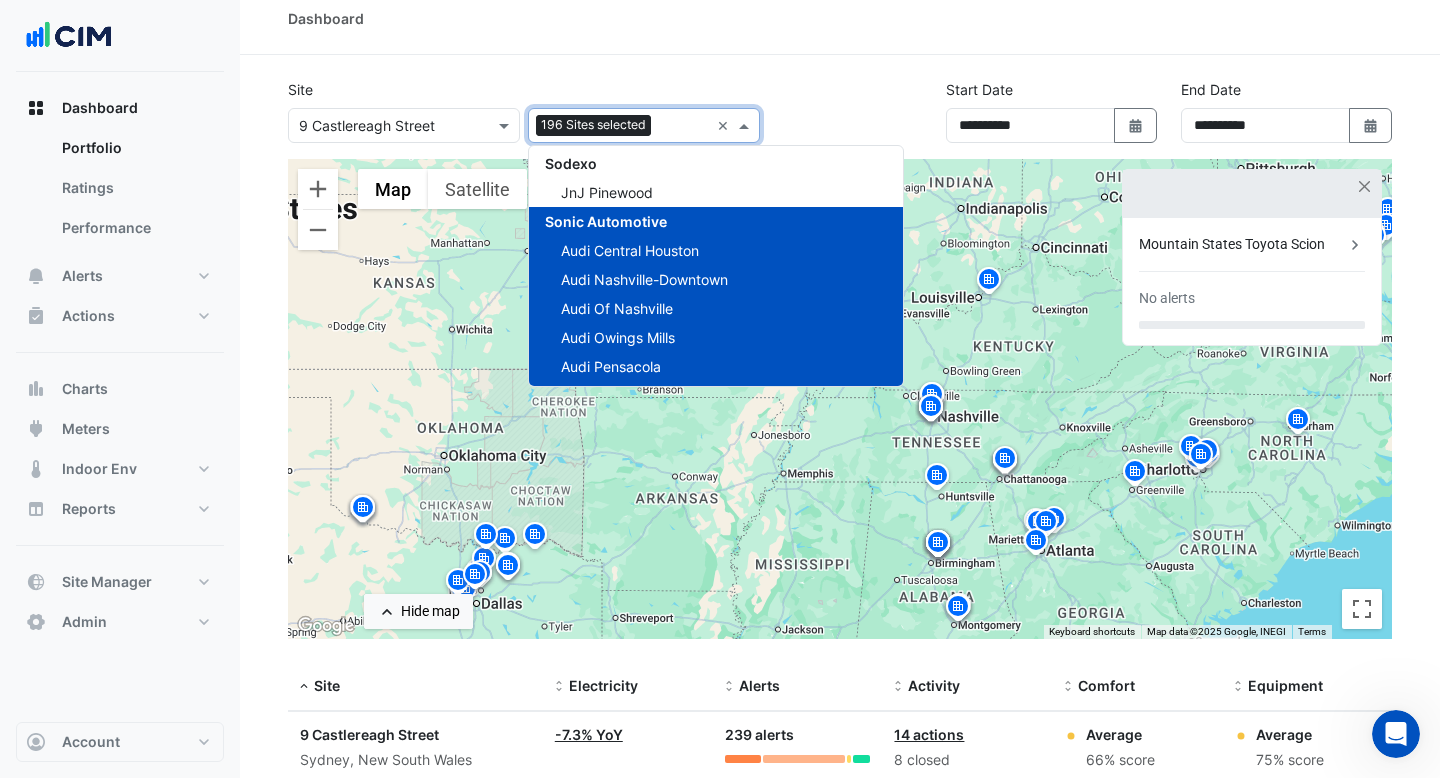 click on "Sonic Automotive" at bounding box center [606, 221] 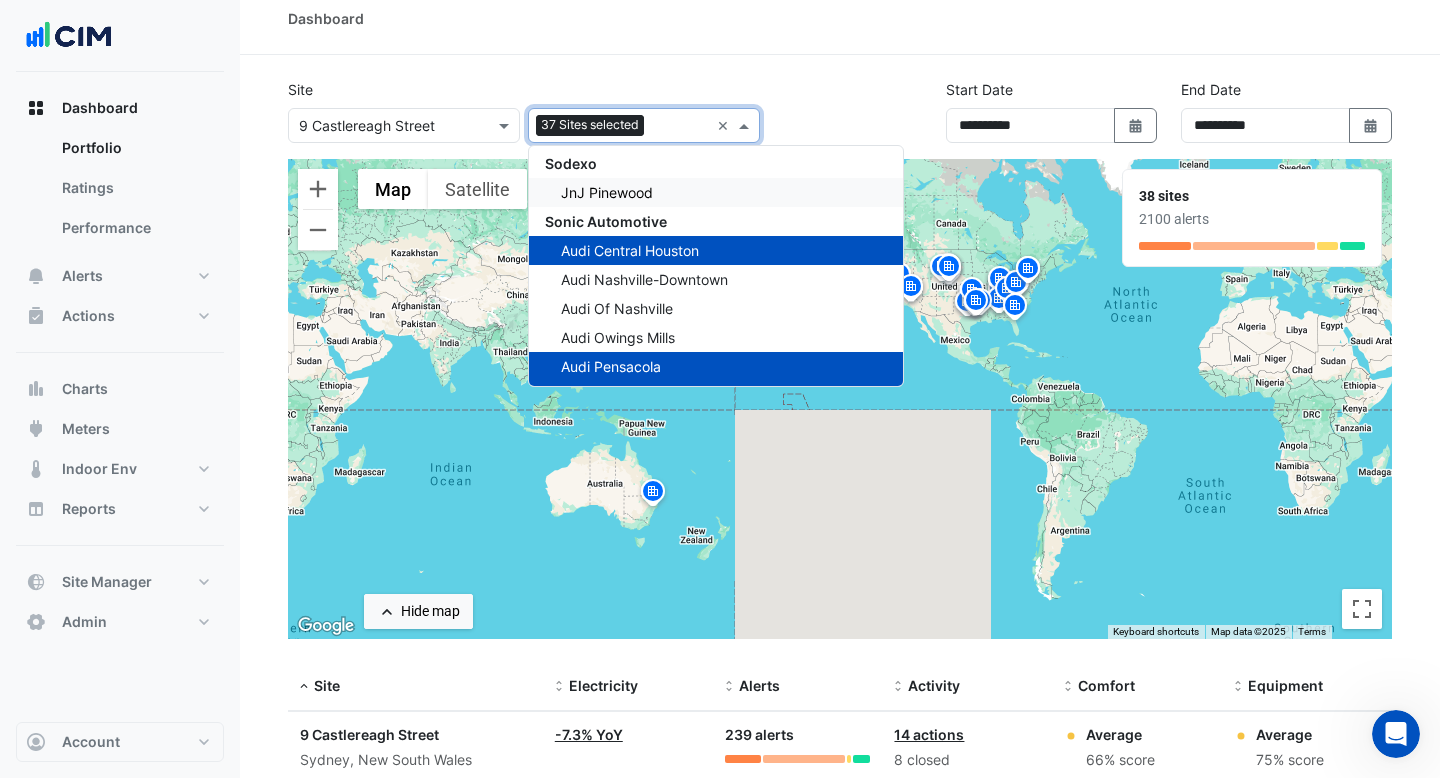 click on "Site
Select a Site × [NUMBER] [STREET]
Add sites to compare
37 Sites selected
× 141 Walker Street Security 141 Walker Street 151 Property 1 York Street 85 Castlereagh St Datacom House Greensborough Plaza Top Ryde City 1Circle Hyperdome Robina Town Centre 24x7 130 Lonsdale Street Adare Manor Analog Devices (ERDC) Analog Devices Main Site BioMarin Shanbally DELL Technologies (Ovens) Dell Technologies (Raheen) Gilead Sciences  Immigration Museum Janssen Biologics Janssen Pharma Cork Melbourne Museum Merribek Annexe Museums Discovery Centre National Library of Australia Scienceworks Vision Care Main Site Jacksonville Vision Care Main Site Limerick Vision Care R&D Jacksonville  Voco Gold Coast 333 George Concierge 333 George Street ADP Consulting 11-33 Exhibition Street Canberra Centre Eastland Watergardens Town Centre Adare Manor Adare Manor [FIRST] [LAST] FM 200 Creek Street 340 Adelaide Street Aramark CBRE" 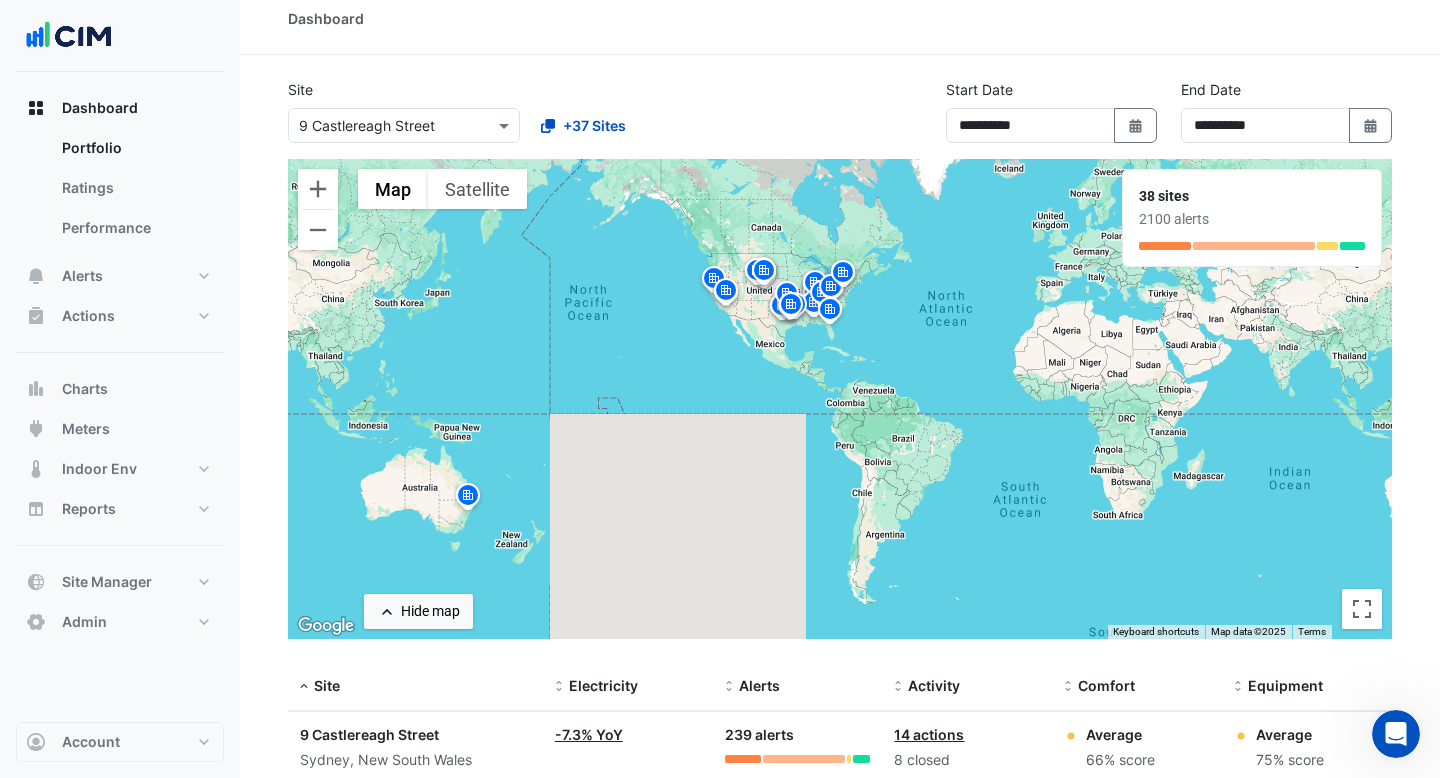 drag, startPoint x: 967, startPoint y: 371, endPoint x: 777, endPoint y: 375, distance: 190.0421 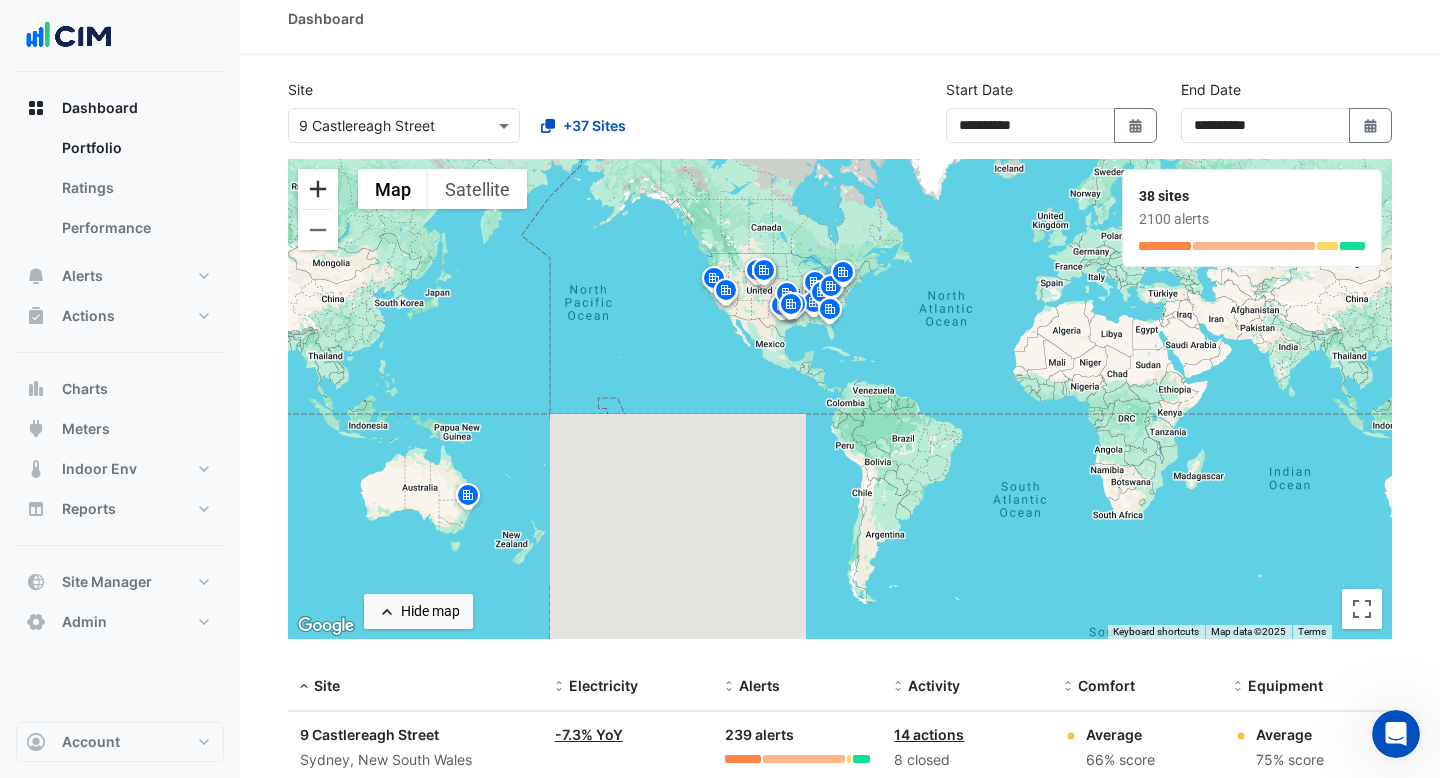 click 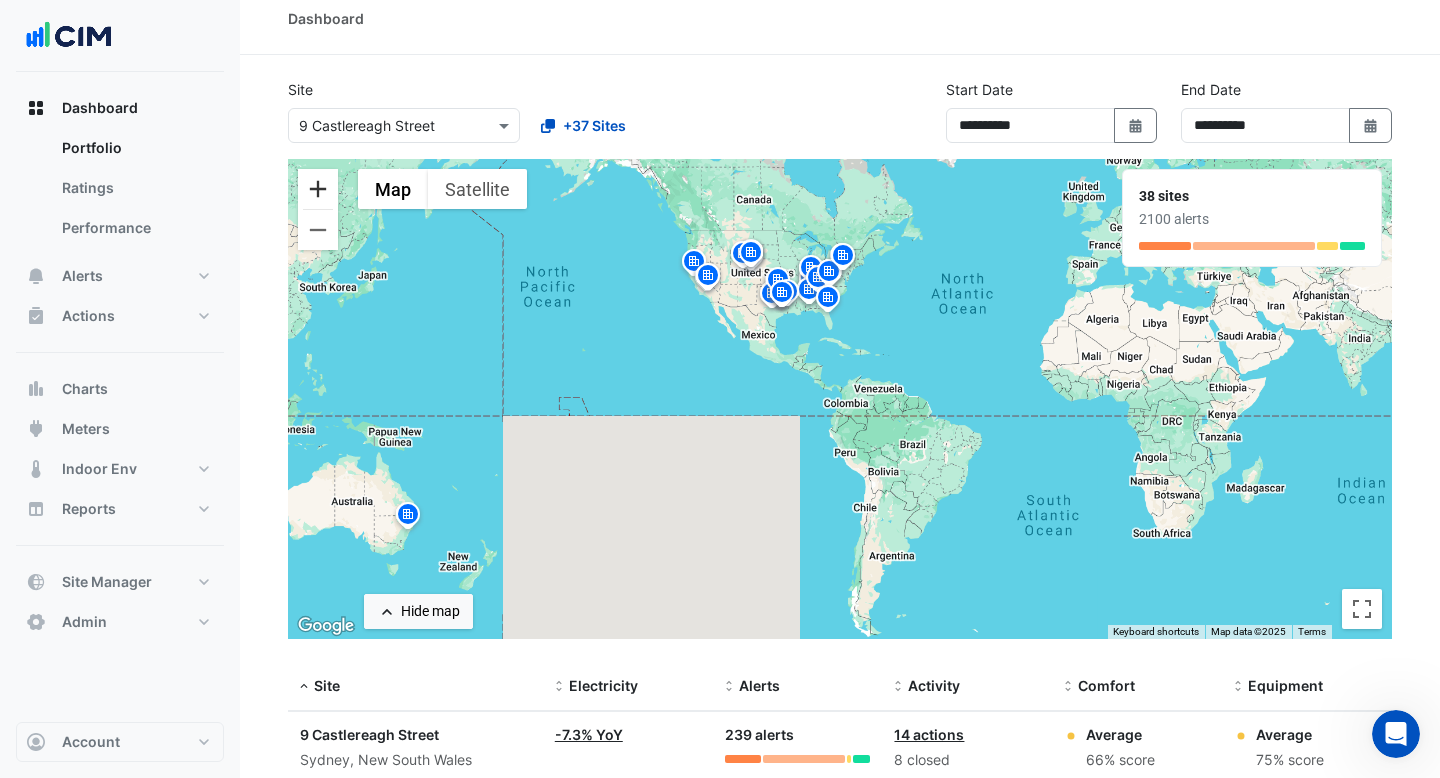 click 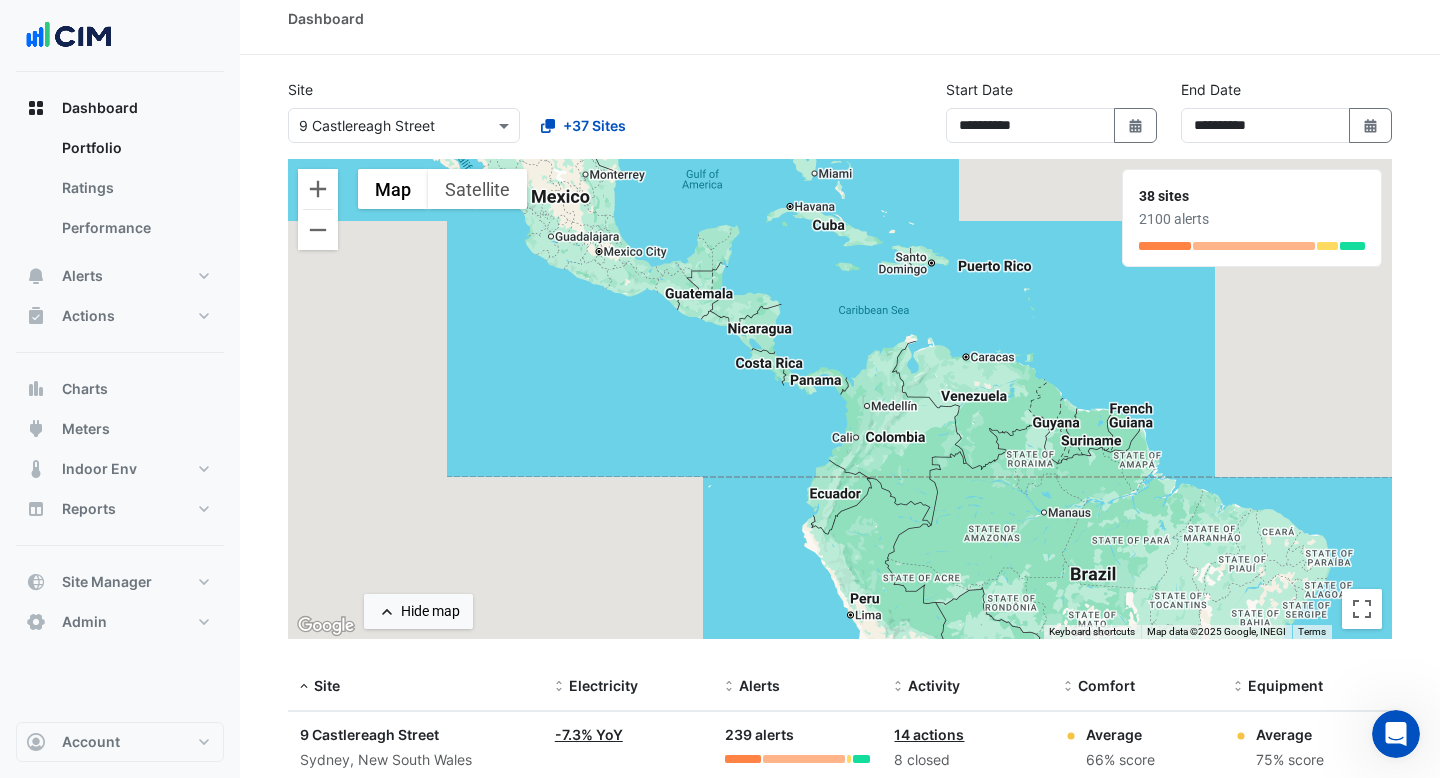 drag, startPoint x: 618, startPoint y: 299, endPoint x: 661, endPoint y: 453, distance: 159.8906 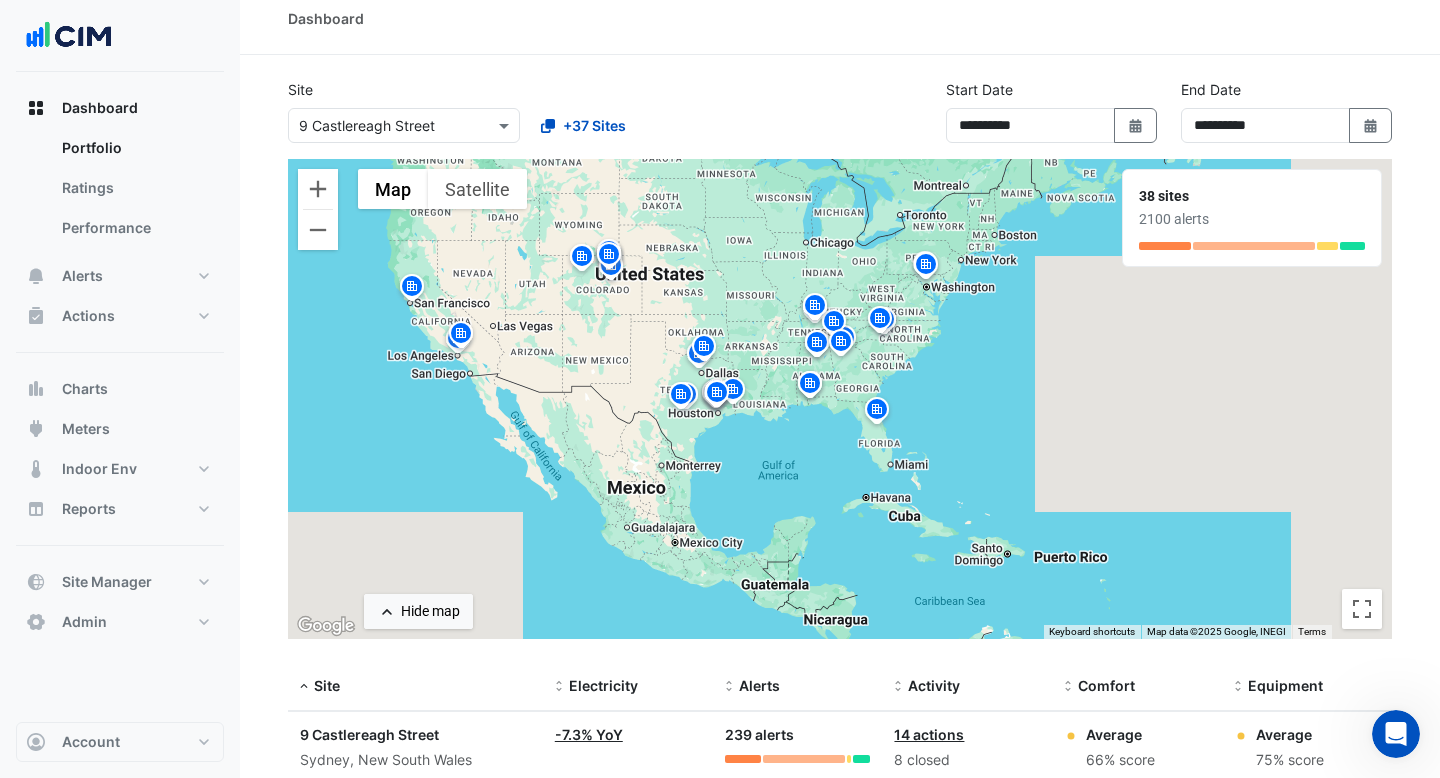 drag, startPoint x: 651, startPoint y: 404, endPoint x: 651, endPoint y: 487, distance: 83 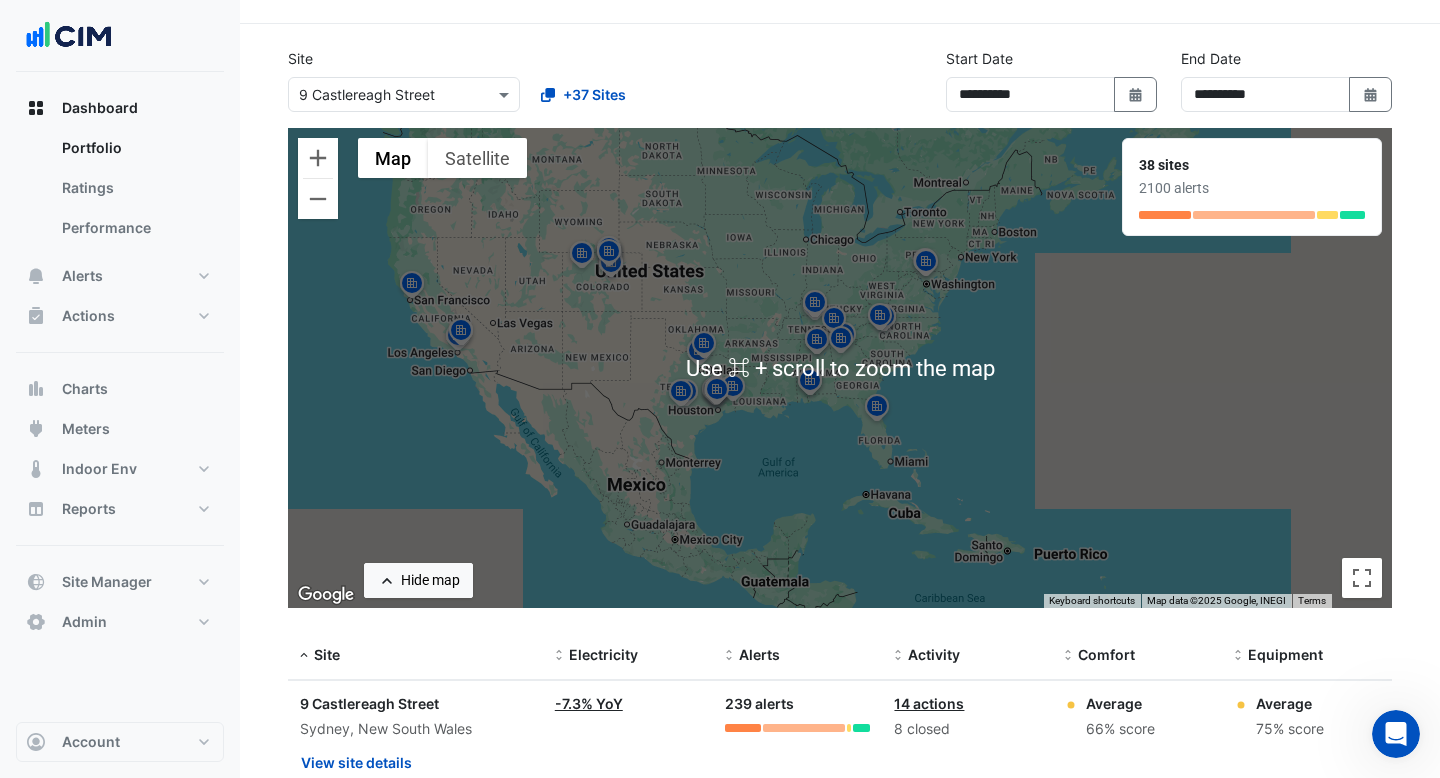 scroll, scrollTop: 0, scrollLeft: 0, axis: both 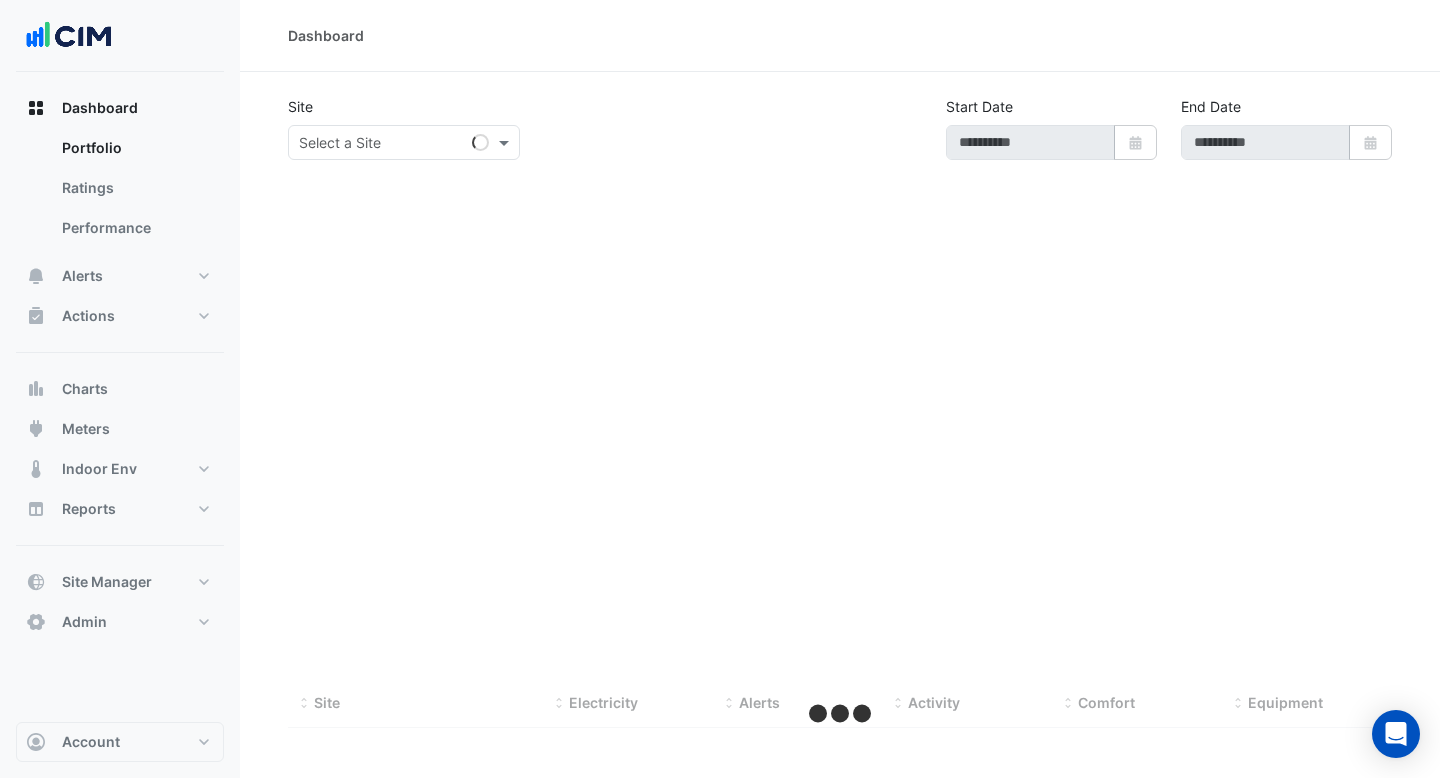 type on "**********" 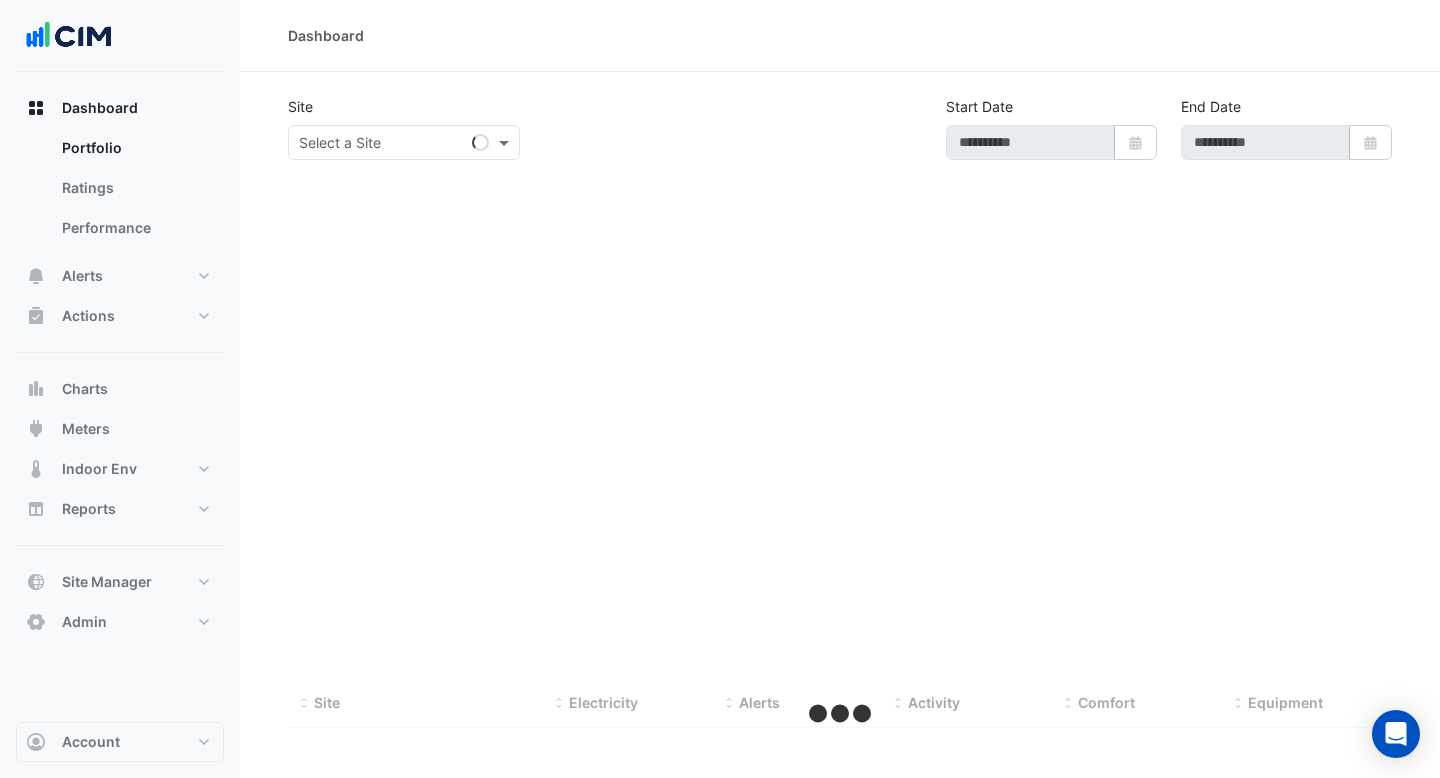 type on "**********" 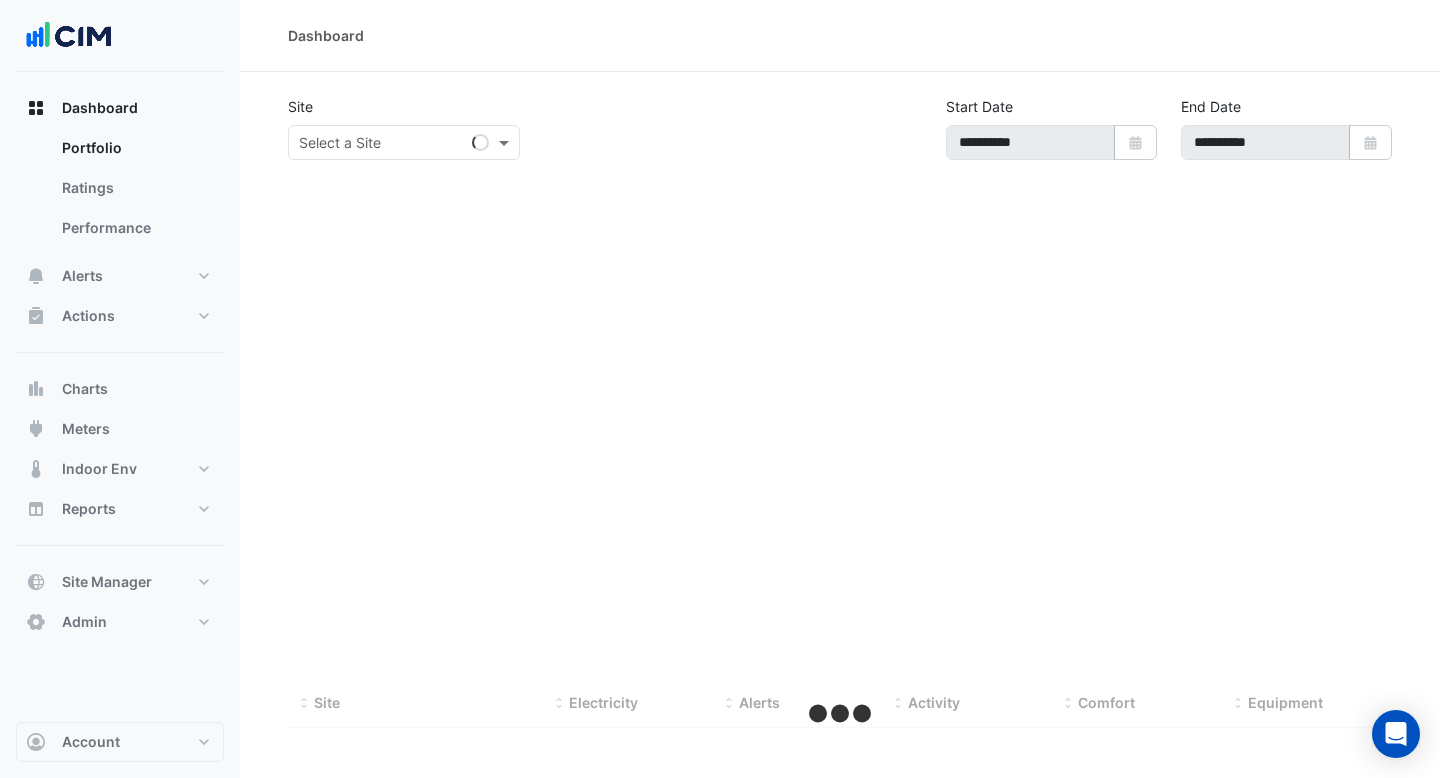 select on "***" 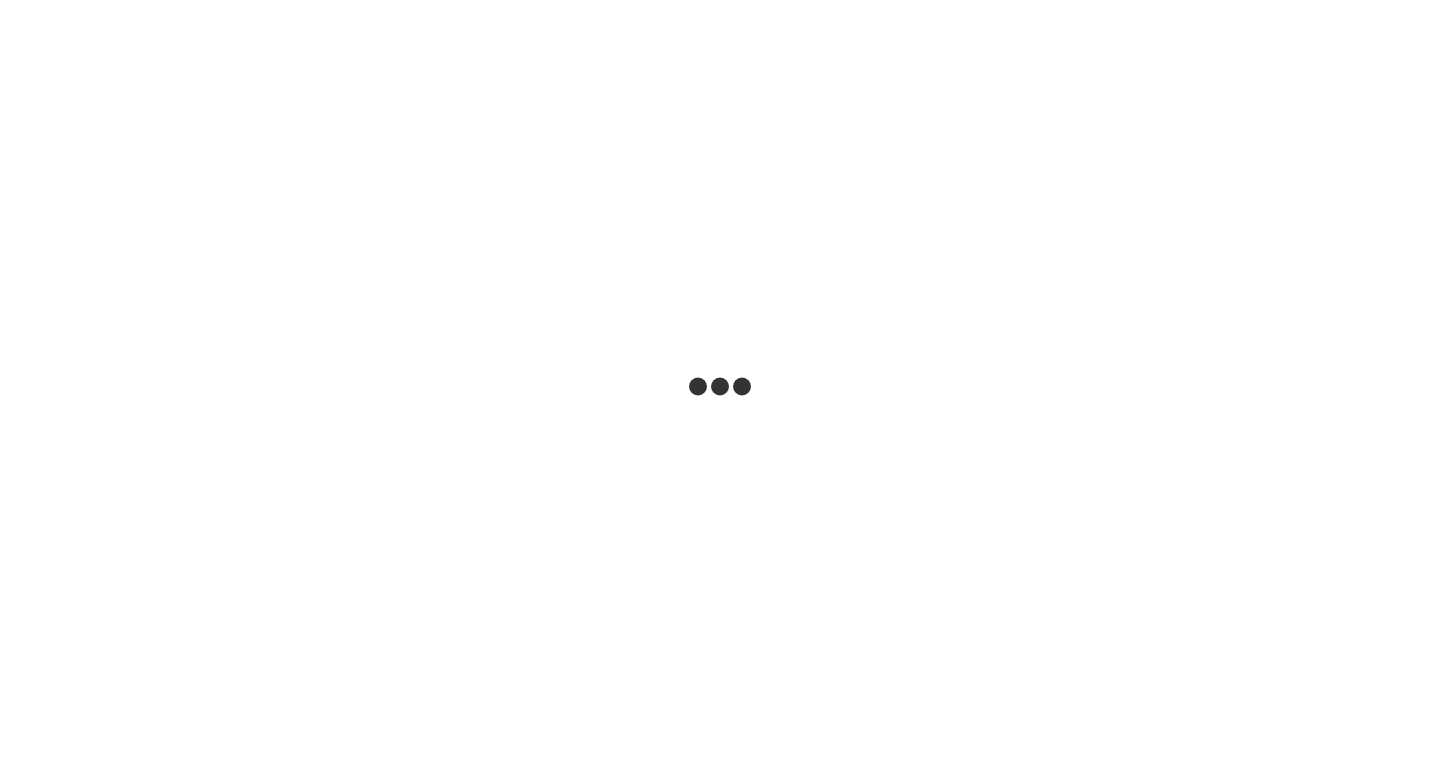 scroll, scrollTop: 0, scrollLeft: 0, axis: both 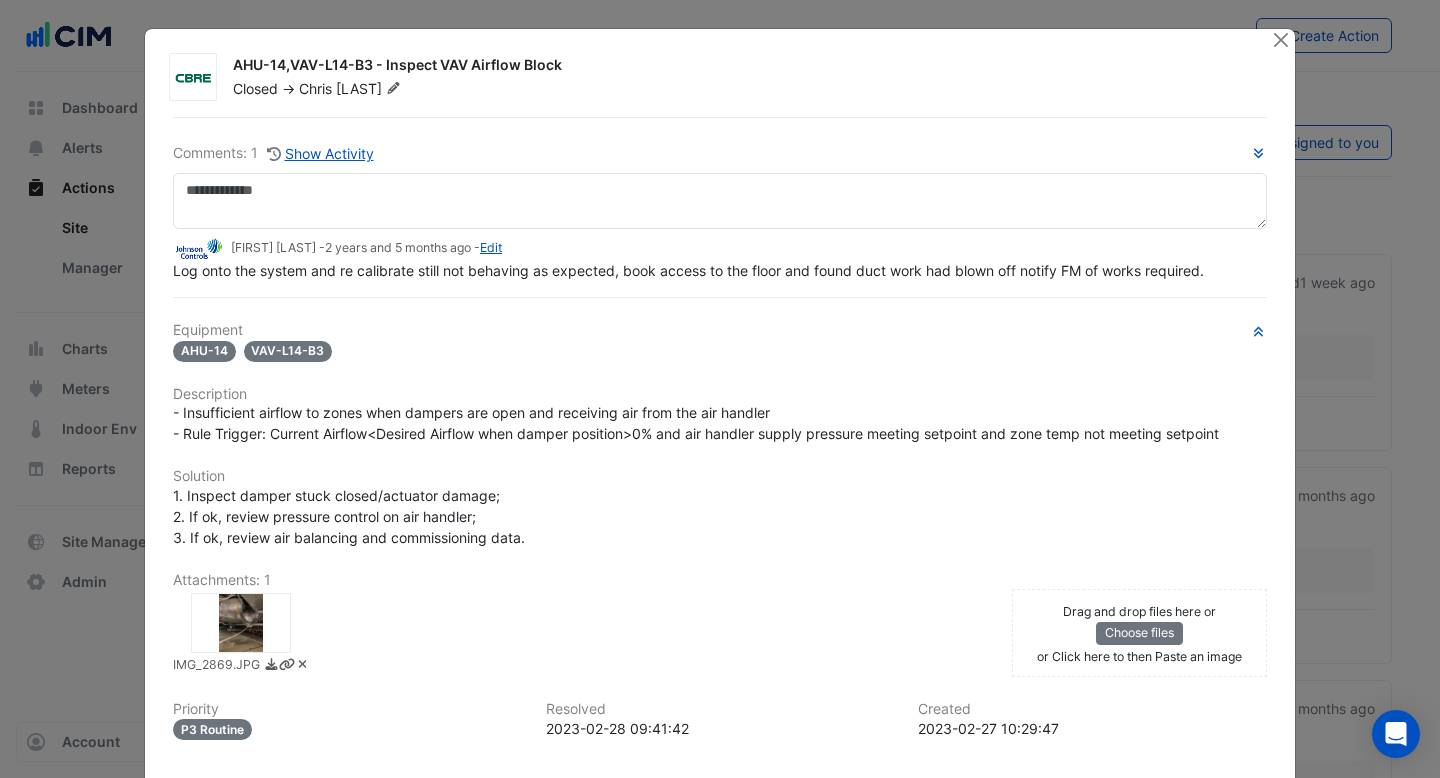 click 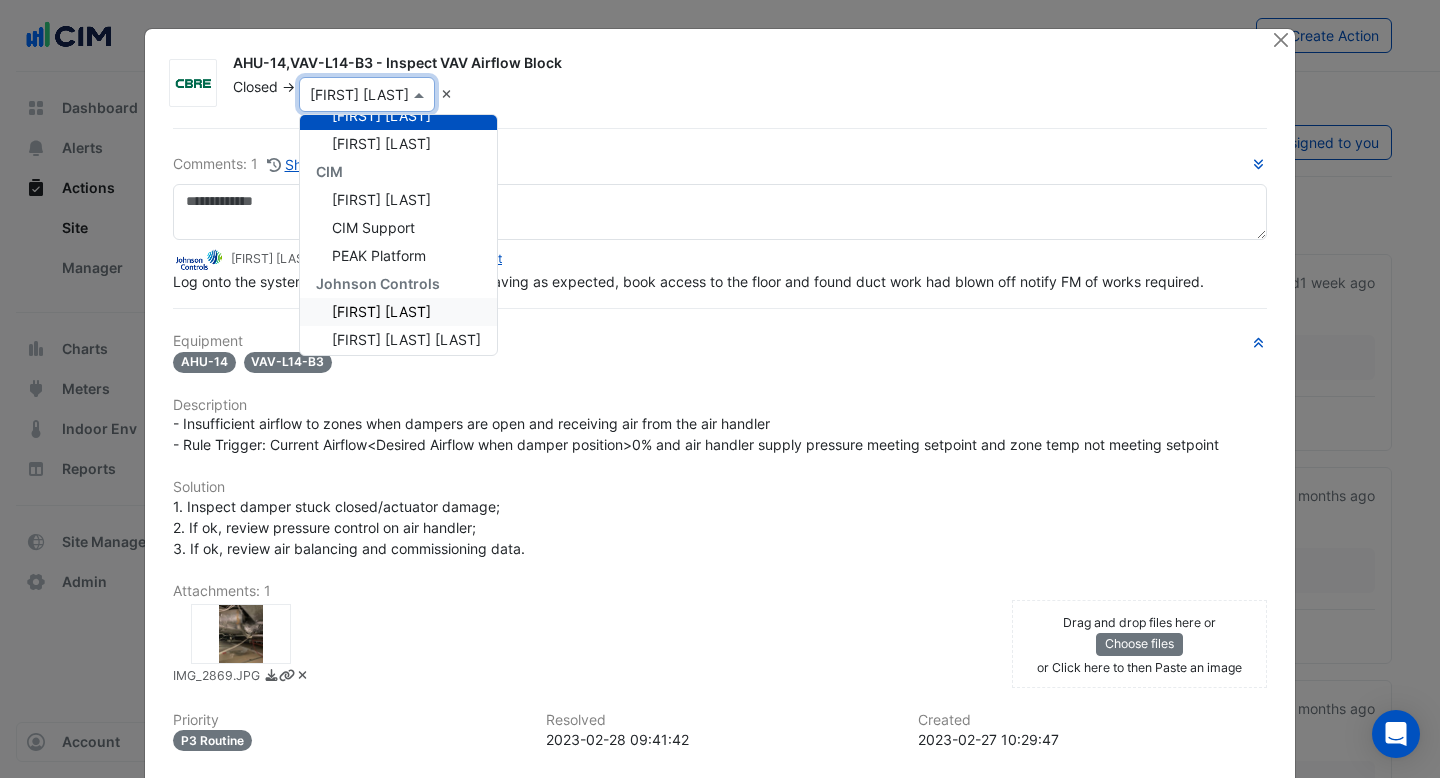 scroll, scrollTop: 112, scrollLeft: 0, axis: vertical 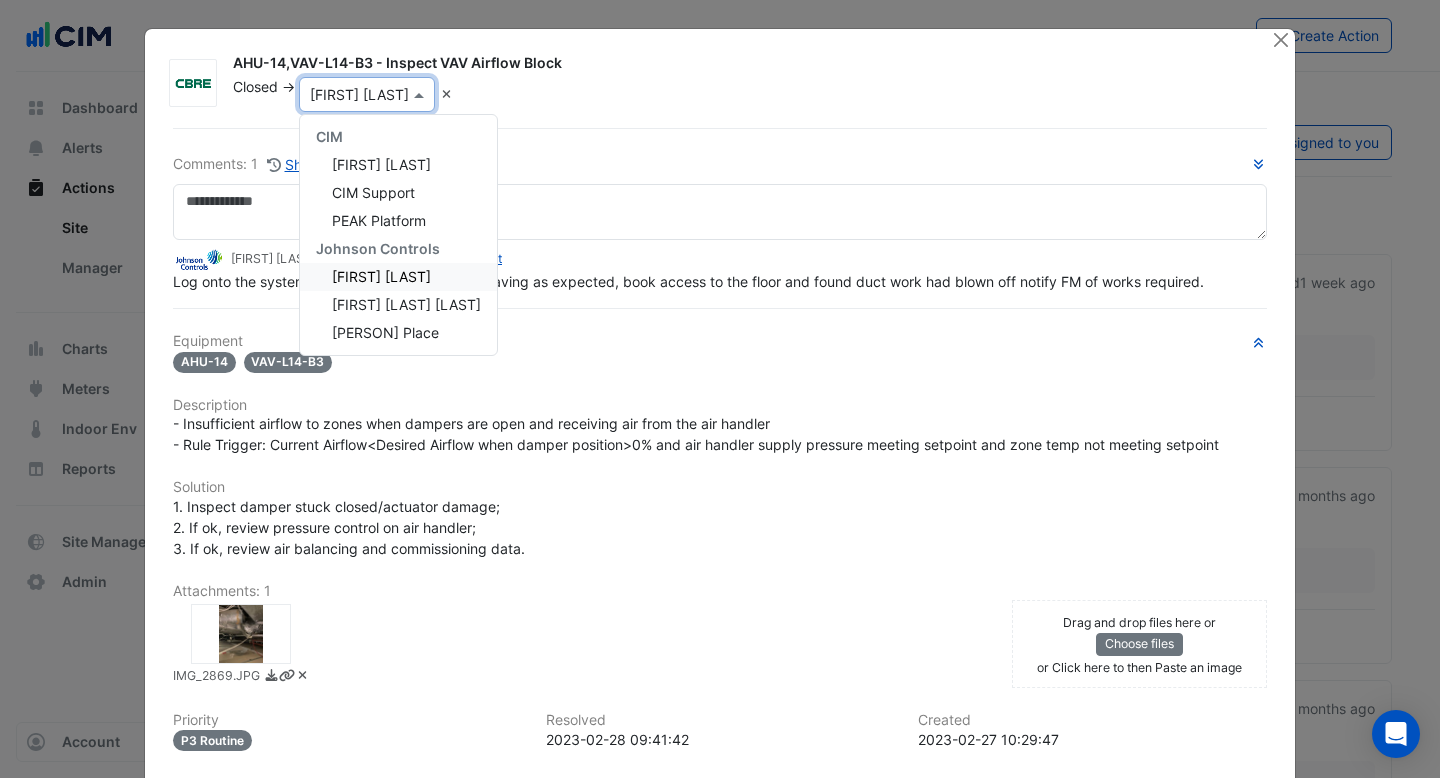 click on "AHU-14,VAV-L14-B3 - Inspect VAV Airflow Block
Closed
->
× [FIRST] [LAST] Unassigned CBRE Charter Hall [FIRST] [LAST] Skye Pauley CIM Brian Nguyen CIM Support PEAK Platform Johnson Controls [FIRST] [LAST] [FIRST] [LAST] [FIRST] [LAST]" 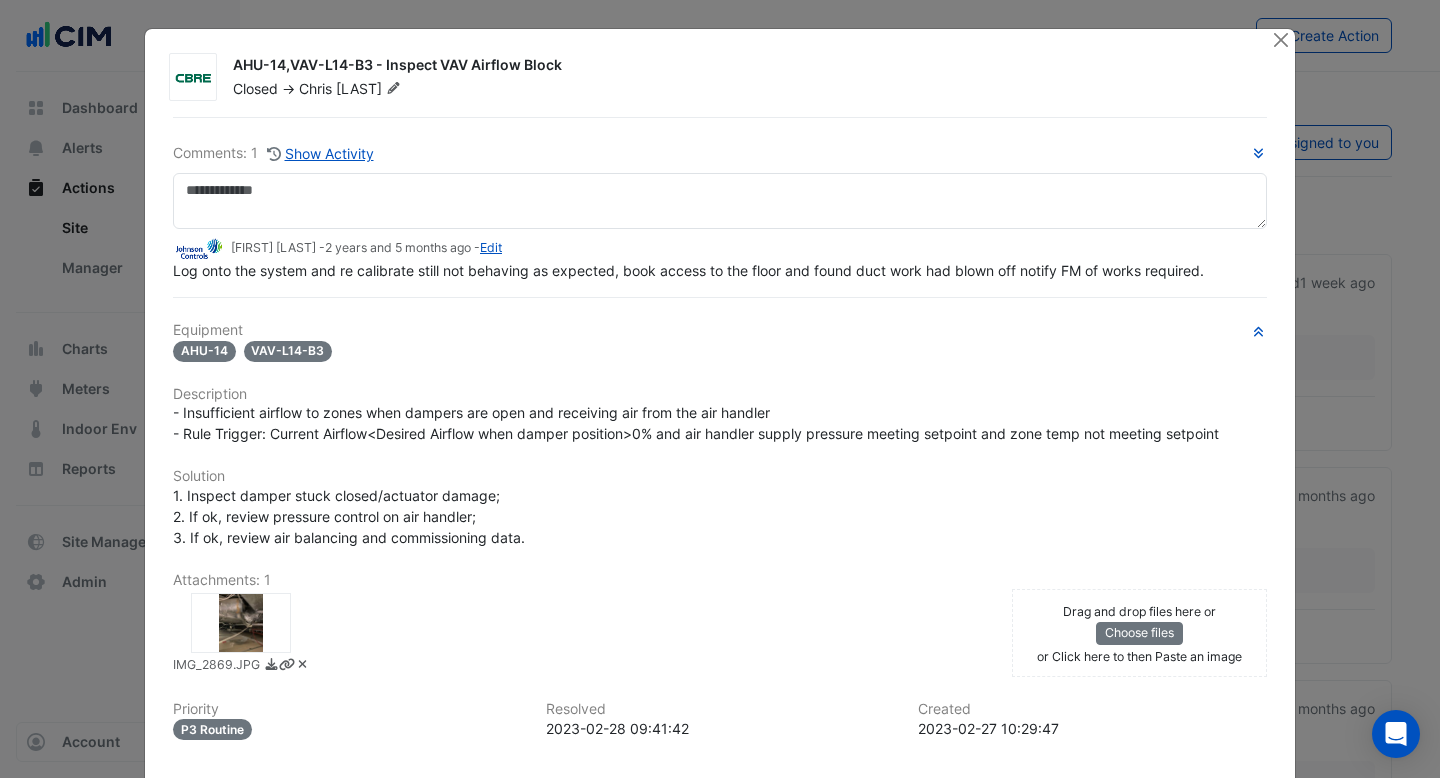 drag, startPoint x: 199, startPoint y: 274, endPoint x: 464, endPoint y: 280, distance: 265.0679 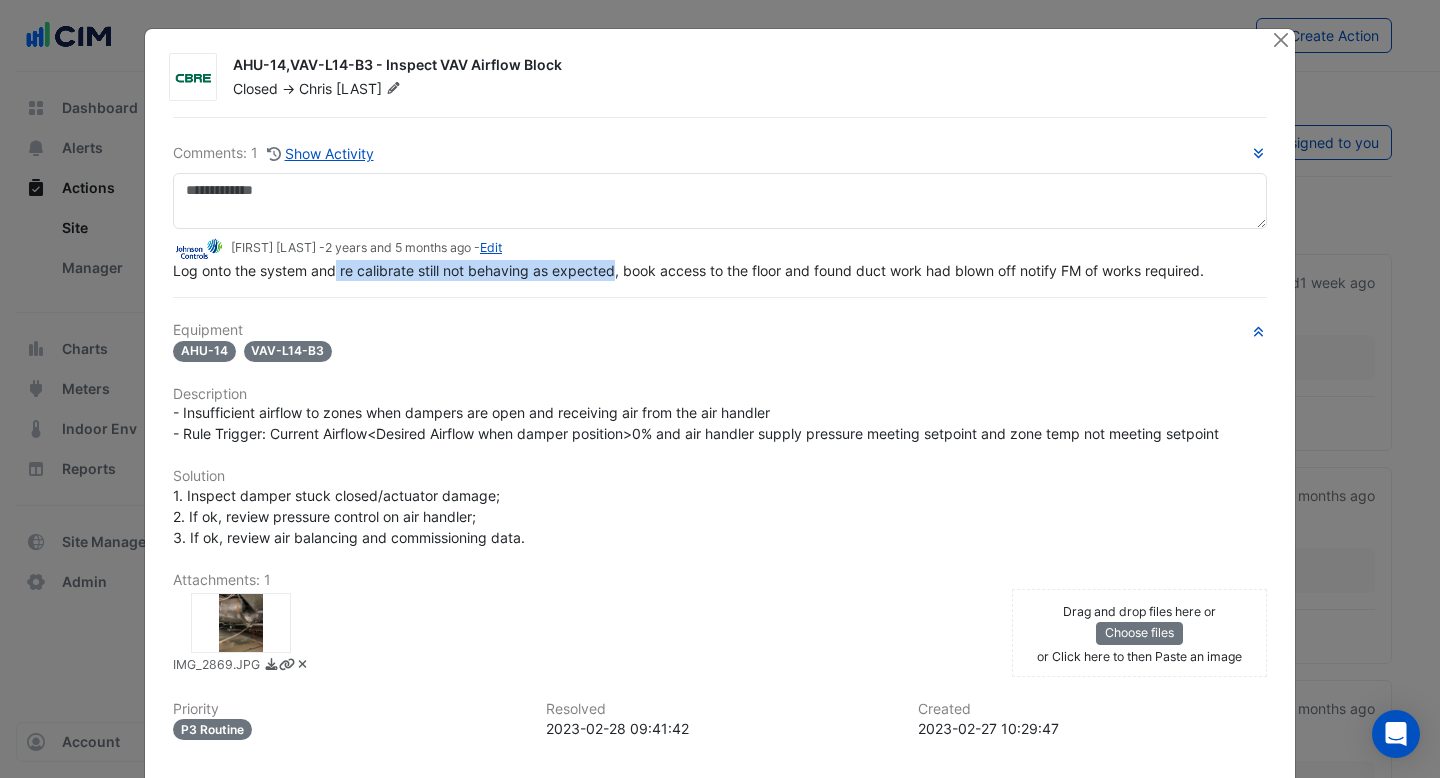 drag, startPoint x: 336, startPoint y: 276, endPoint x: 614, endPoint y: 261, distance: 278.4044 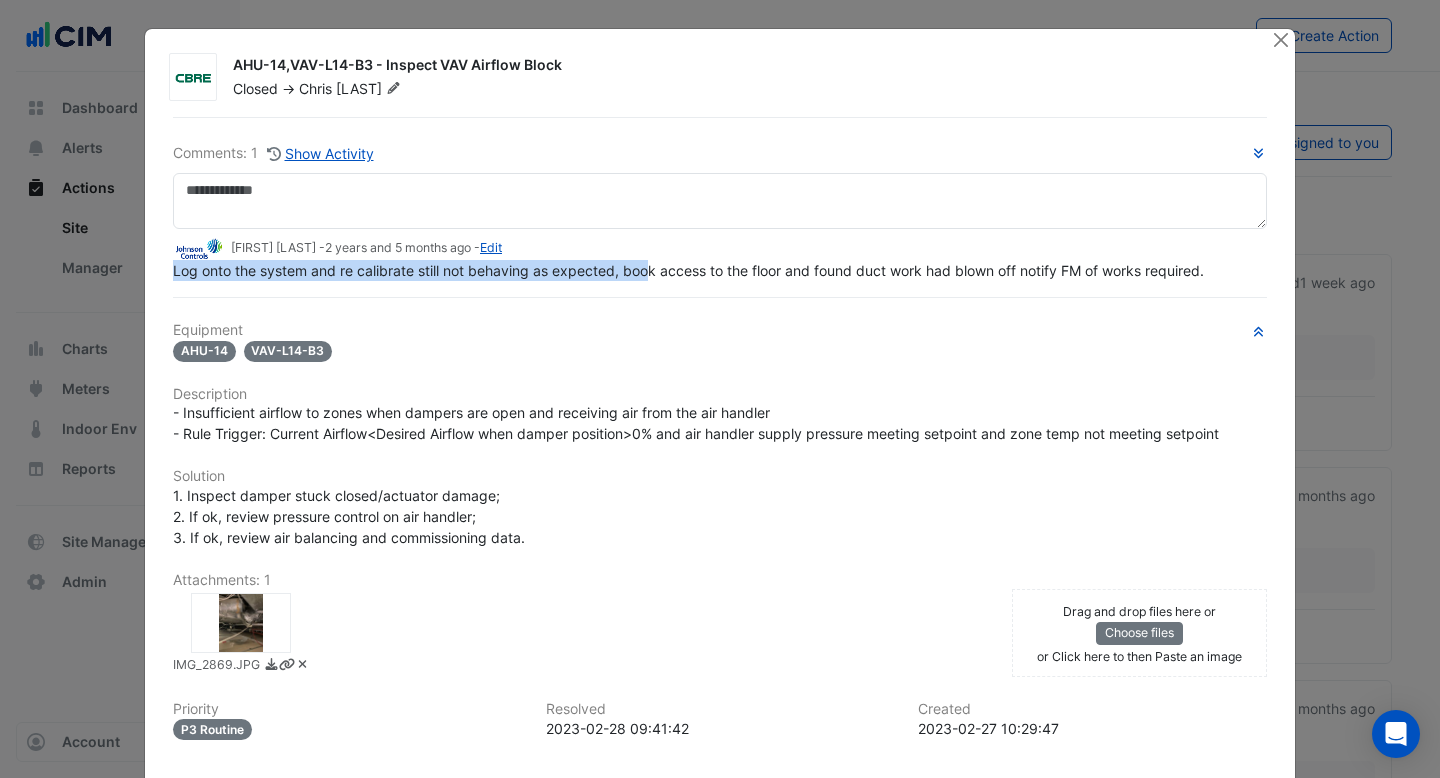 drag, startPoint x: 650, startPoint y: 261, endPoint x: 965, endPoint y: 249, distance: 315.2285 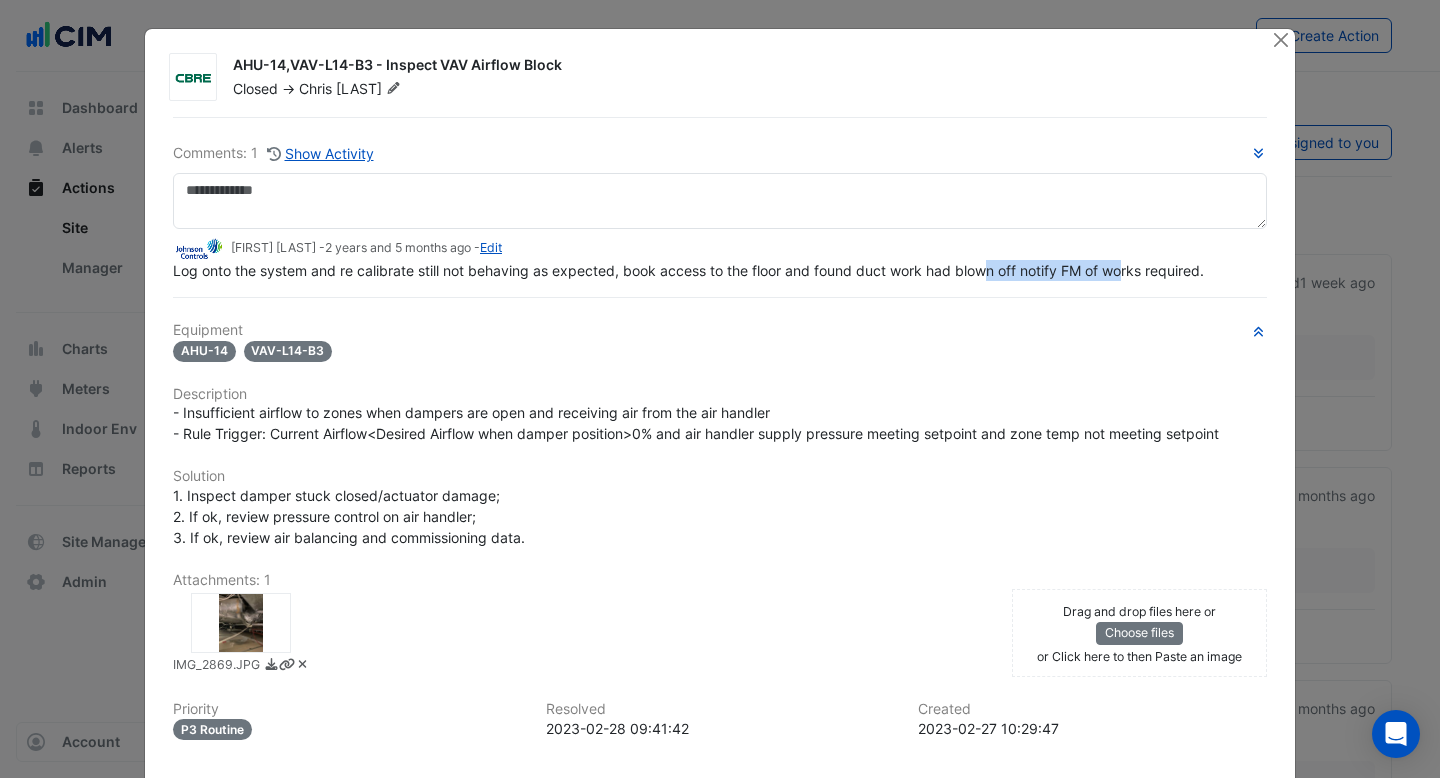 drag, startPoint x: 1127, startPoint y: 265, endPoint x: 986, endPoint y: 269, distance: 141.05673 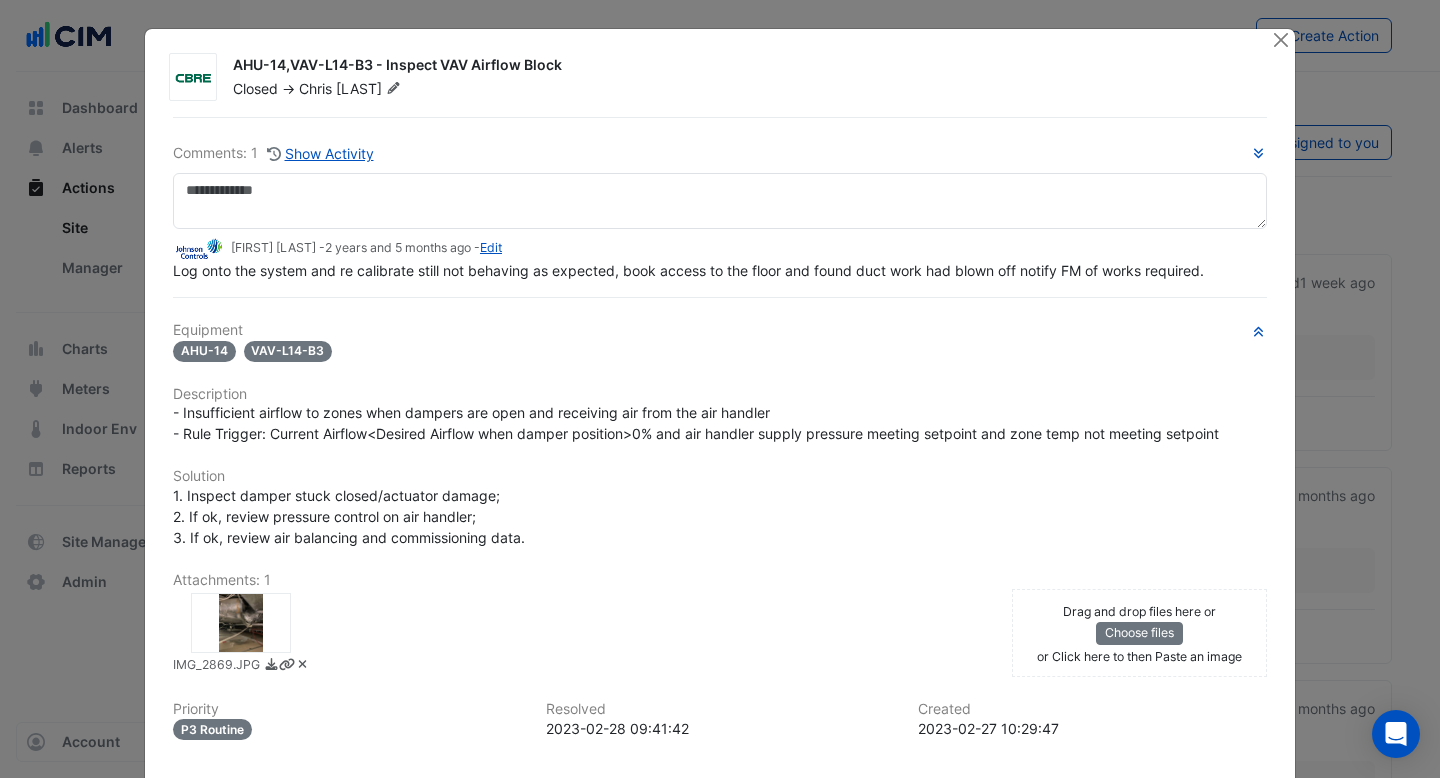 click 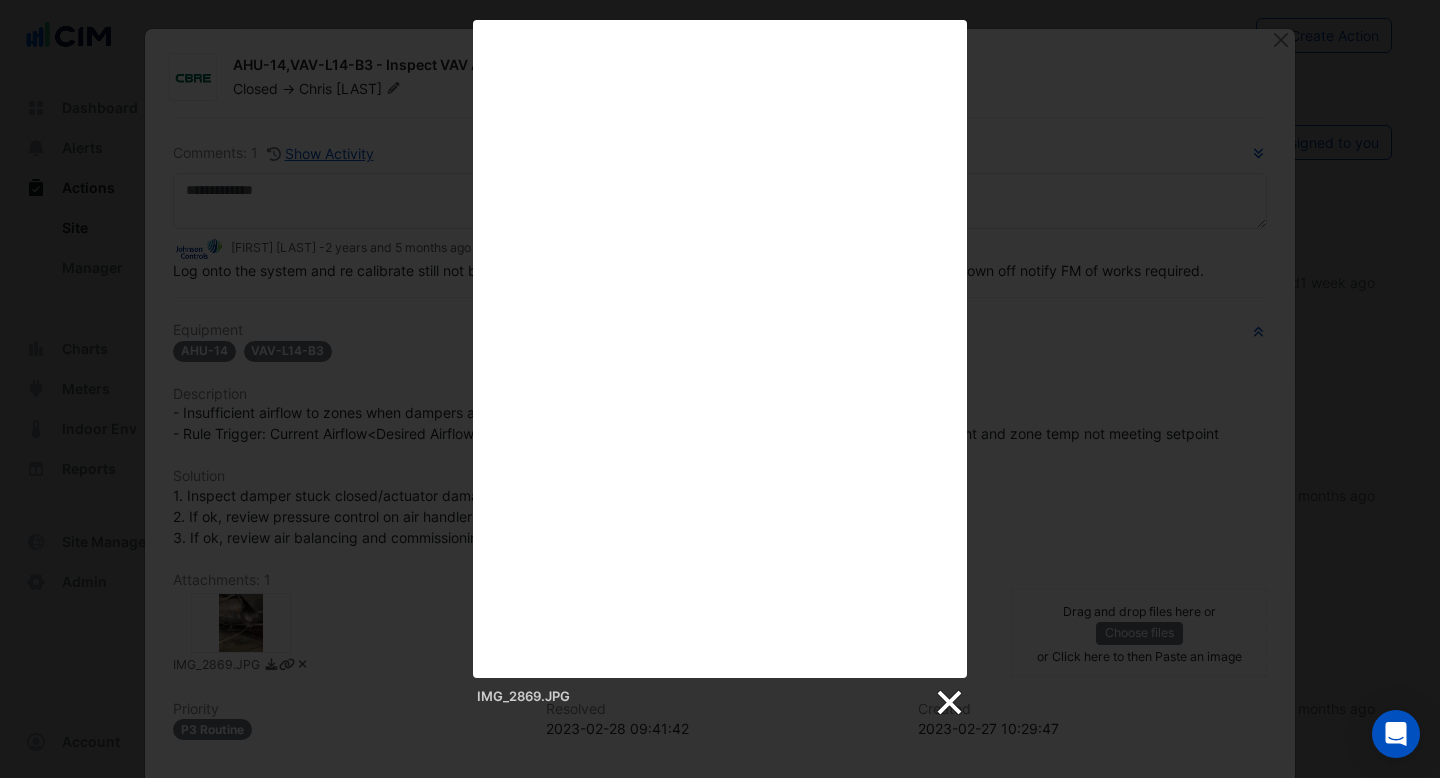 click at bounding box center (948, 703) 